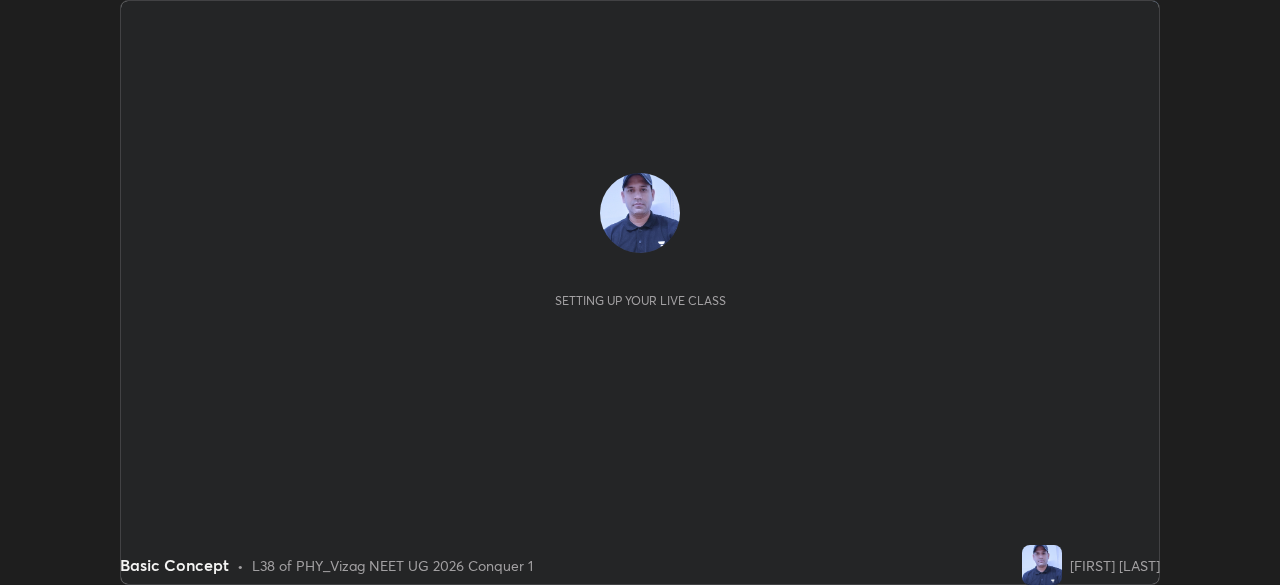 scroll, scrollTop: 0, scrollLeft: 0, axis: both 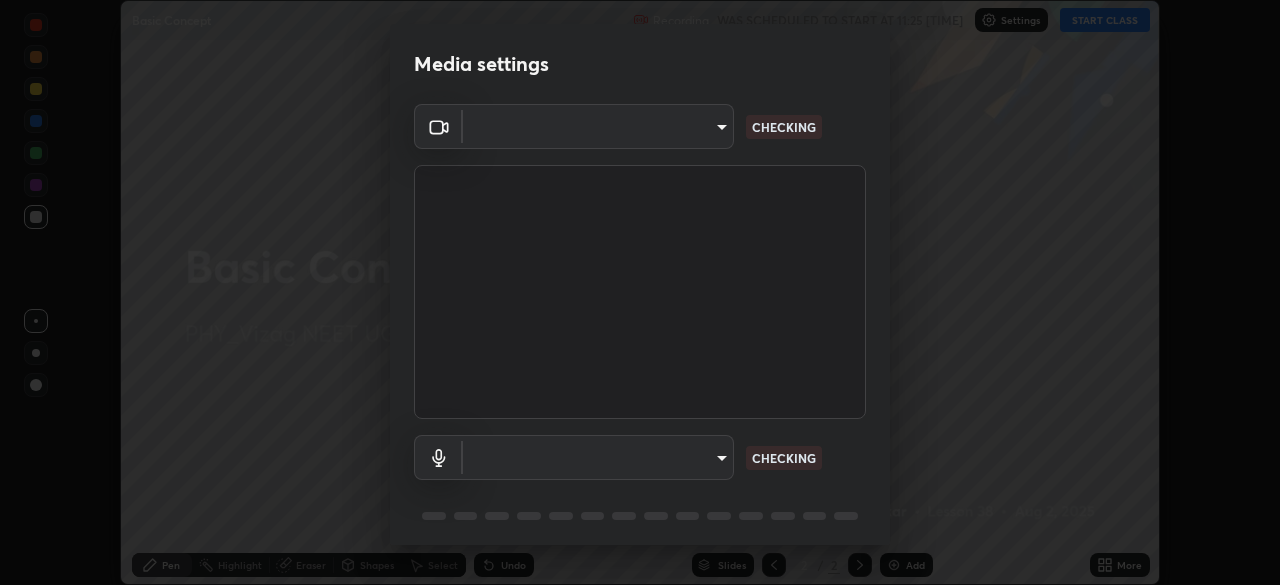 type on "63e944478c375660ba3e2c30d3e136fe9f8746200d3b231c524b05bf34109a7d" 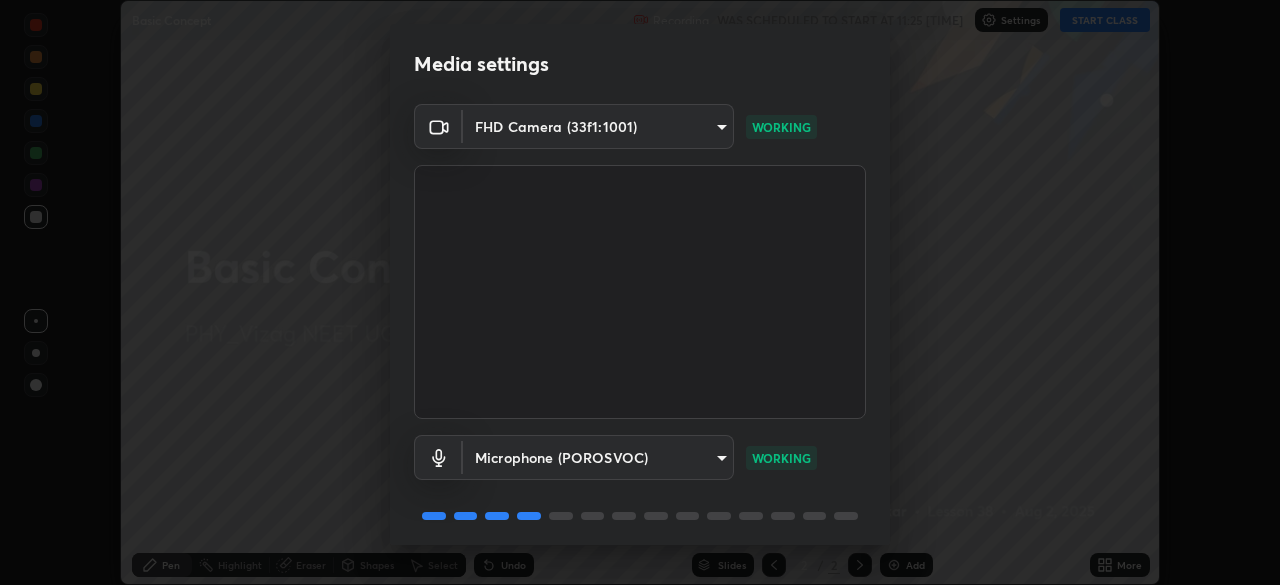scroll, scrollTop: 71, scrollLeft: 0, axis: vertical 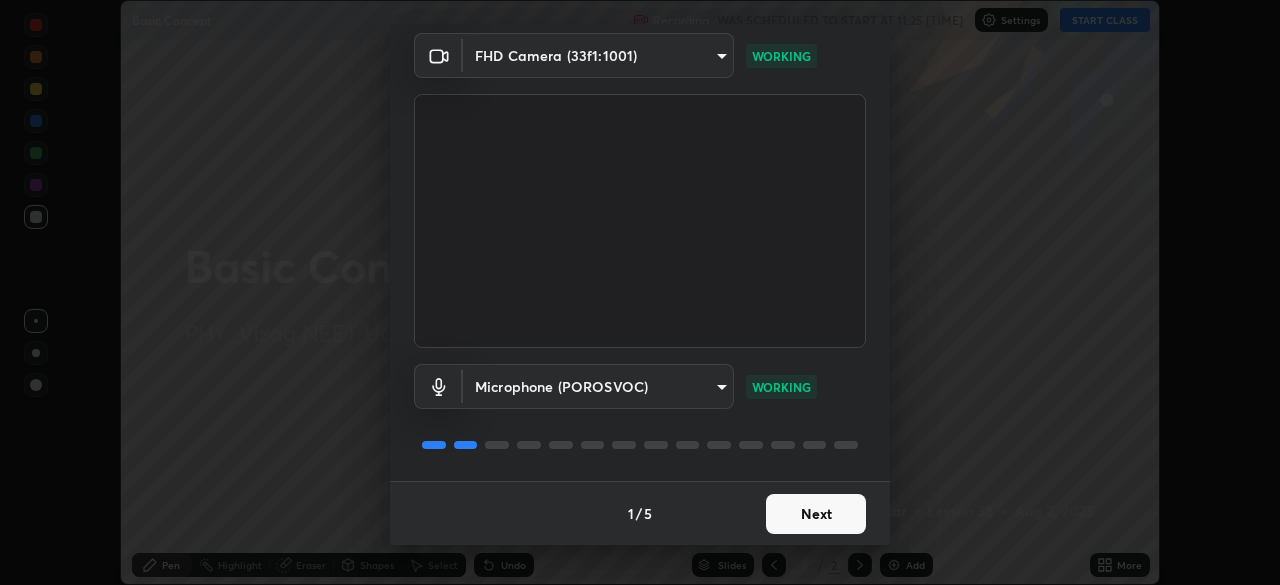 click on "Next" at bounding box center (816, 514) 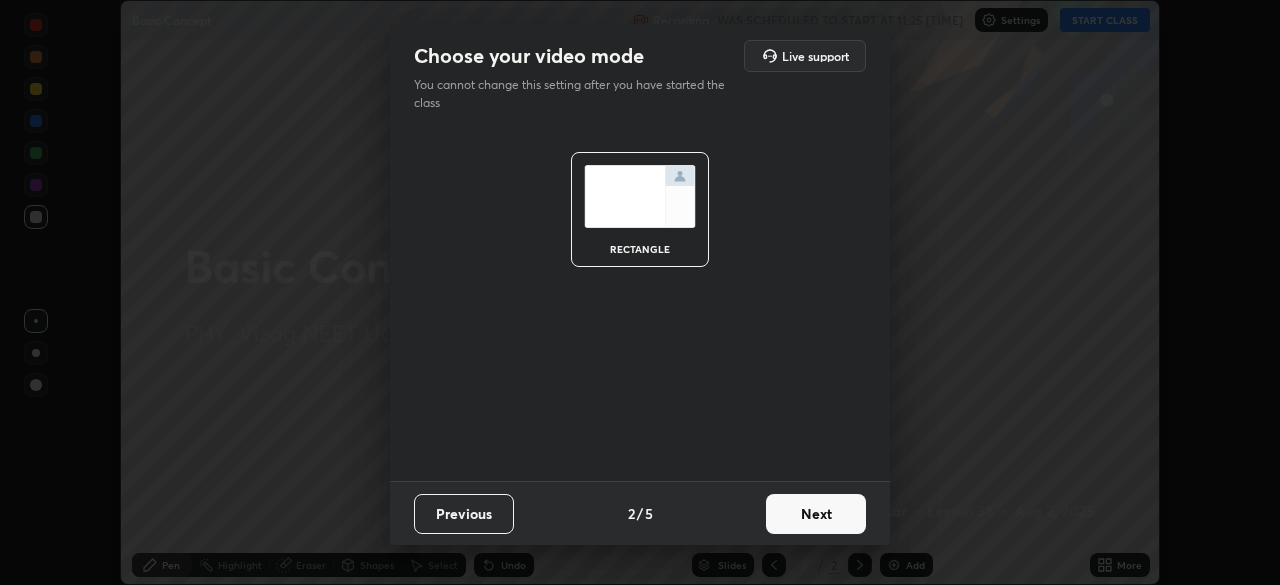 scroll, scrollTop: 0, scrollLeft: 0, axis: both 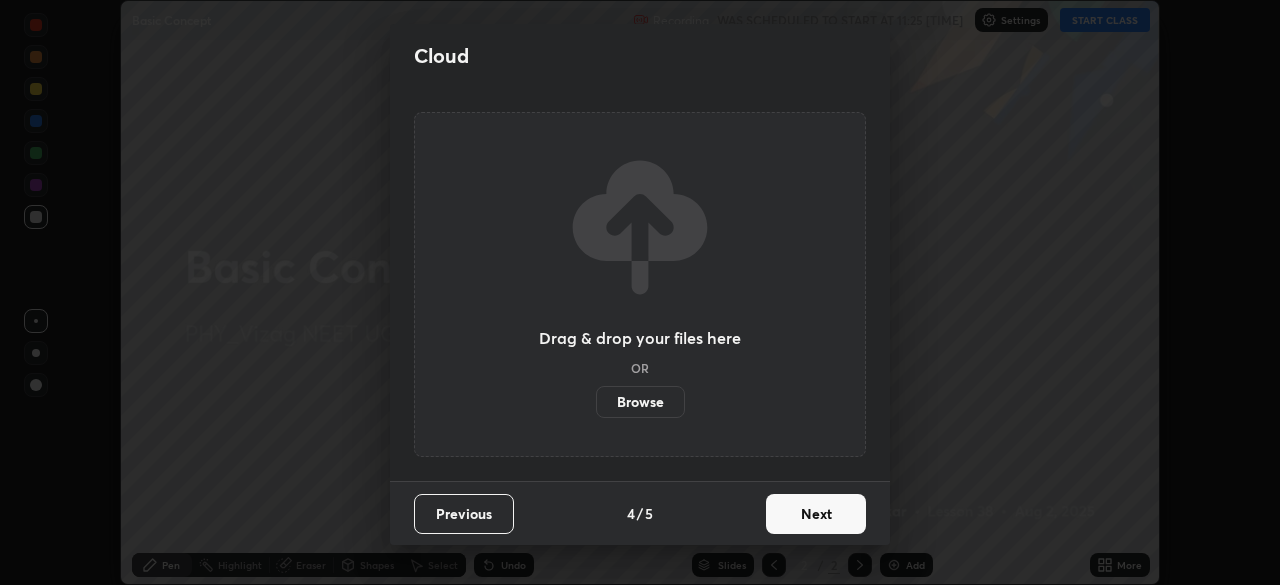 click on "Next" at bounding box center (816, 514) 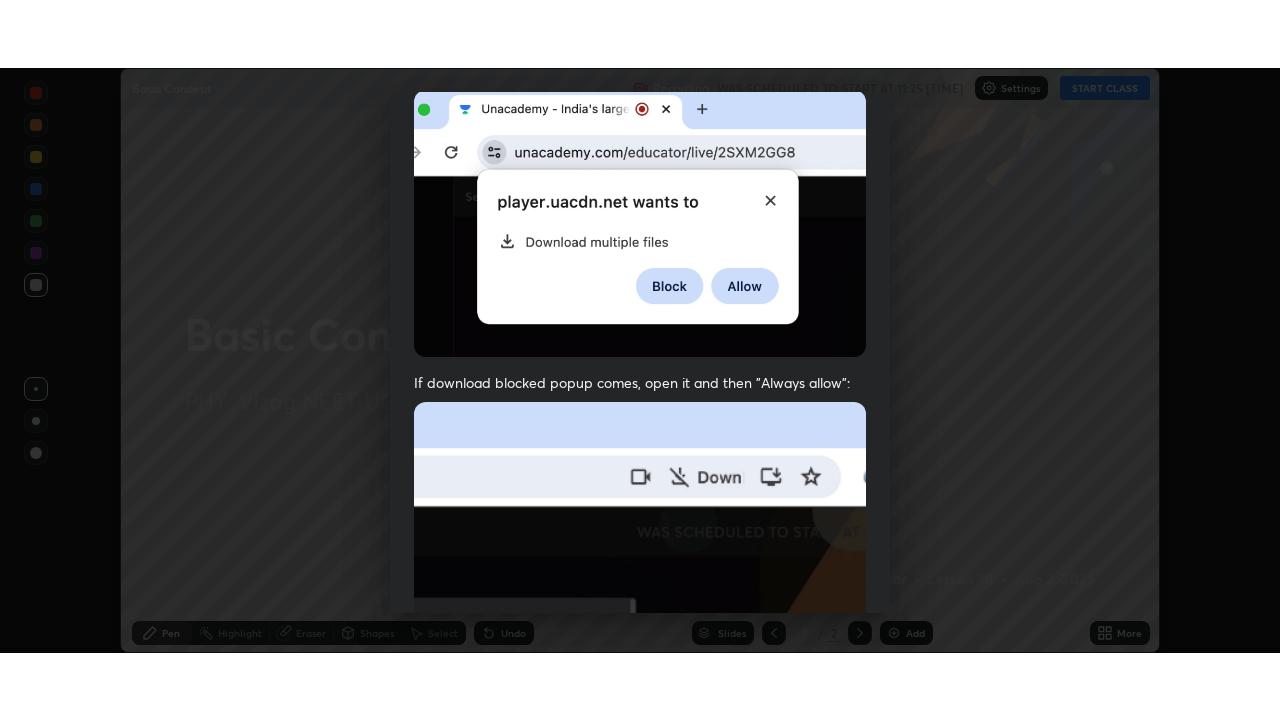 scroll, scrollTop: 479, scrollLeft: 0, axis: vertical 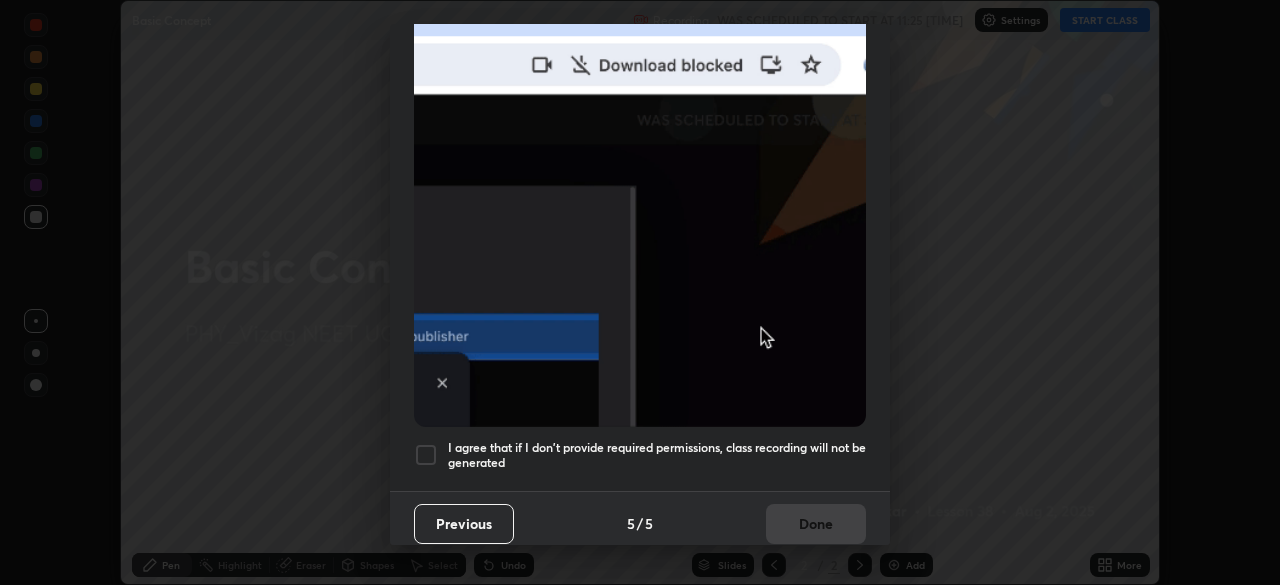 click at bounding box center (426, 455) 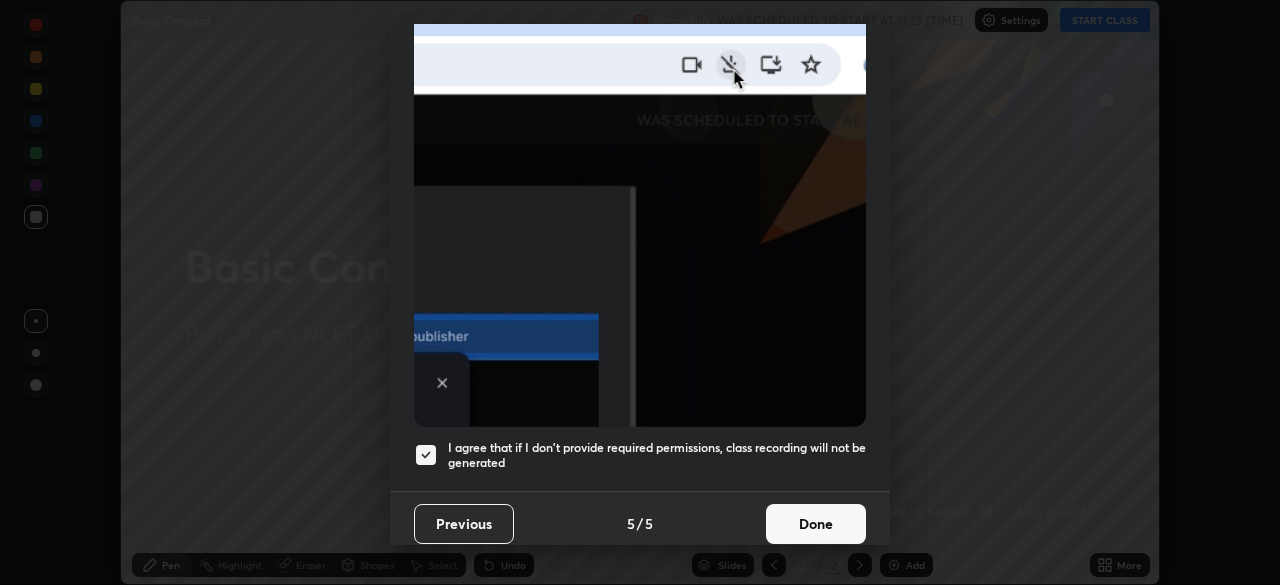 click on "Done" at bounding box center (816, 524) 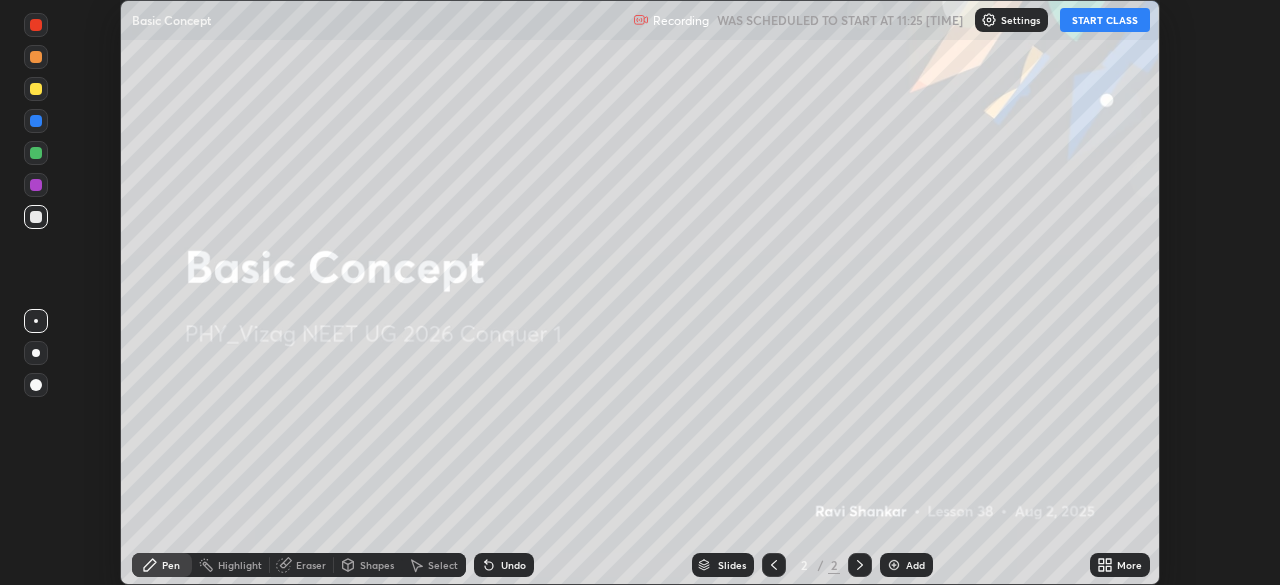 click on "START CLASS" at bounding box center (1105, 20) 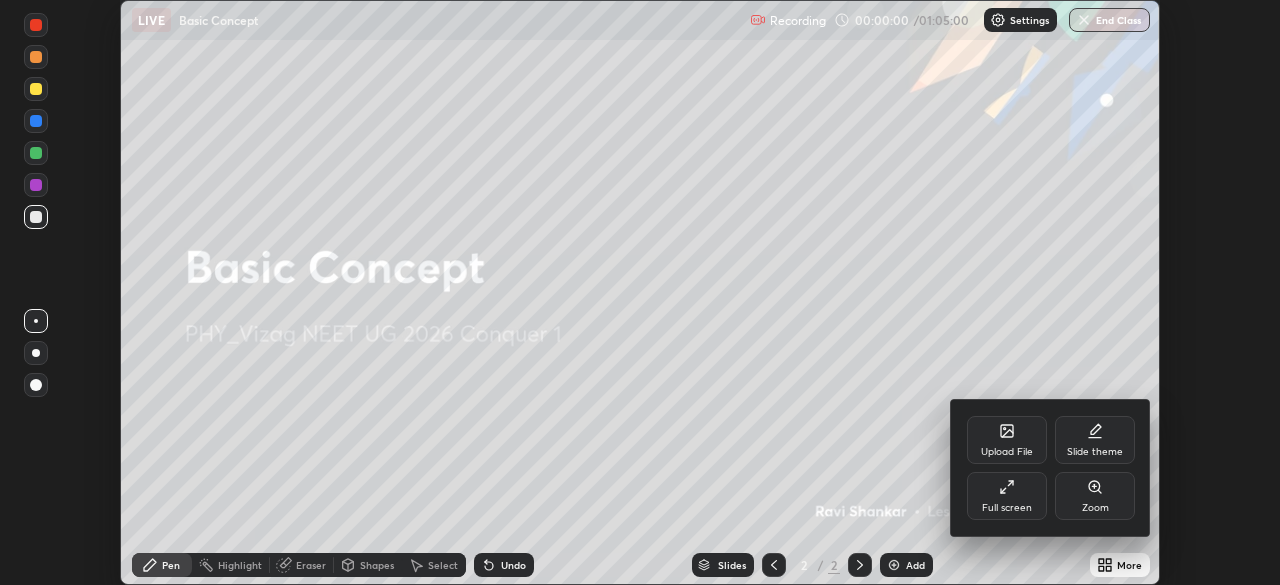 click 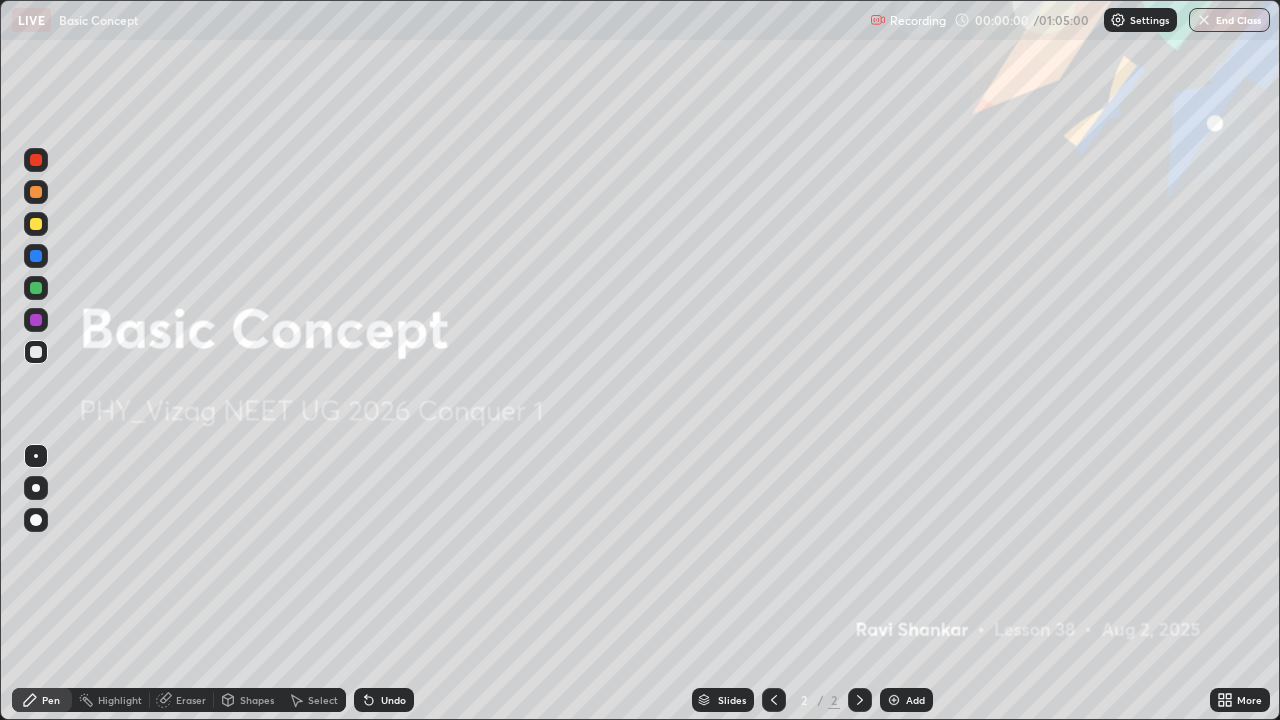 scroll, scrollTop: 99280, scrollLeft: 98720, axis: both 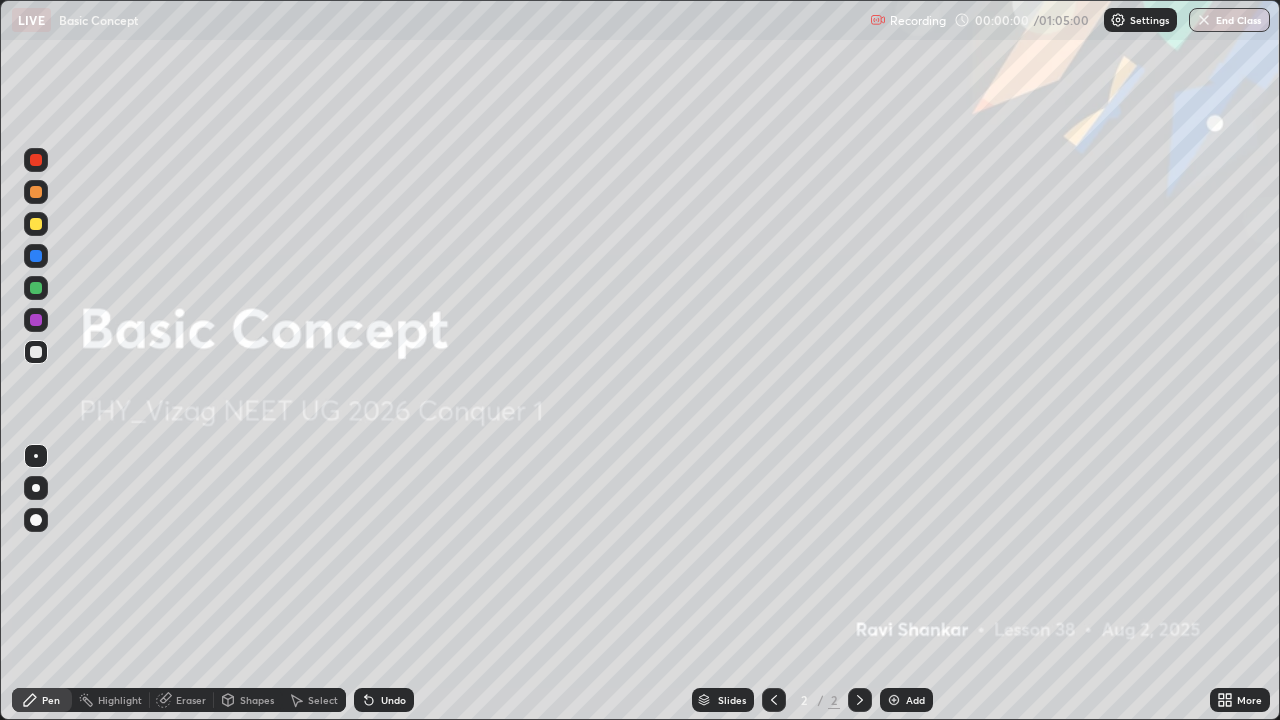 click on "Add" at bounding box center (915, 700) 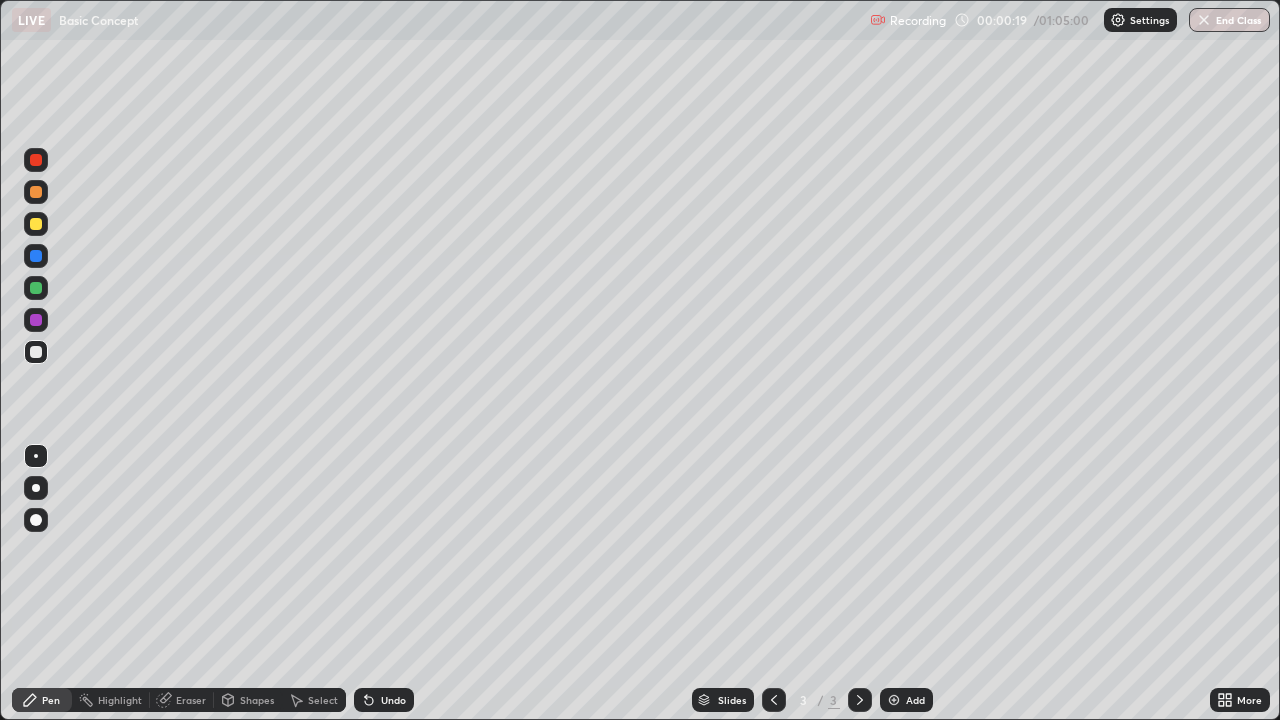 click on "More" at bounding box center (1249, 700) 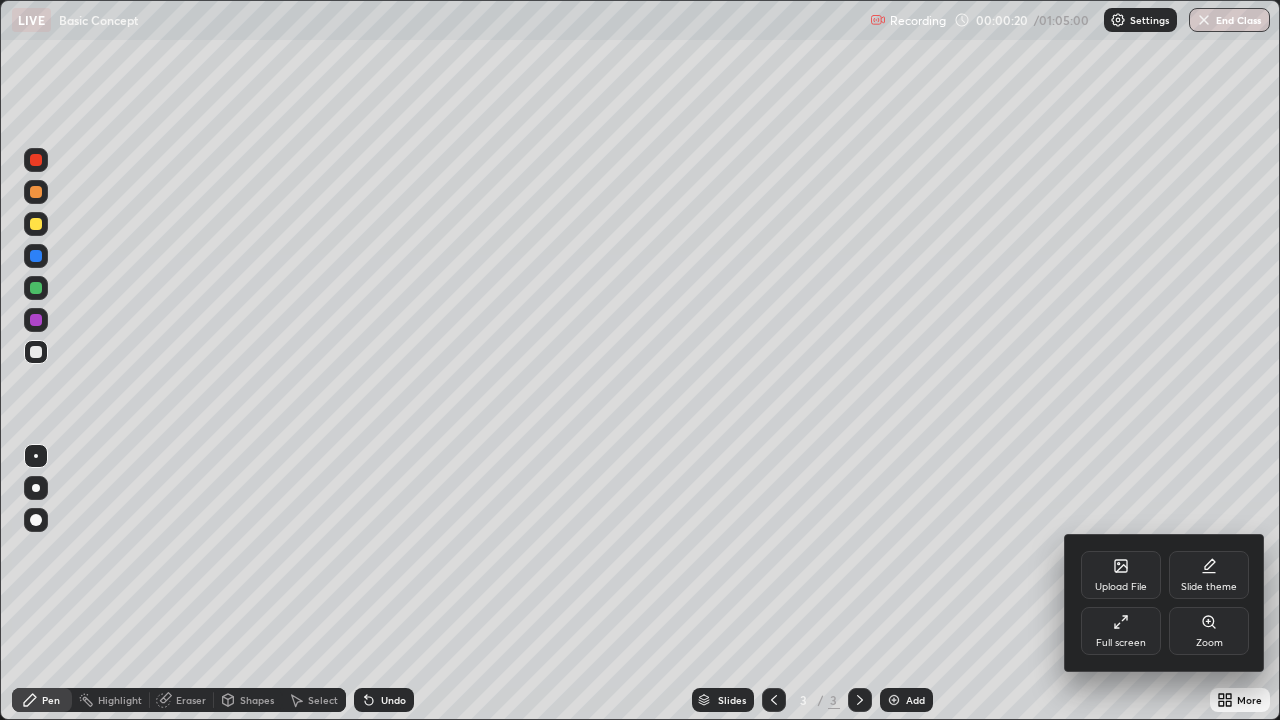 click on "Full screen" at bounding box center [1121, 643] 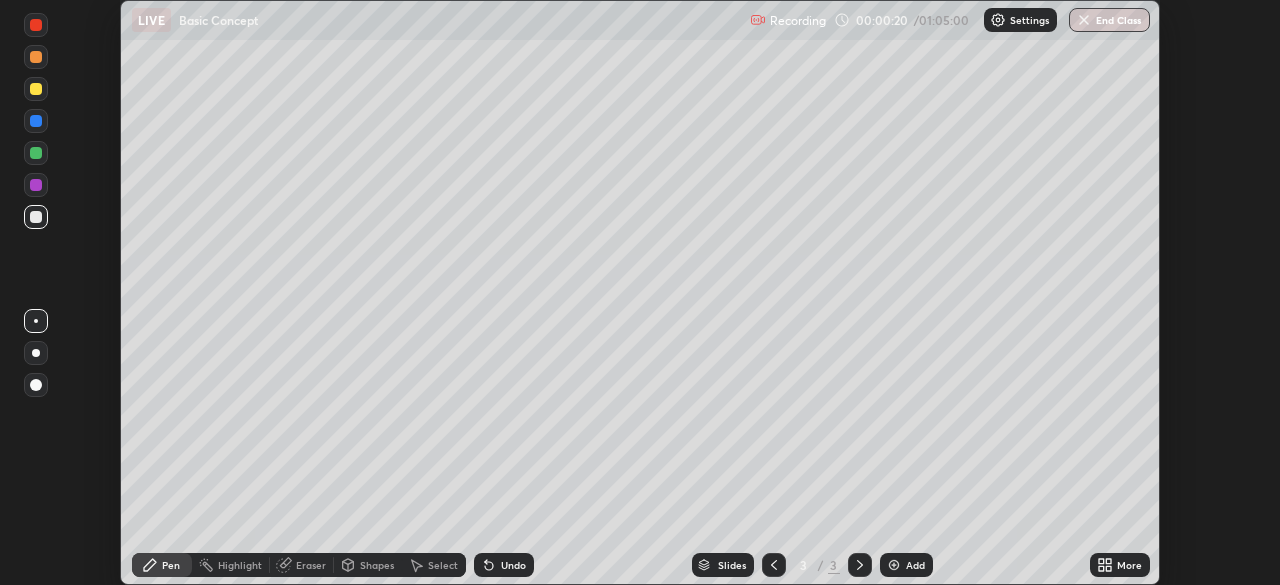 scroll, scrollTop: 585, scrollLeft: 1280, axis: both 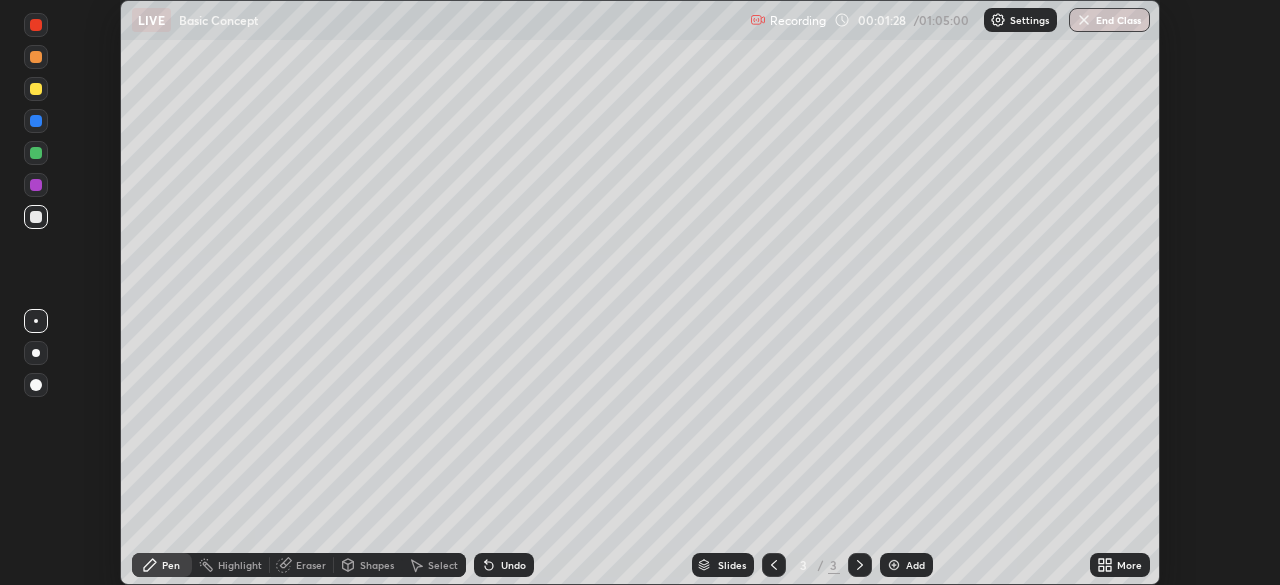 click on "More" at bounding box center [1129, 565] 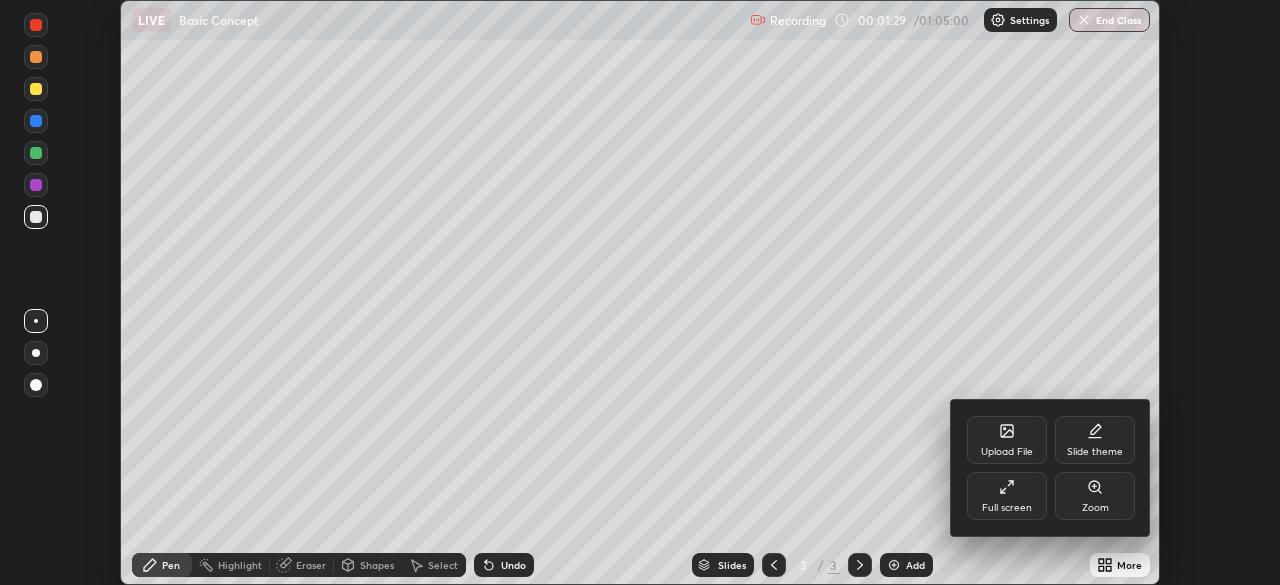 click on "Full screen" at bounding box center (1007, 508) 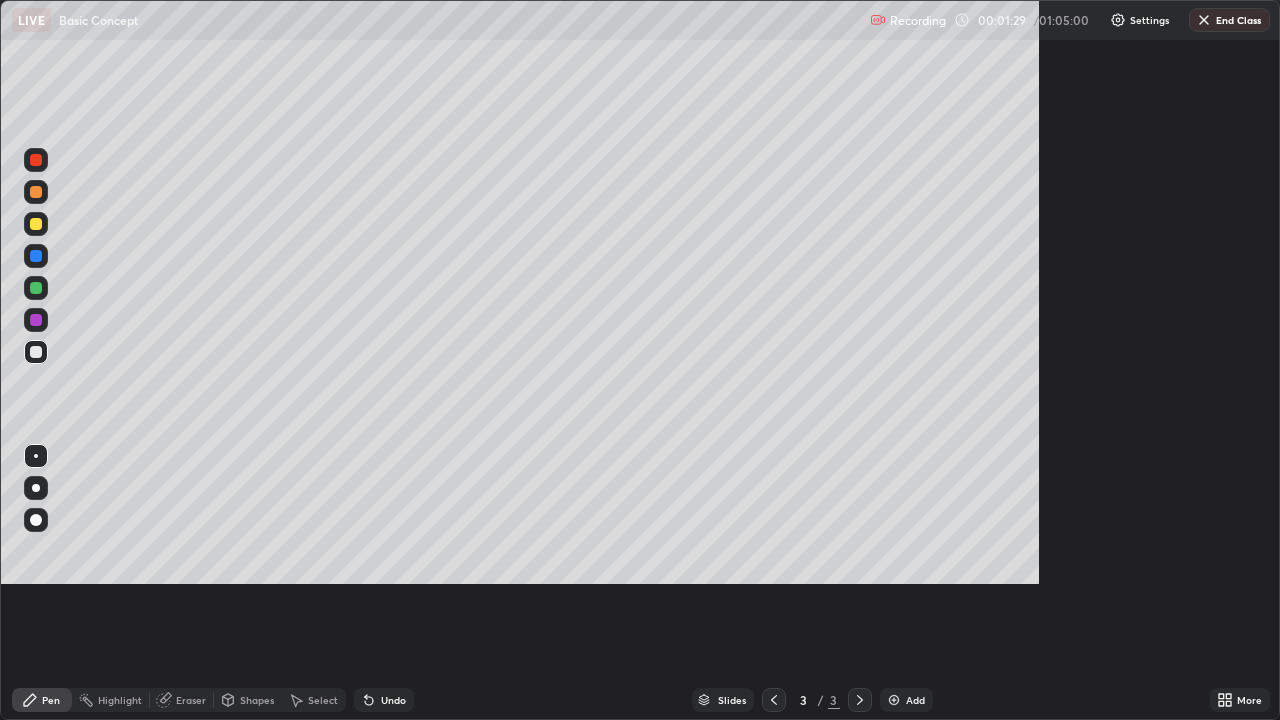 scroll, scrollTop: 99280, scrollLeft: 98720, axis: both 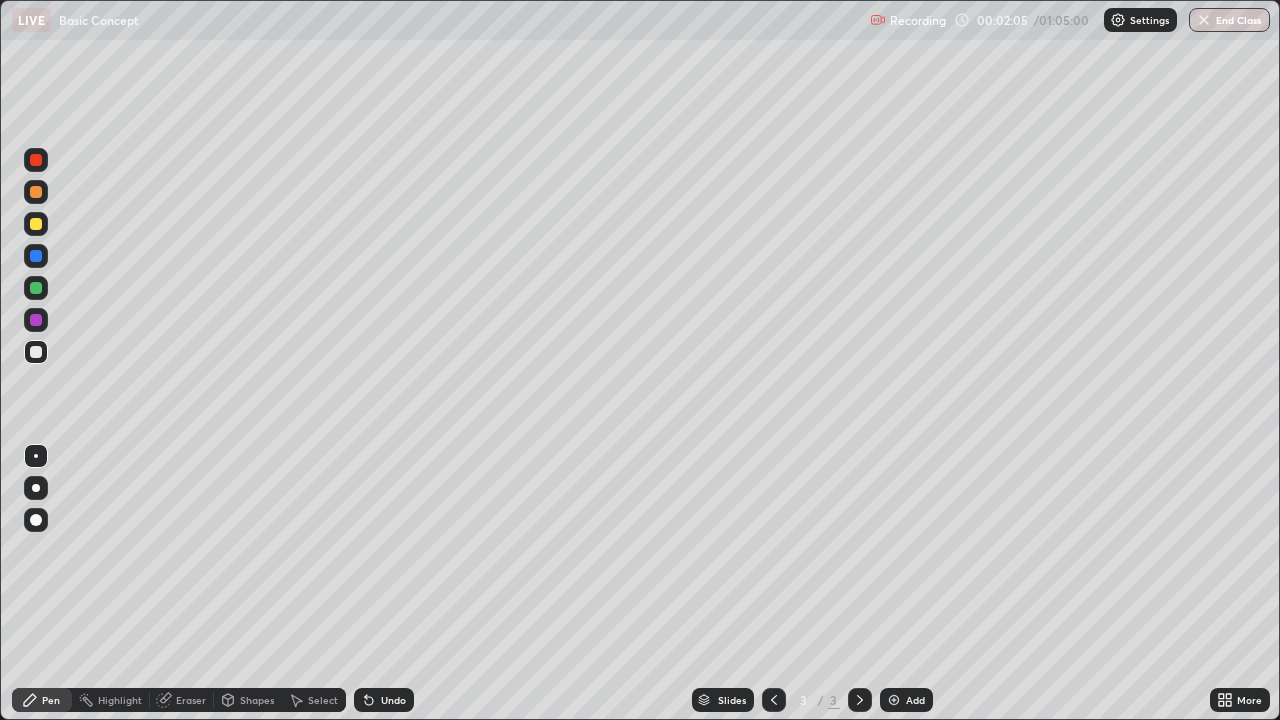 click on "Shapes" at bounding box center (257, 700) 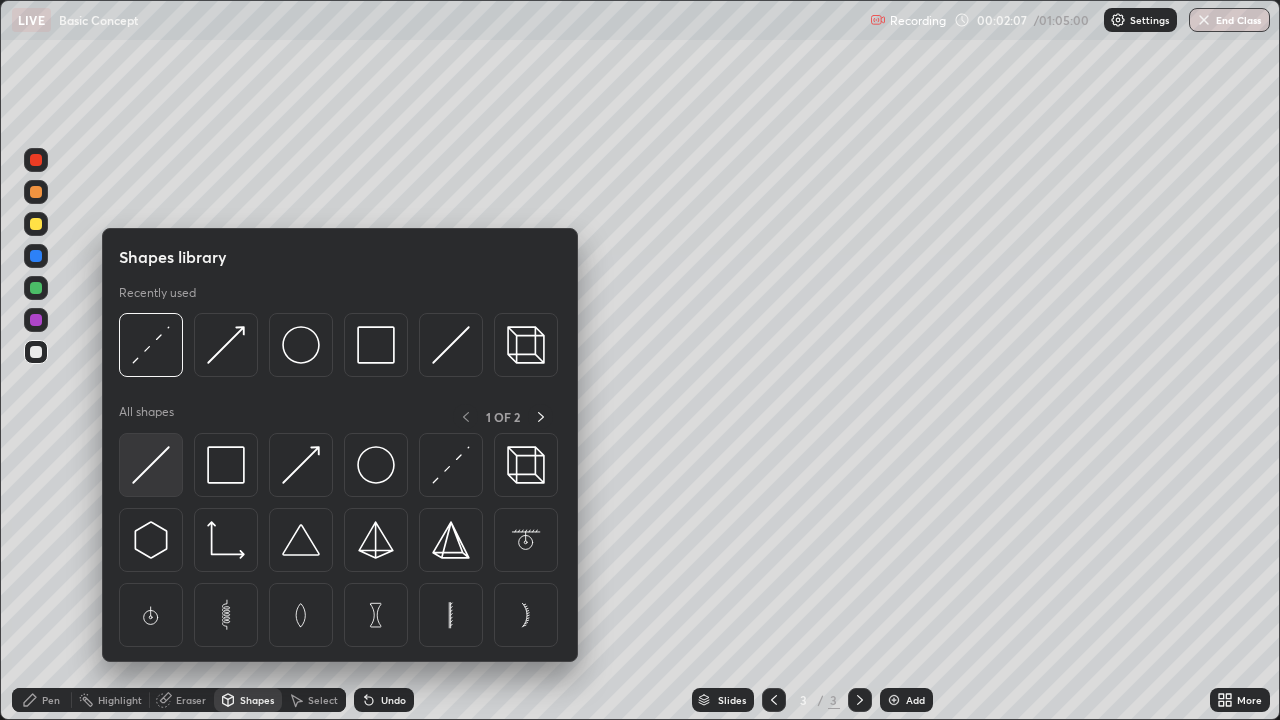 click at bounding box center [151, 465] 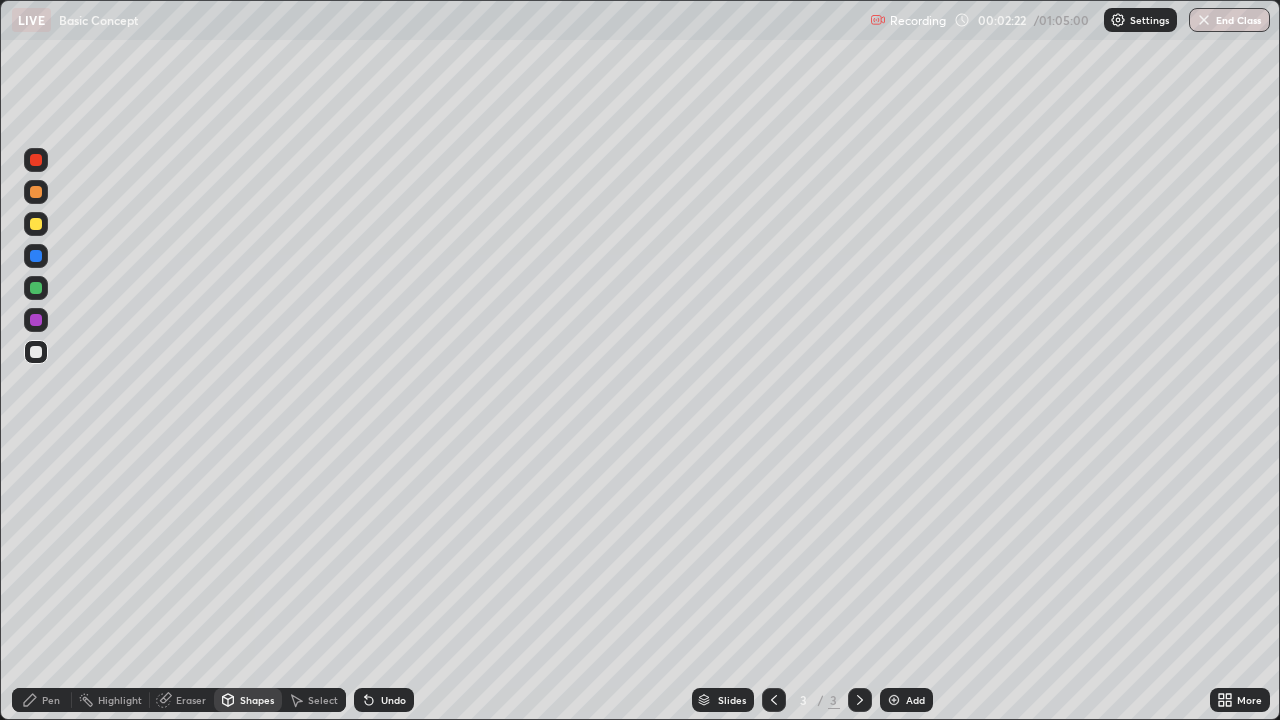 click on "Shapes" at bounding box center [248, 700] 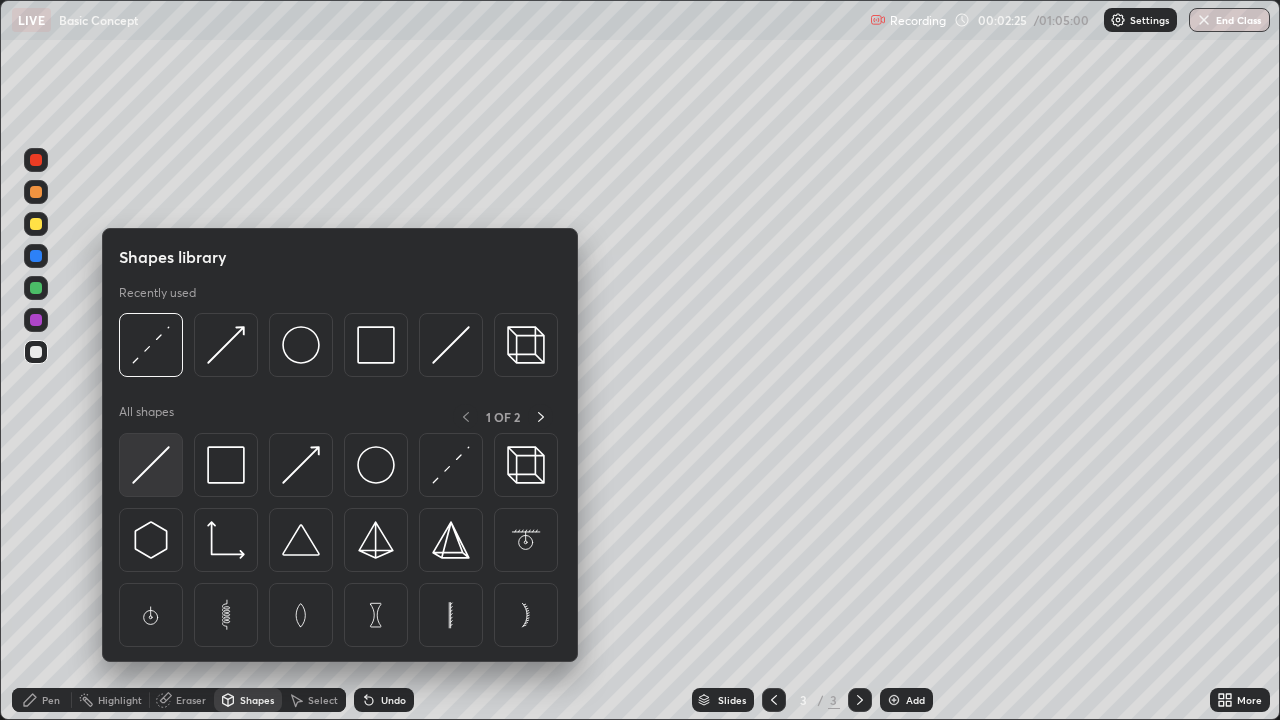 click at bounding box center (151, 465) 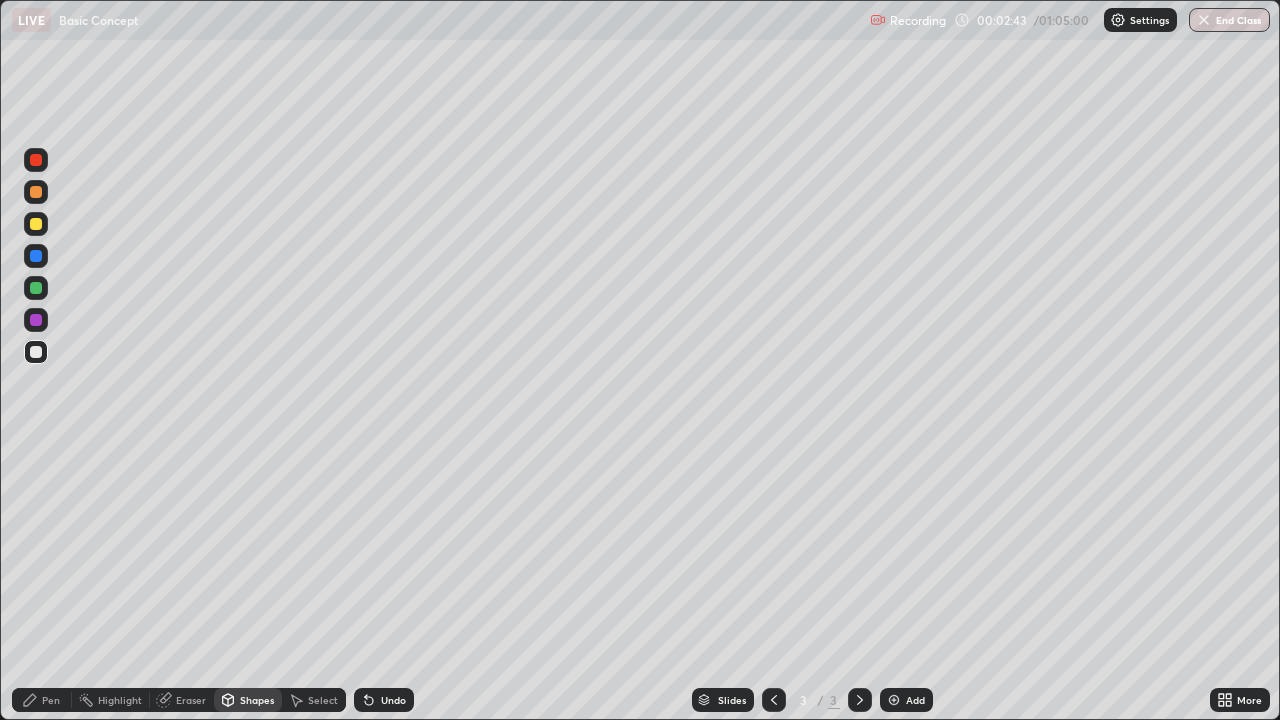 click on "Undo" at bounding box center [393, 700] 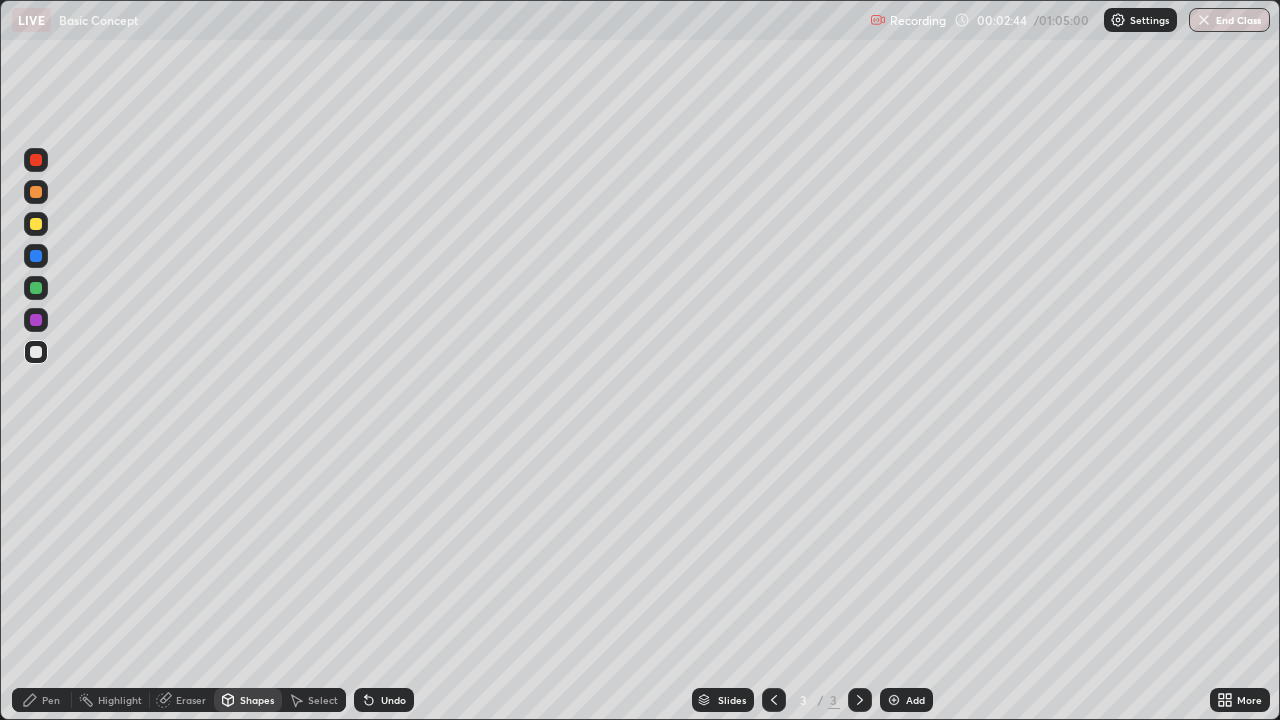 click on "Shapes" at bounding box center (257, 700) 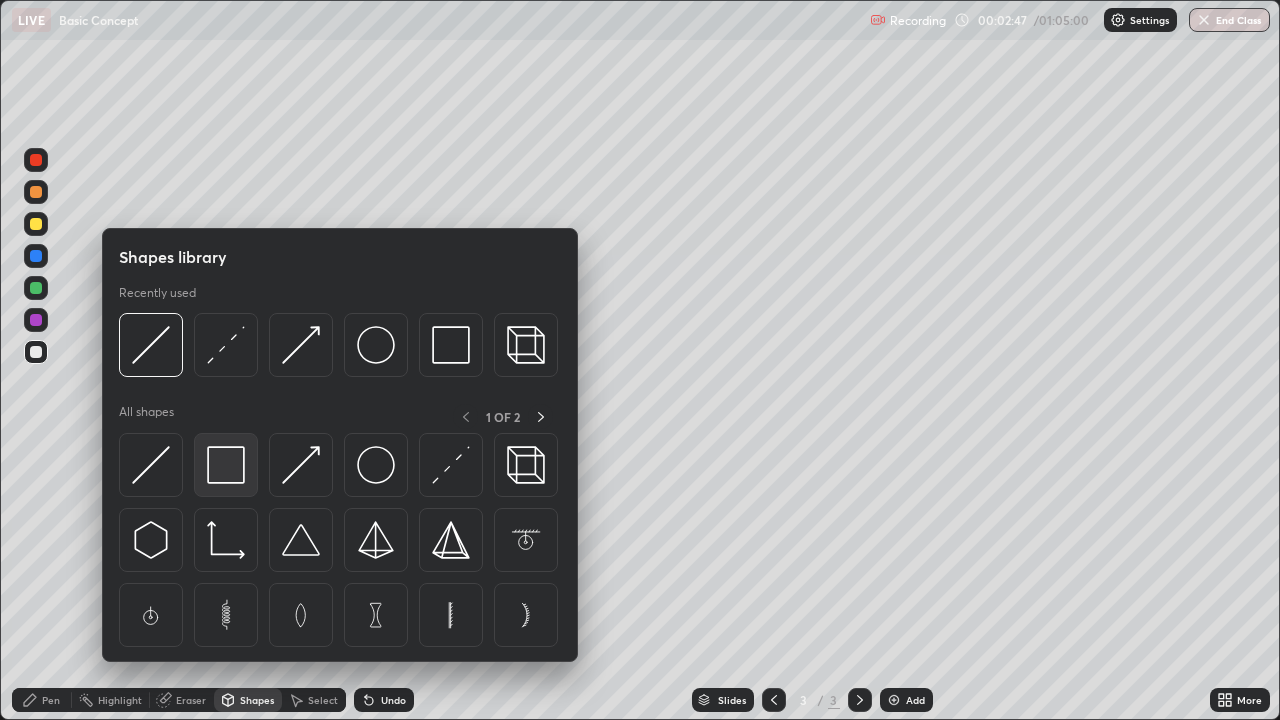 click at bounding box center [226, 465] 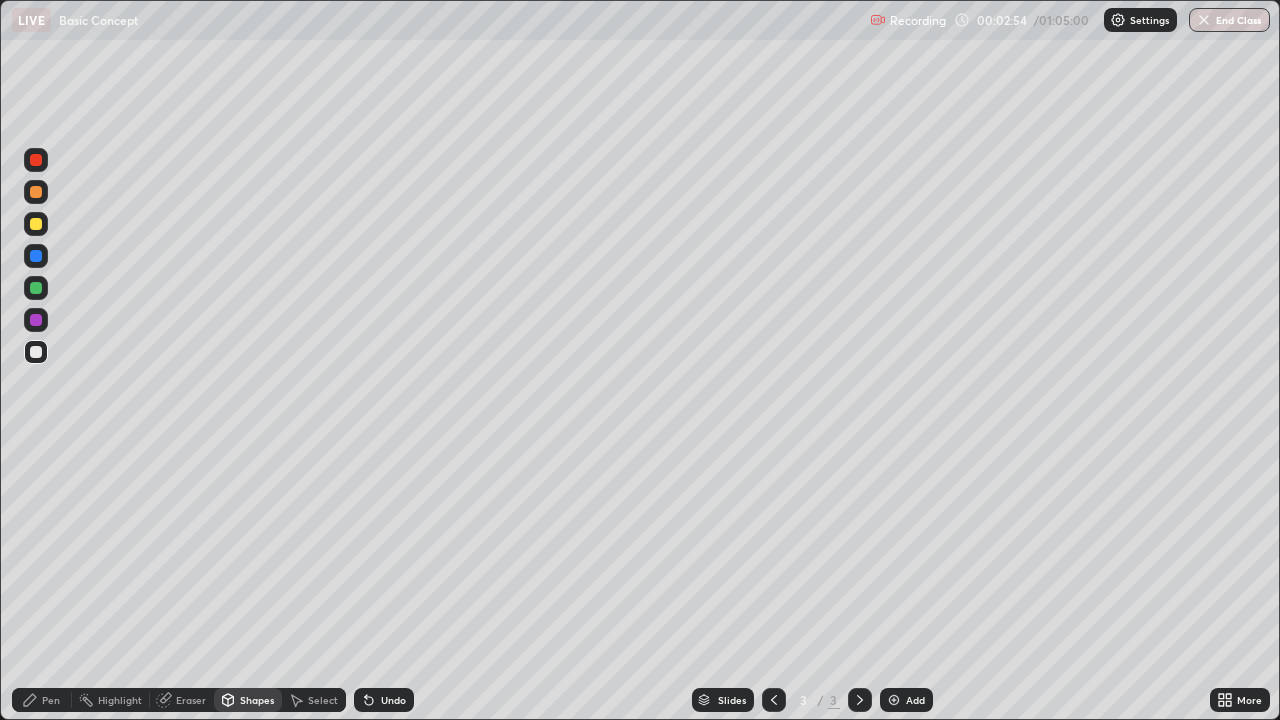 click on "Eraser" at bounding box center [191, 700] 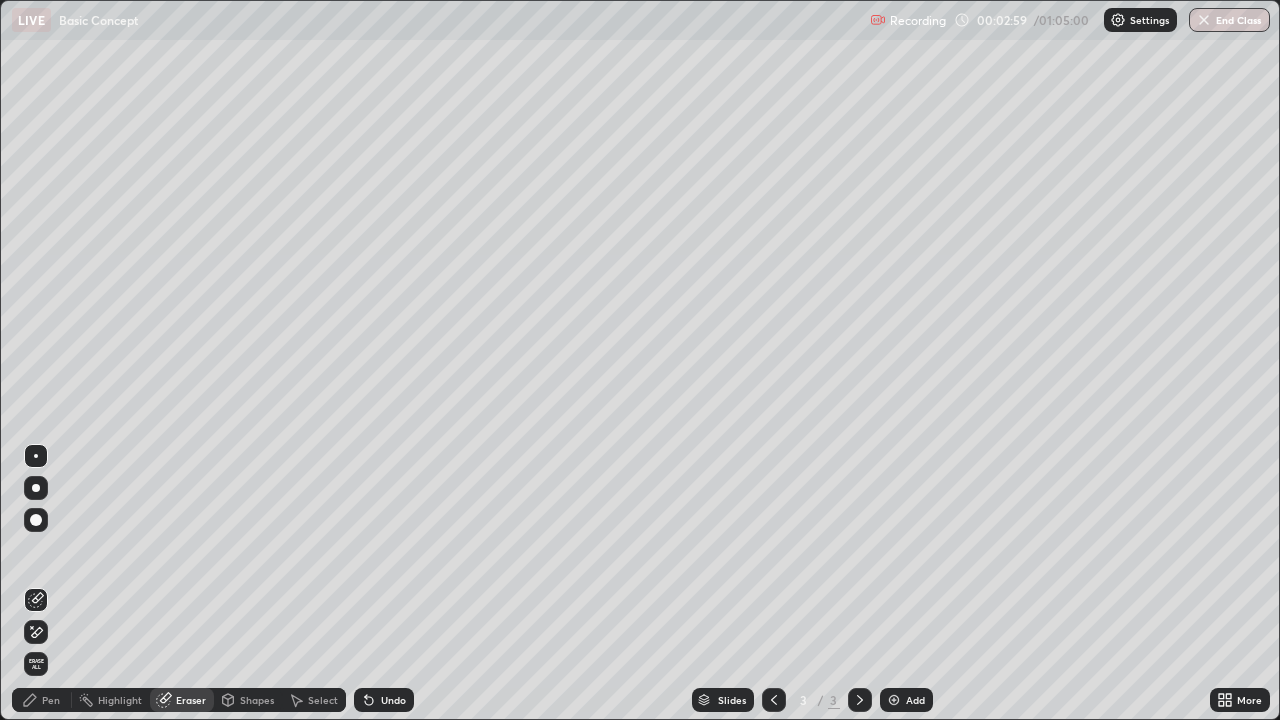 click on "Shapes" at bounding box center (257, 700) 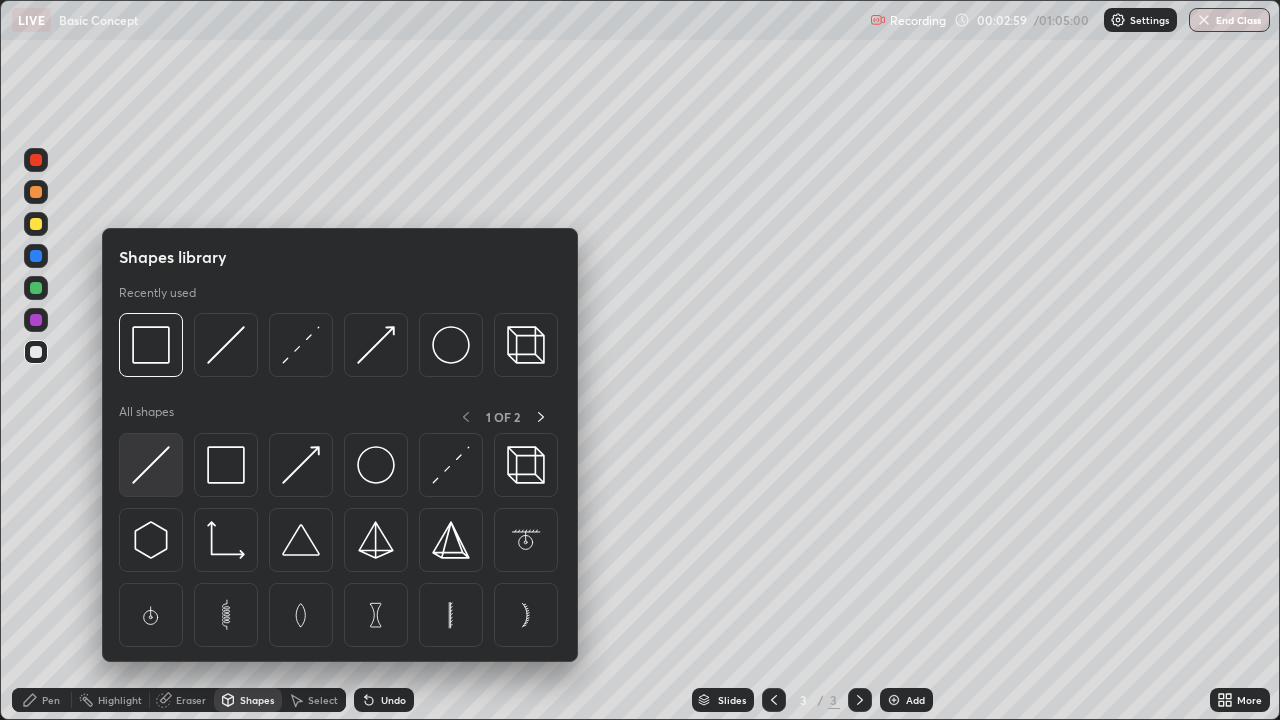 click at bounding box center [151, 465] 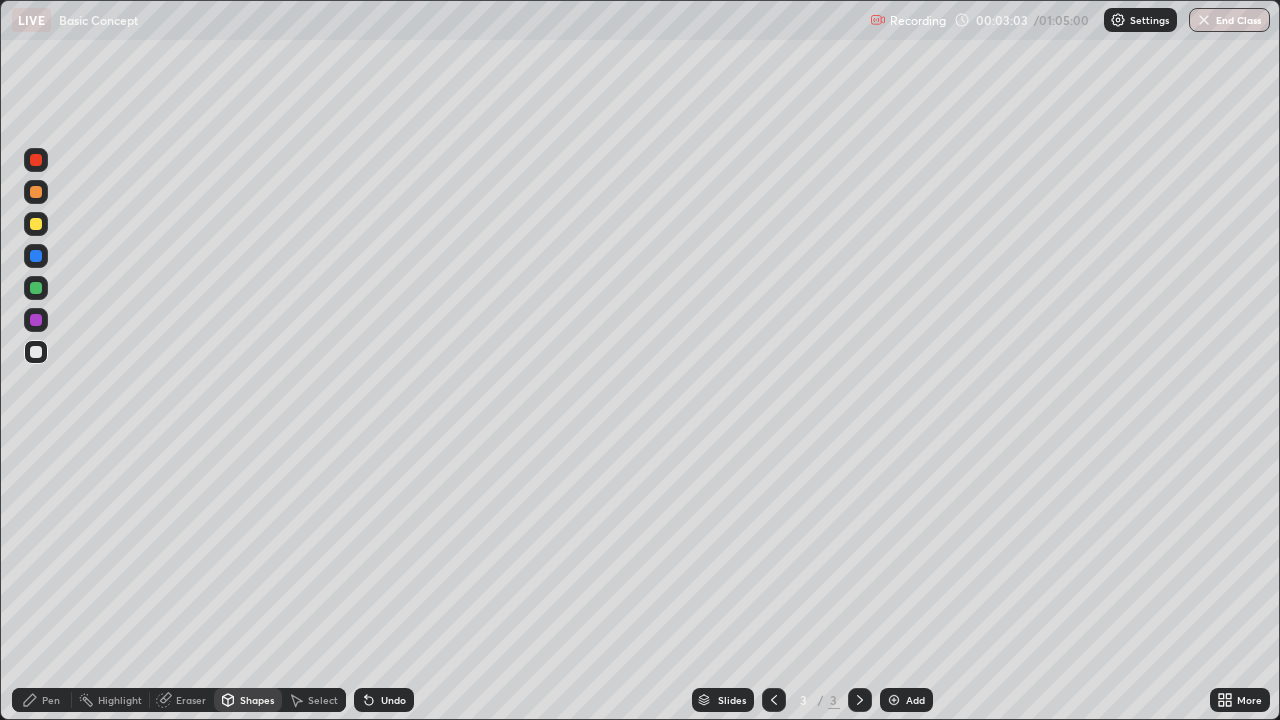 click on "Shapes" at bounding box center [248, 700] 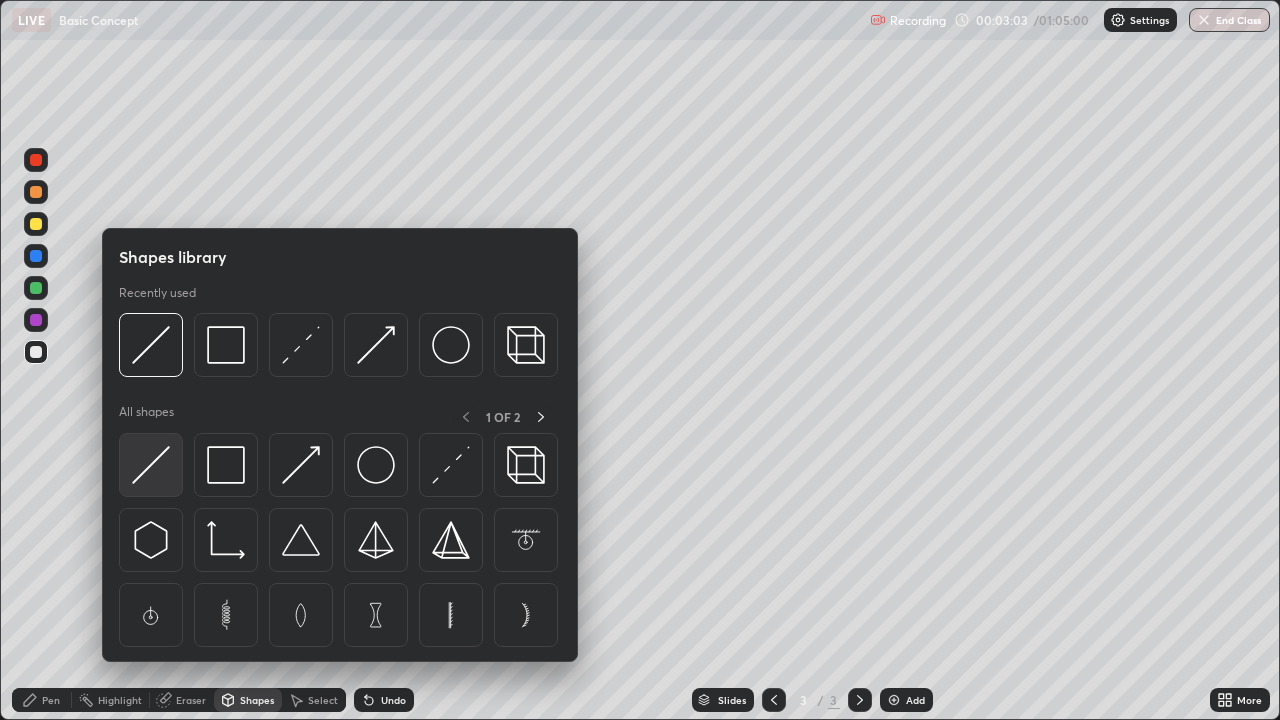 click at bounding box center [151, 465] 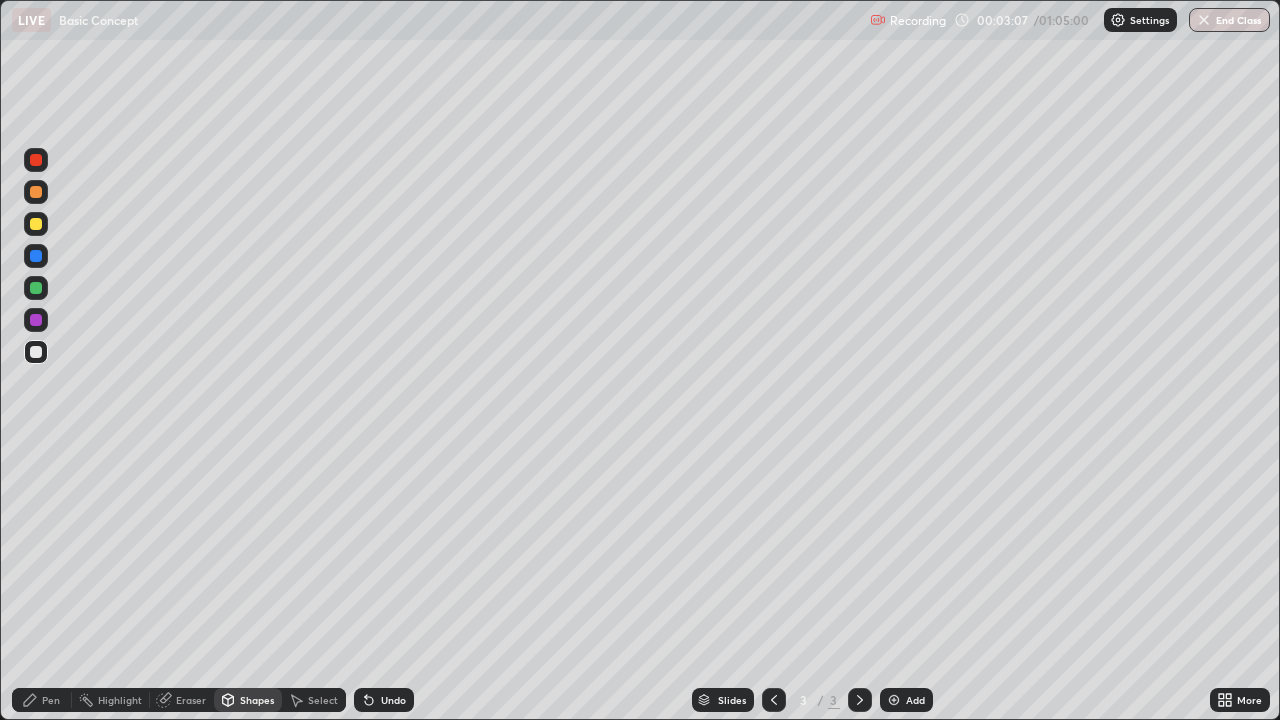 click on "Undo" at bounding box center (393, 700) 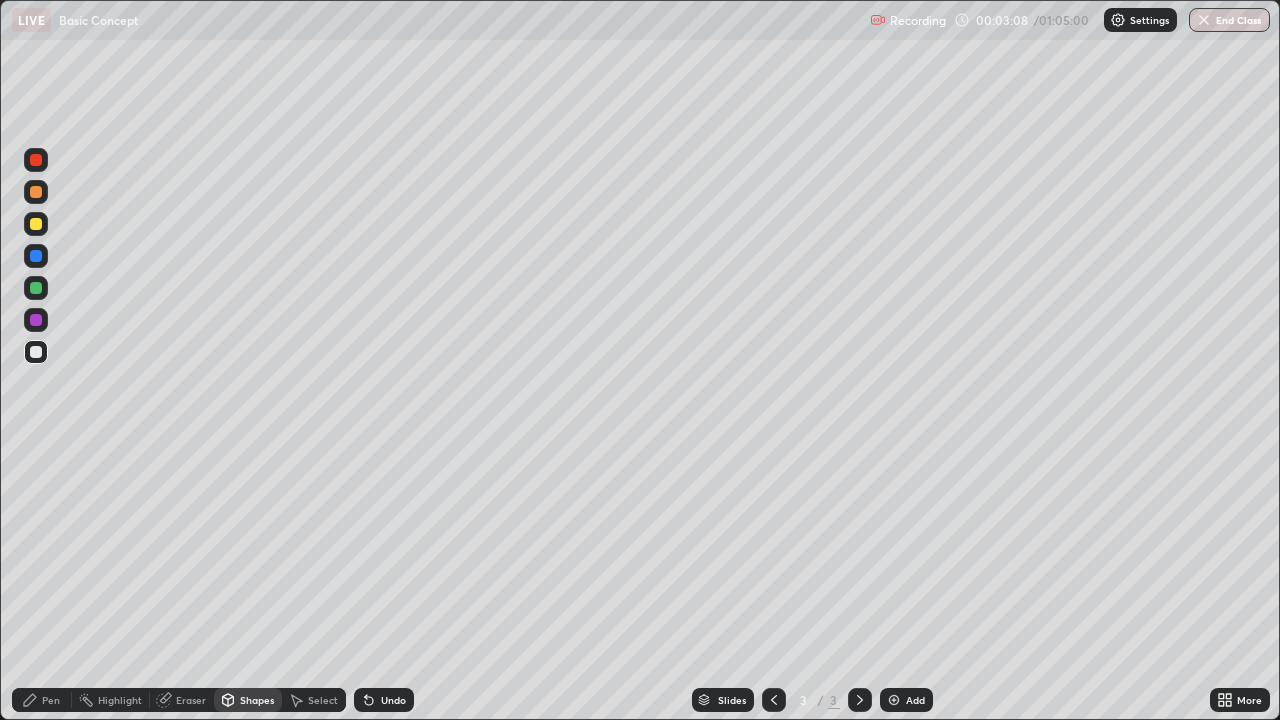 click on "Pen" at bounding box center [42, 700] 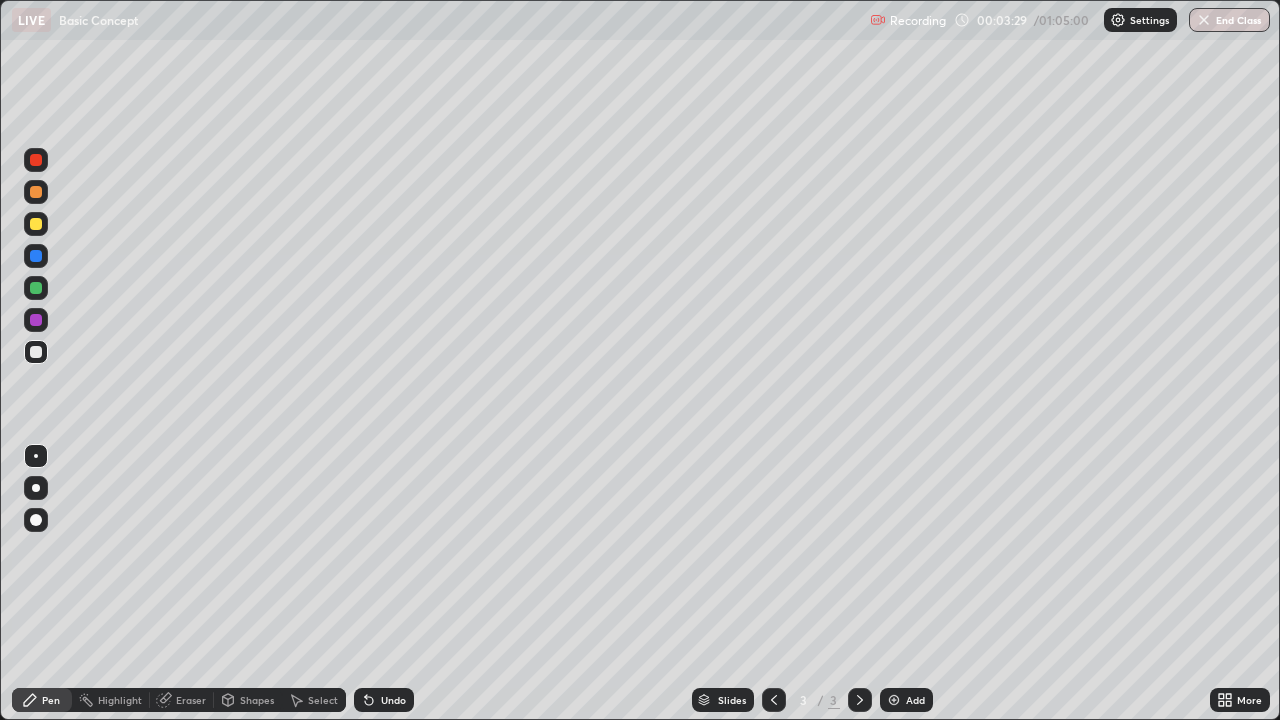 click on "Shapes" at bounding box center [248, 700] 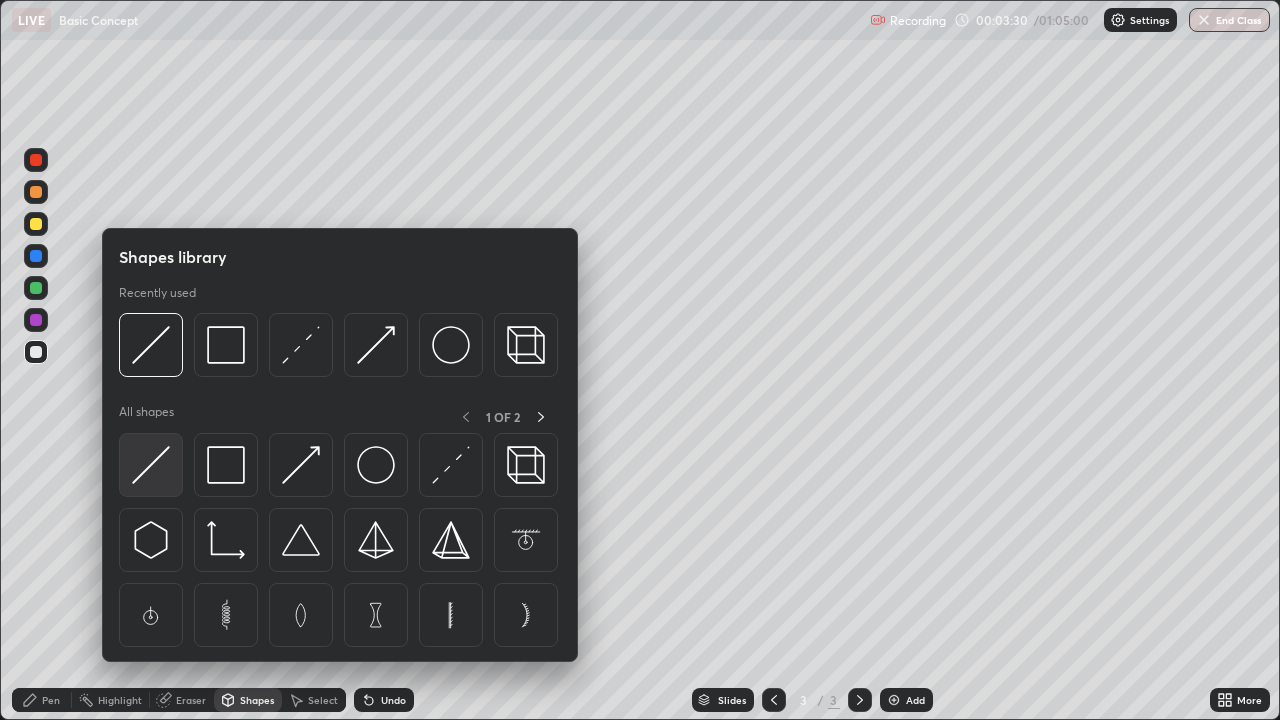 click at bounding box center [151, 465] 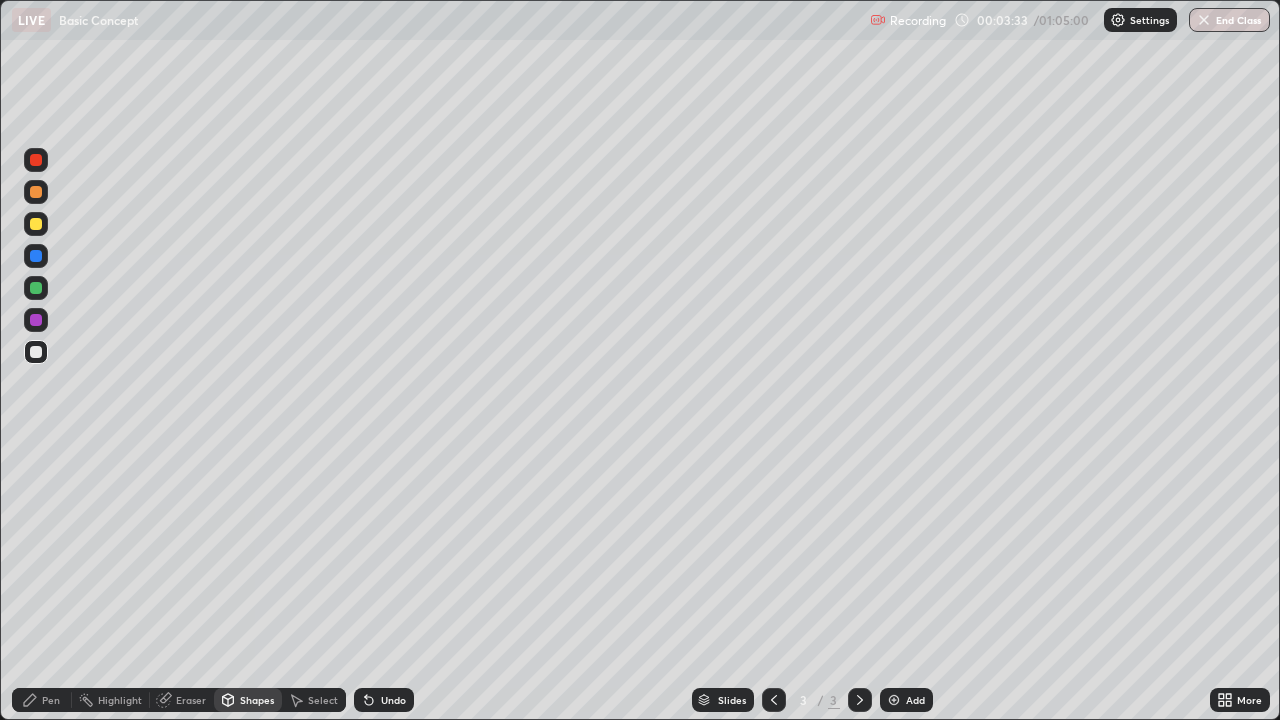 click on "Pen" at bounding box center (51, 700) 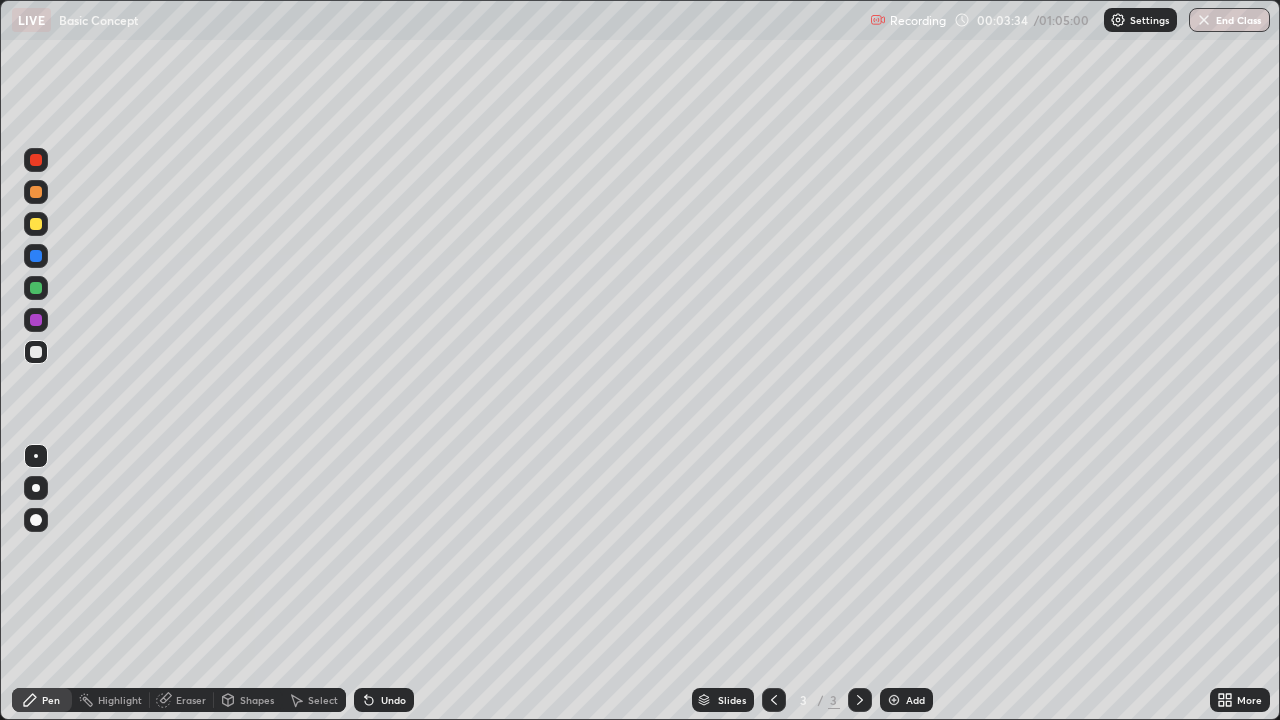 click at bounding box center (36, 224) 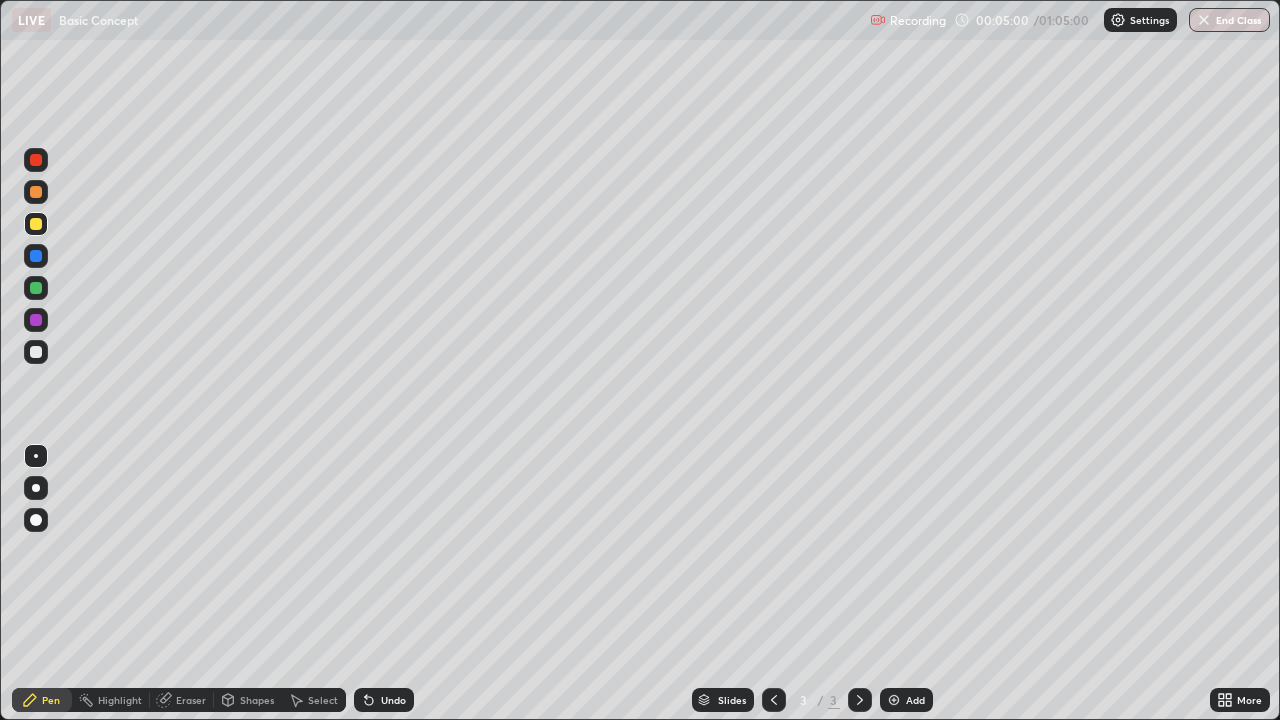 click on "Undo" at bounding box center [393, 700] 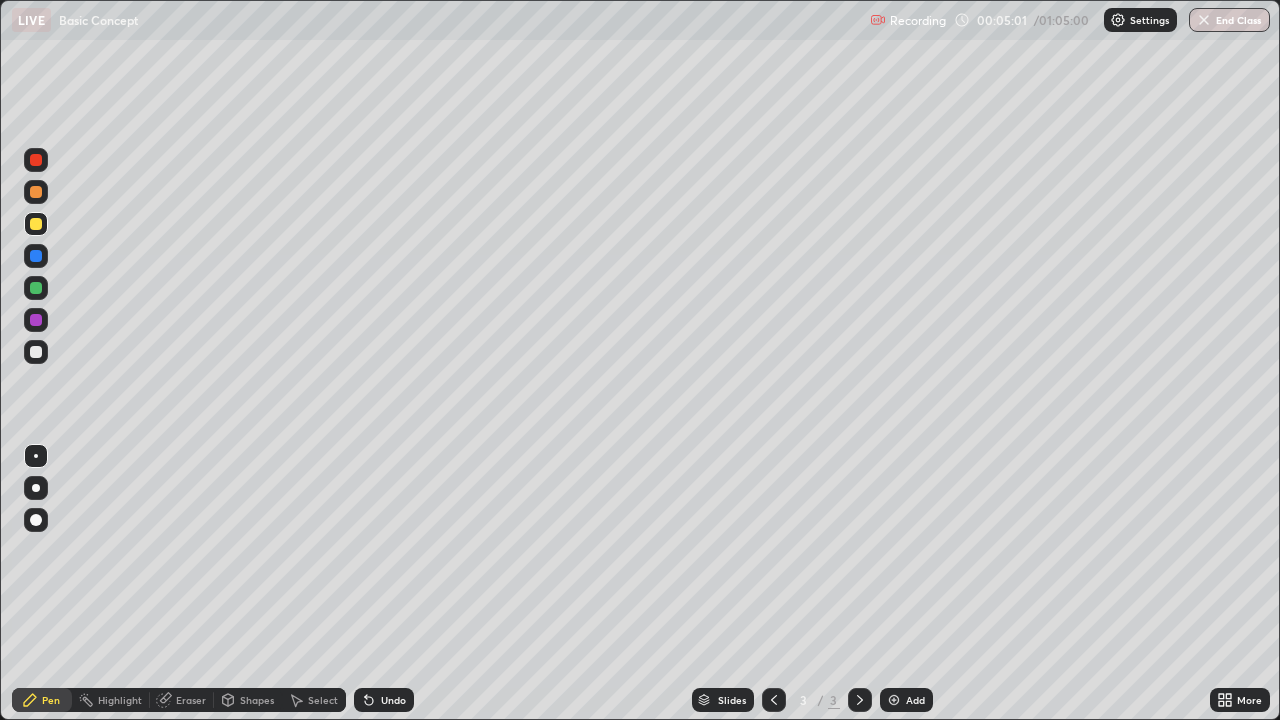 click at bounding box center [36, 352] 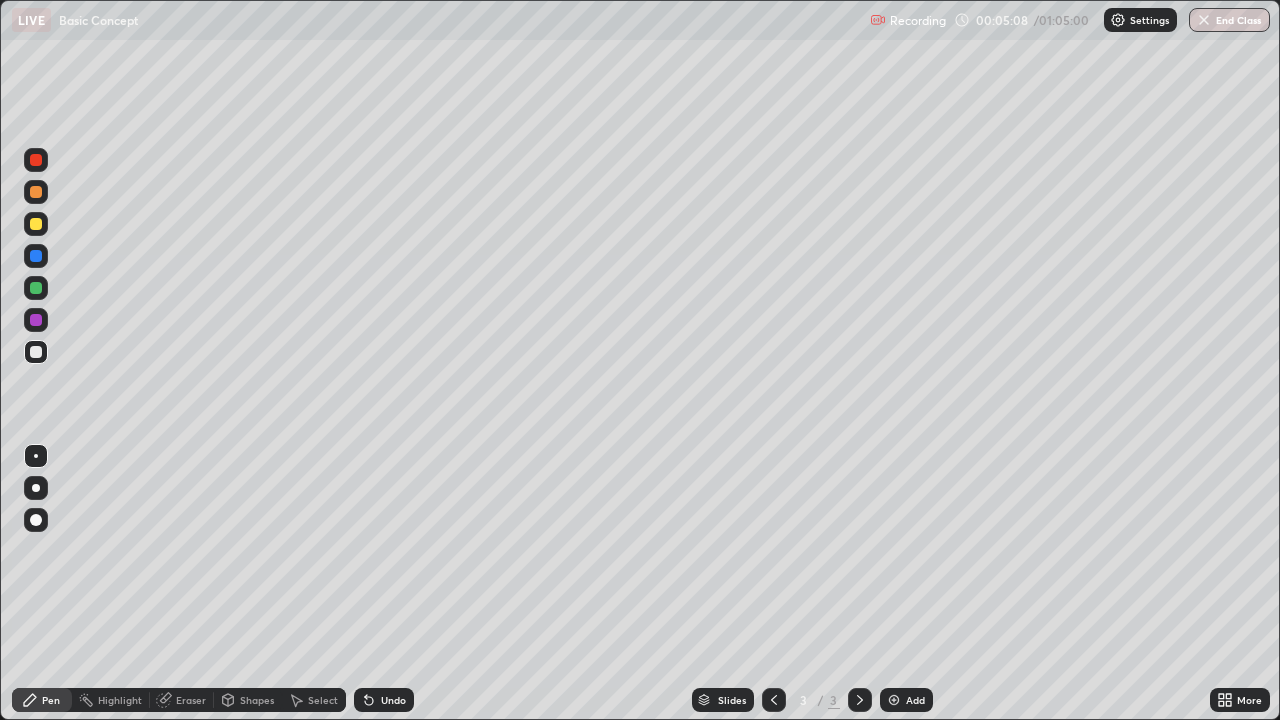 click 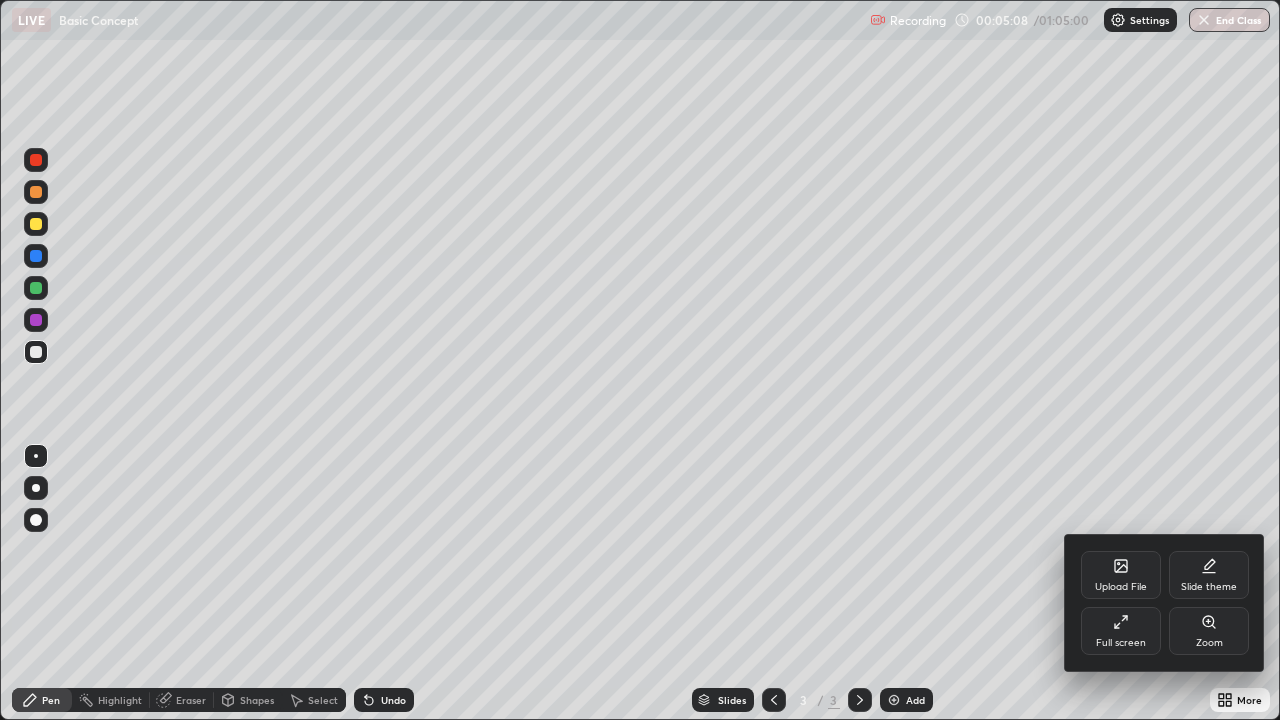 click on "Full screen" at bounding box center (1121, 631) 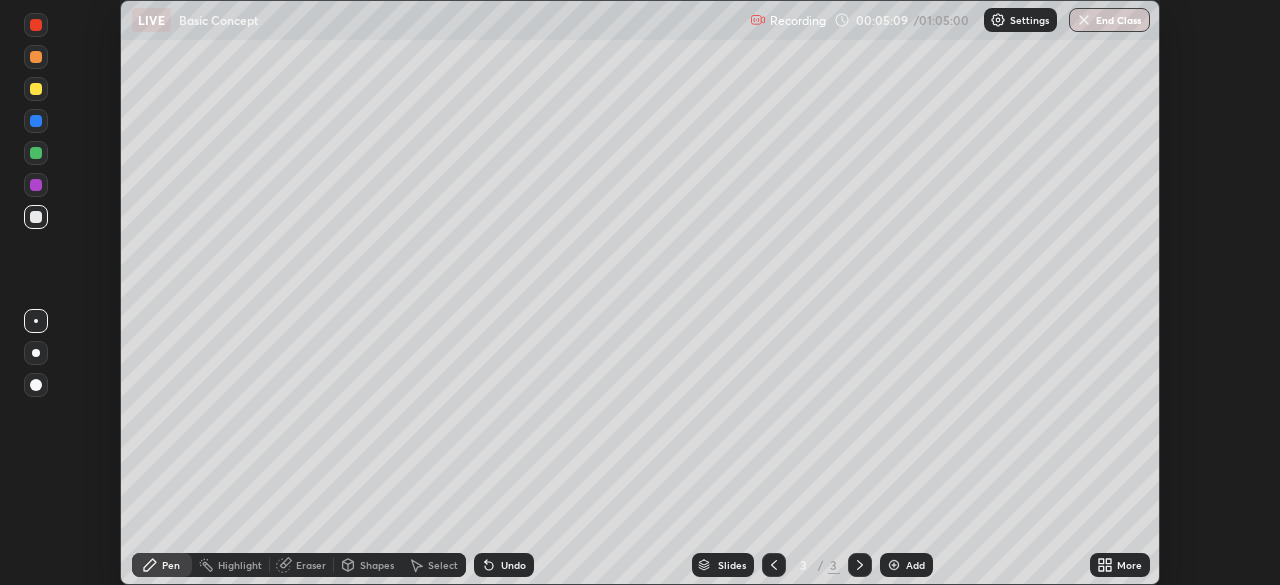 scroll, scrollTop: 585, scrollLeft: 1280, axis: both 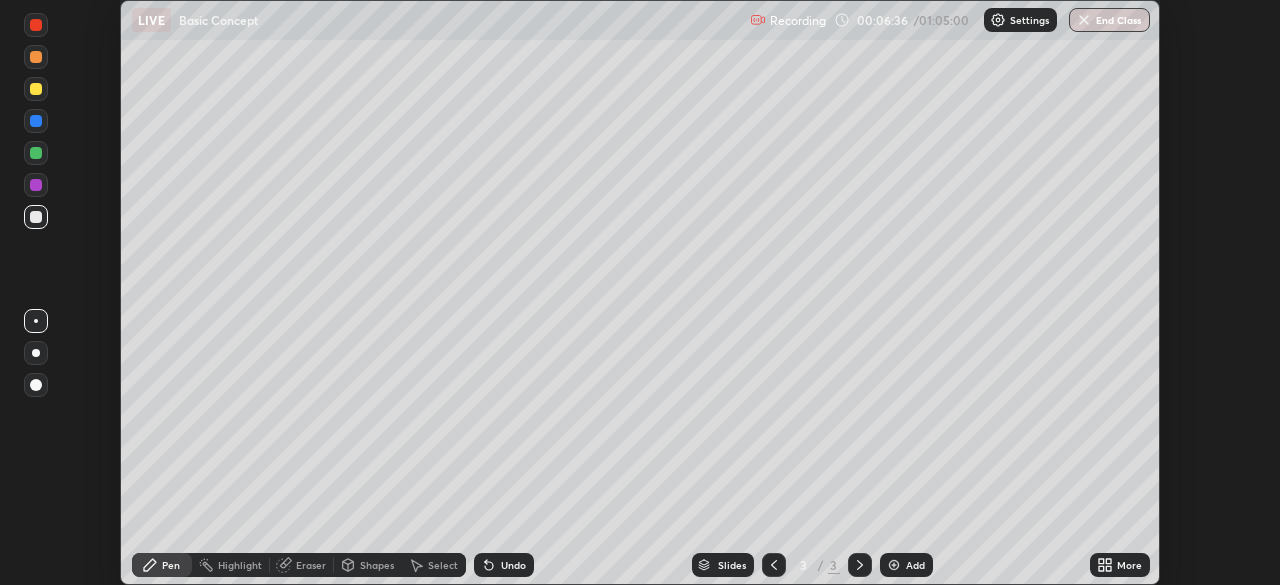 click 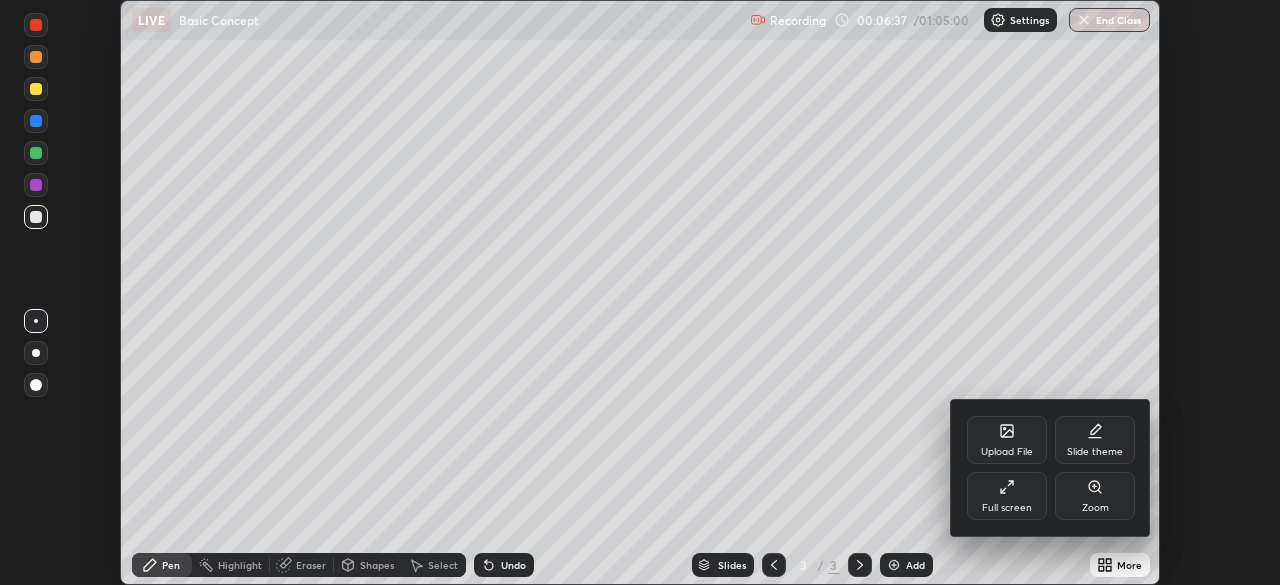 click on "Full screen" at bounding box center (1007, 496) 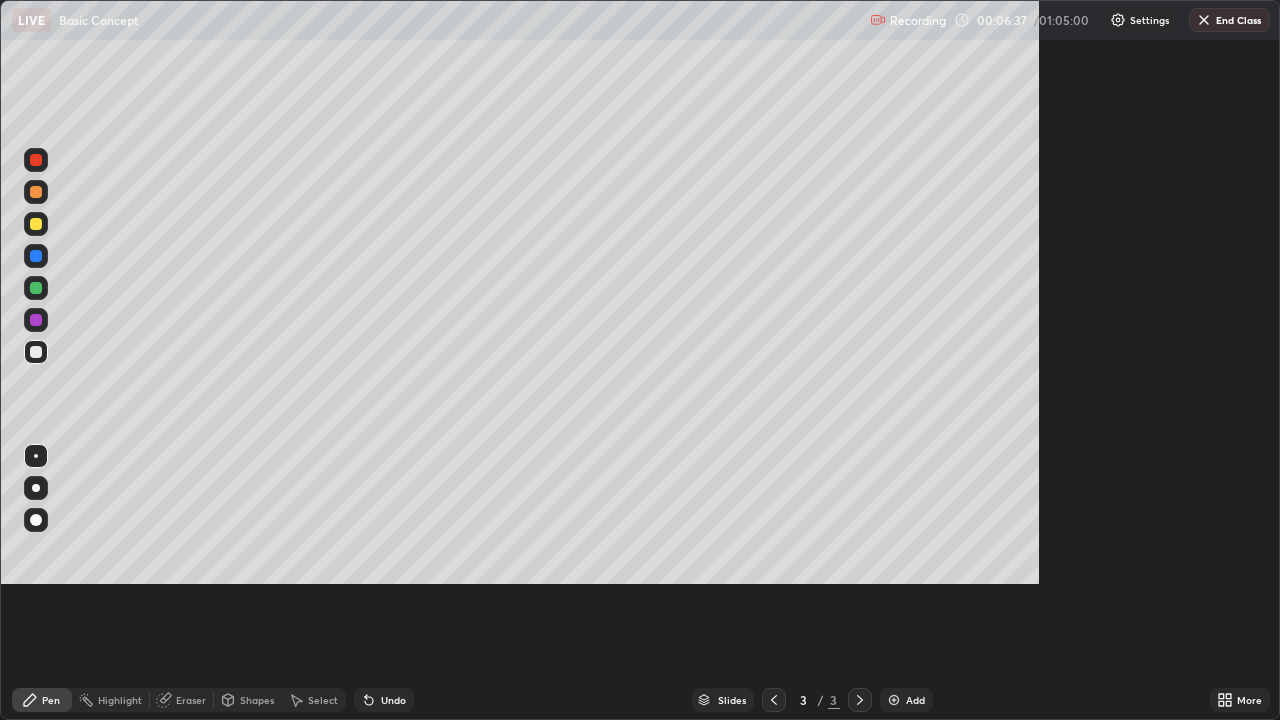scroll, scrollTop: 99280, scrollLeft: 98720, axis: both 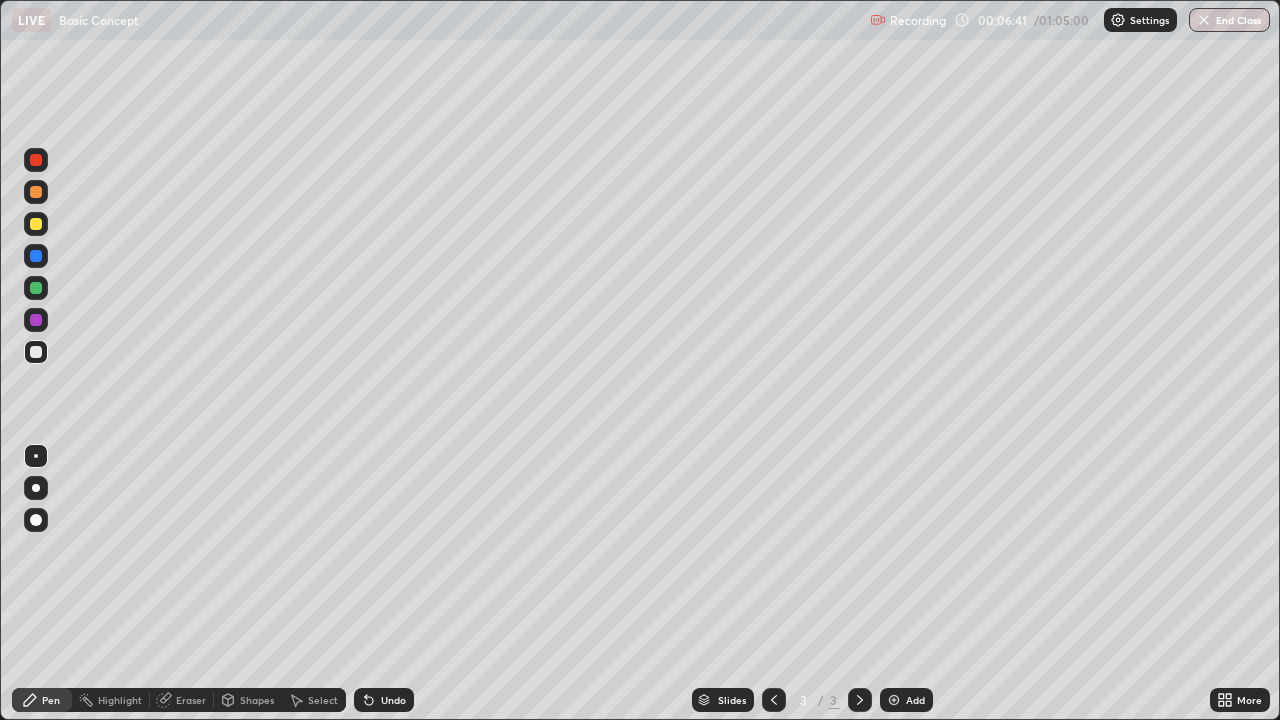 click on "Shapes" at bounding box center (248, 700) 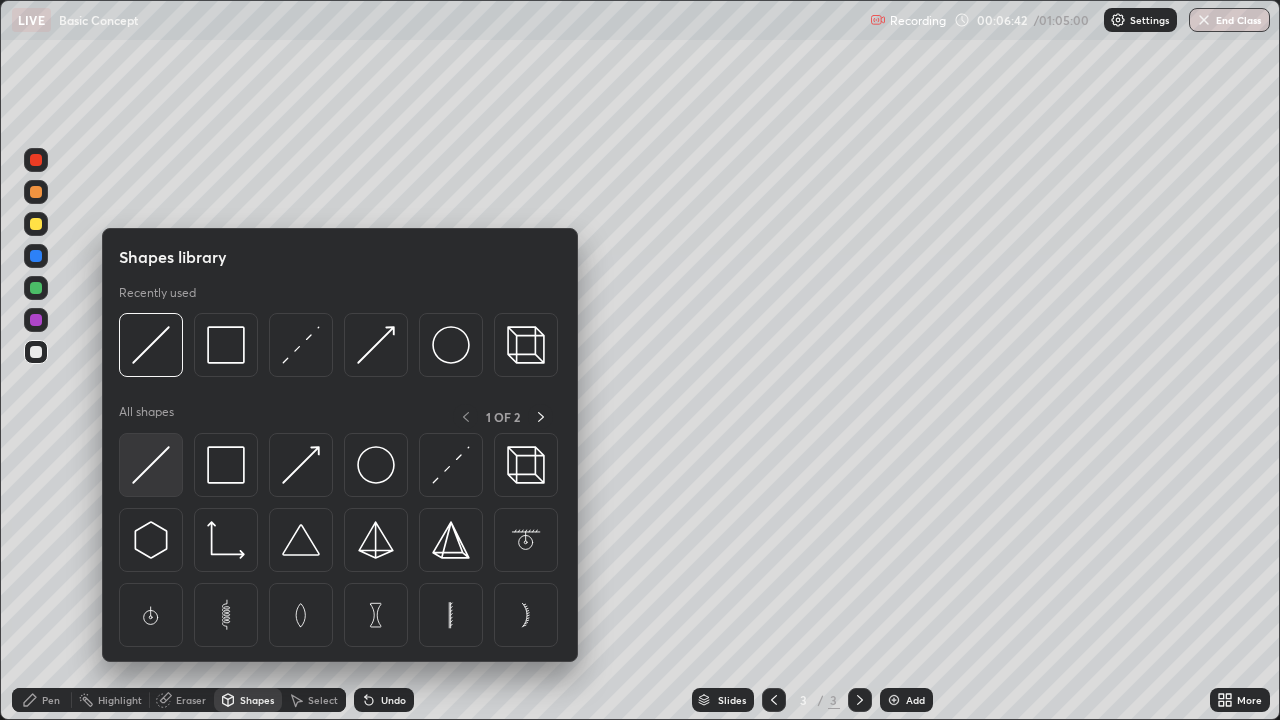 click at bounding box center [151, 465] 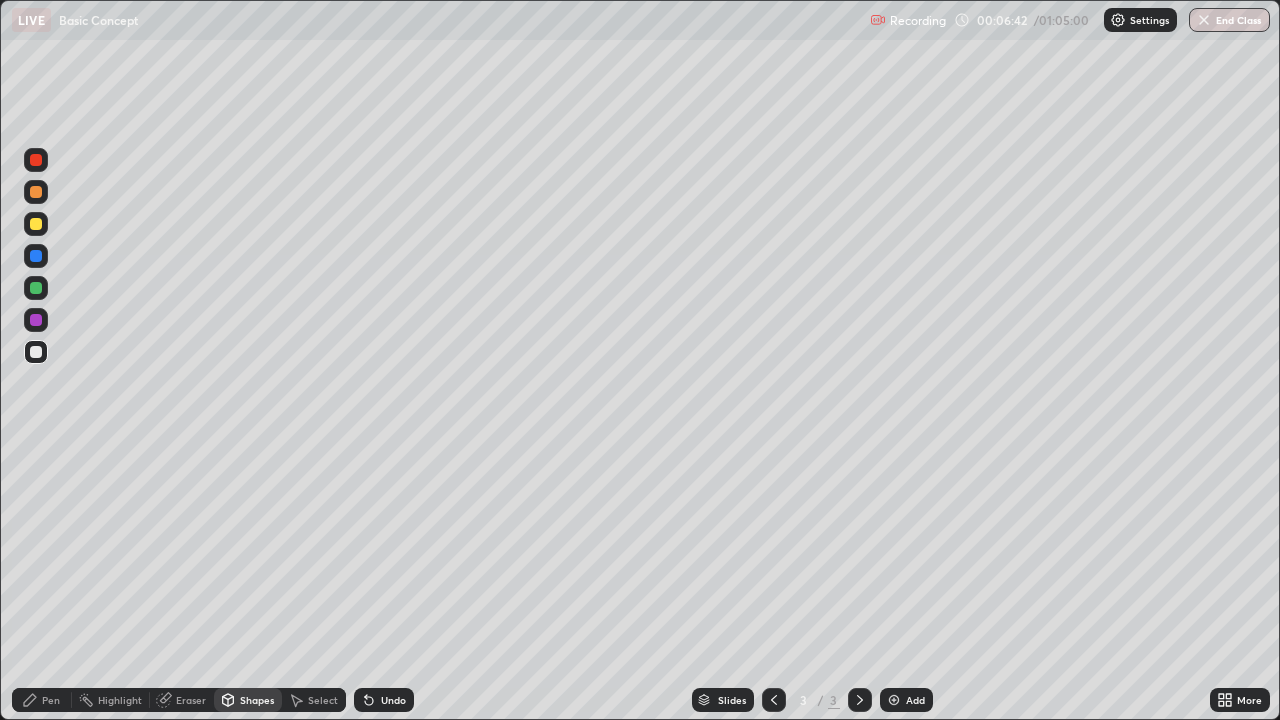 click at bounding box center [36, 224] 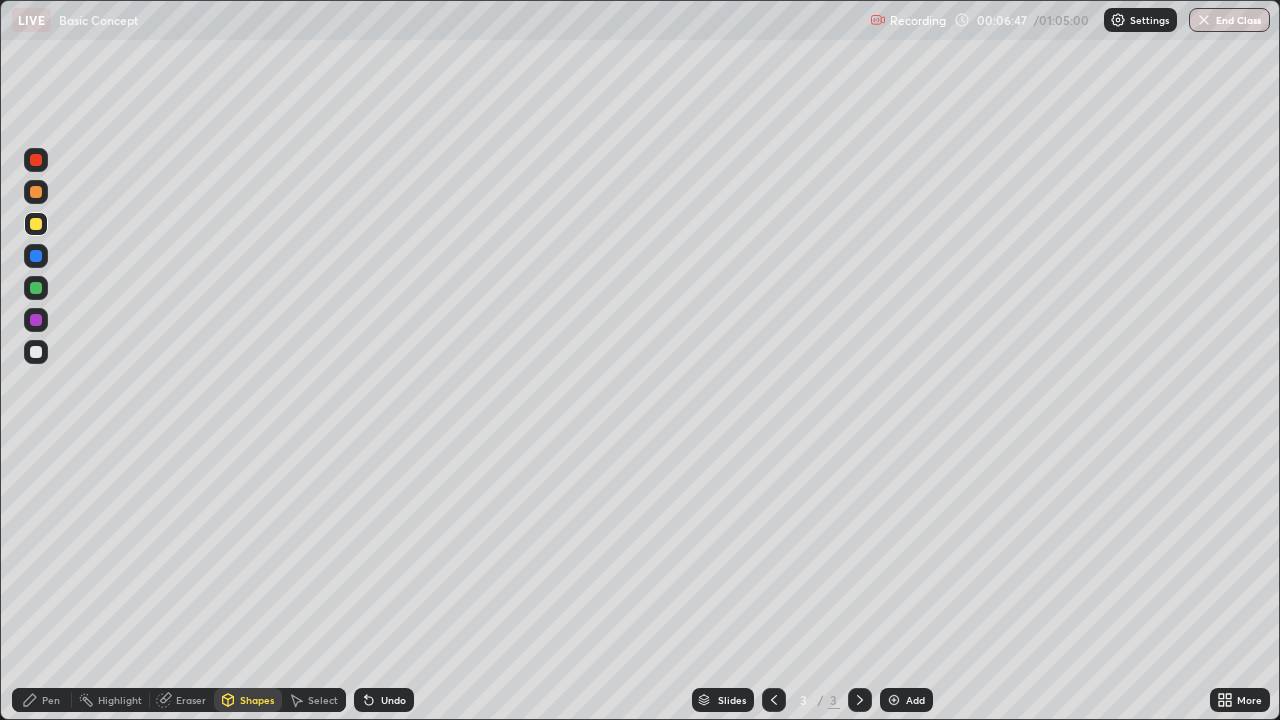 click on "Shapes" at bounding box center [257, 700] 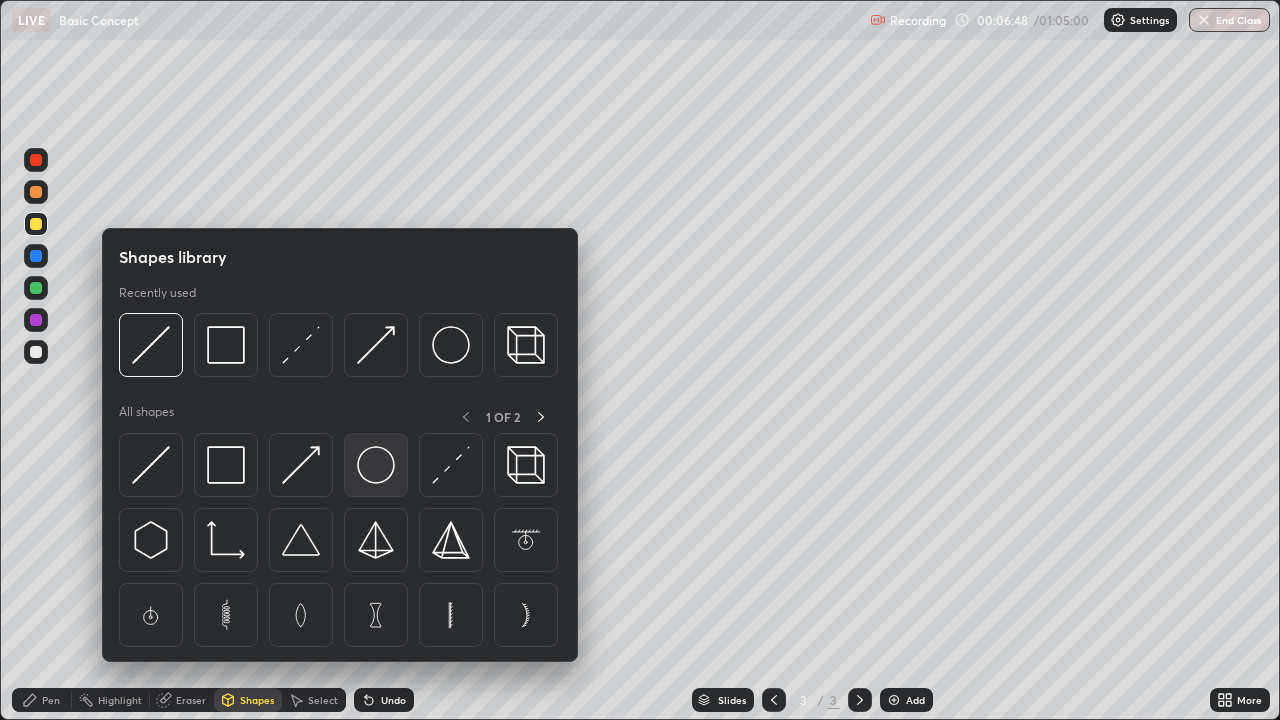 click at bounding box center (376, 465) 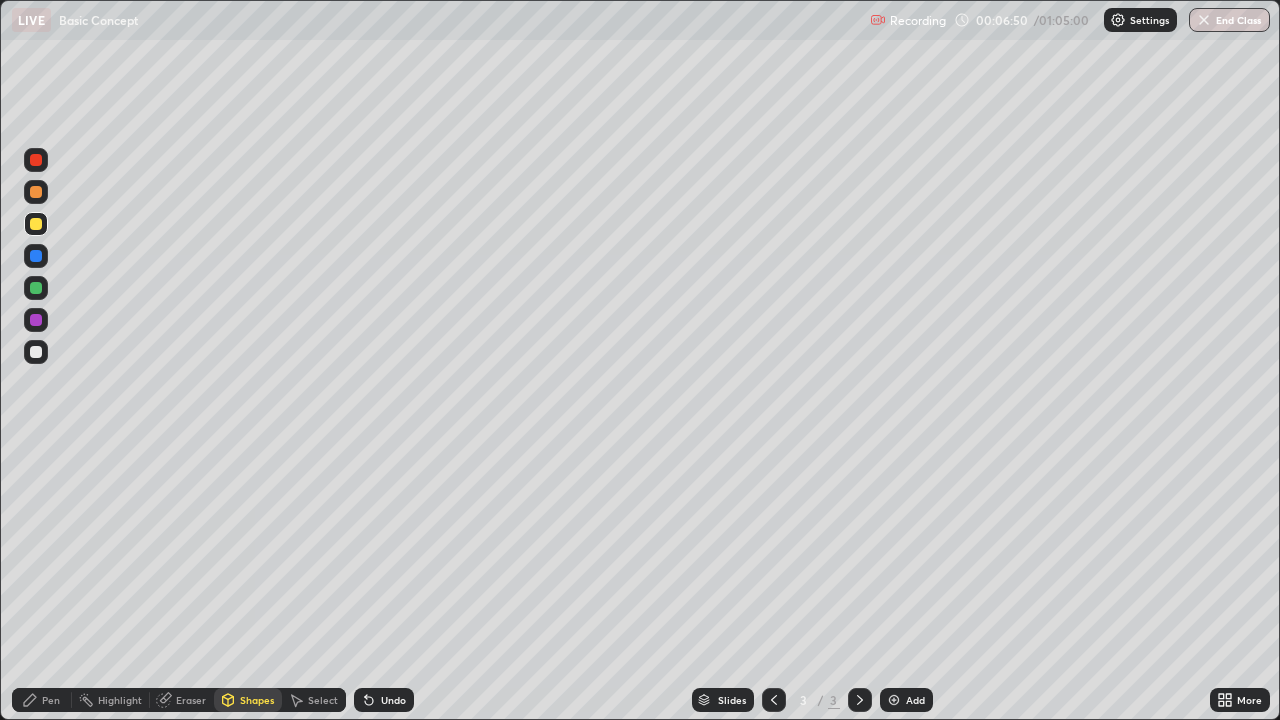 click on "Pen" at bounding box center (51, 700) 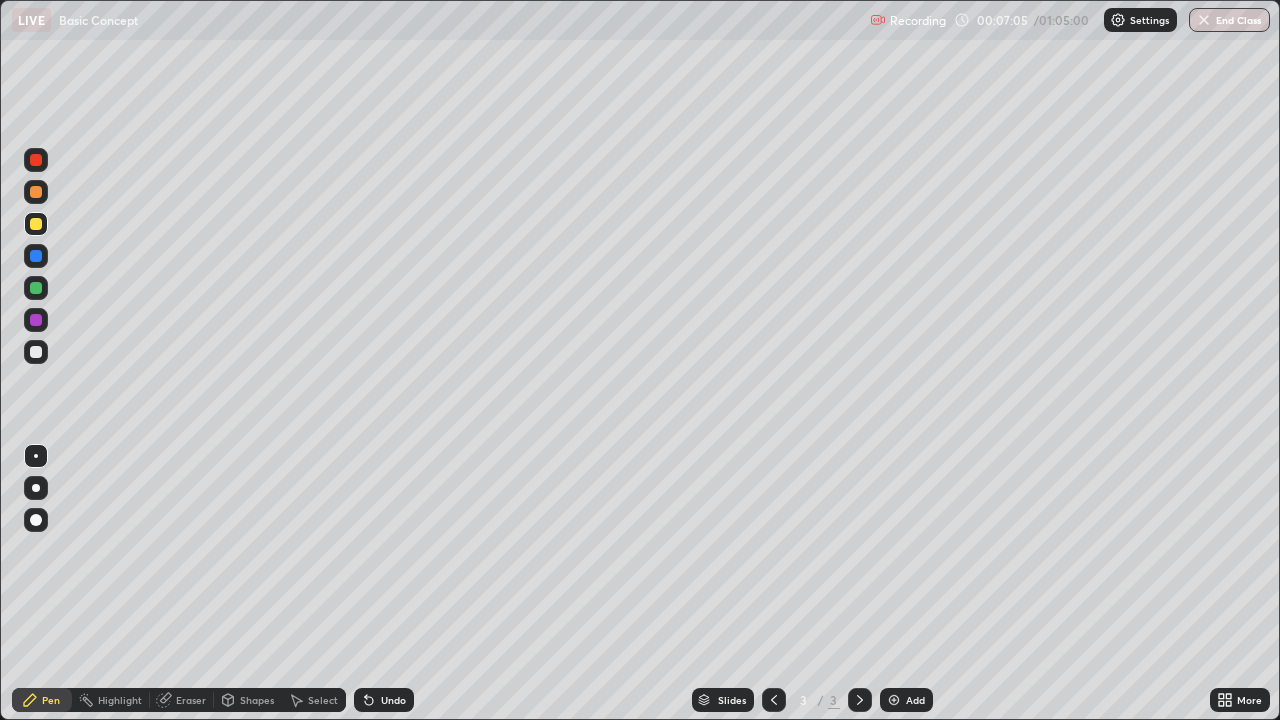 click at bounding box center (36, 160) 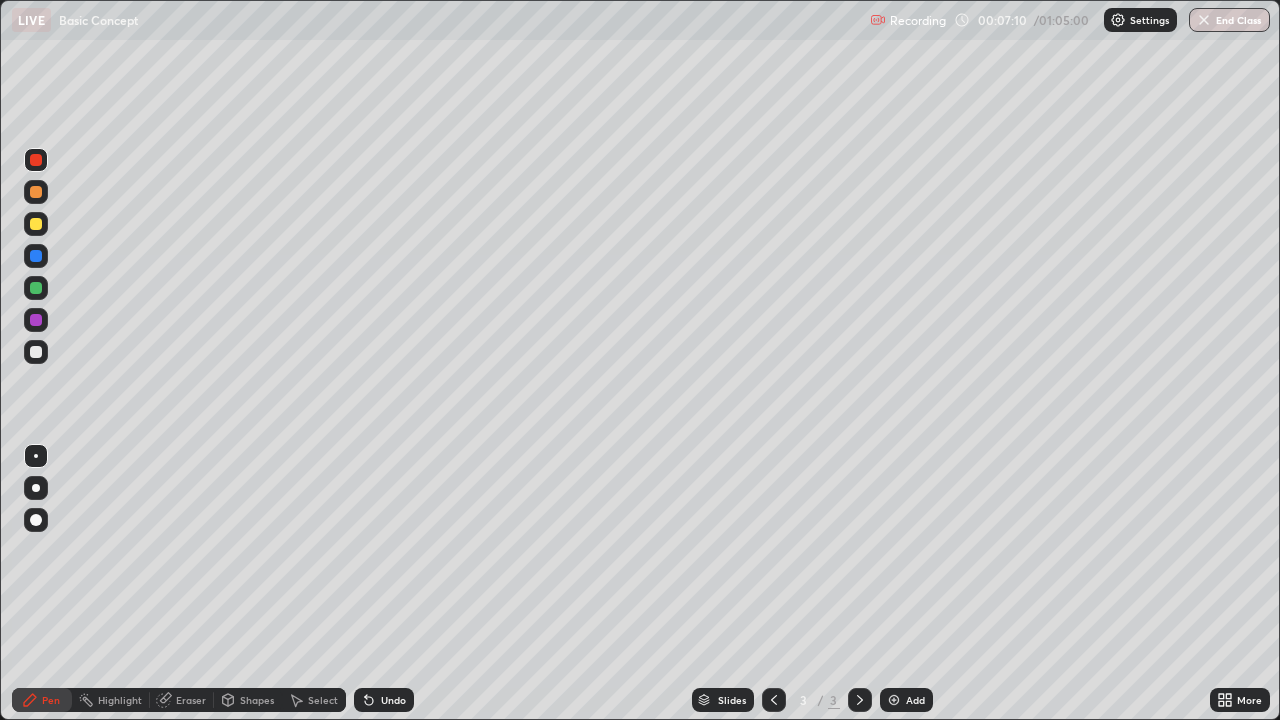 click at bounding box center (36, 488) 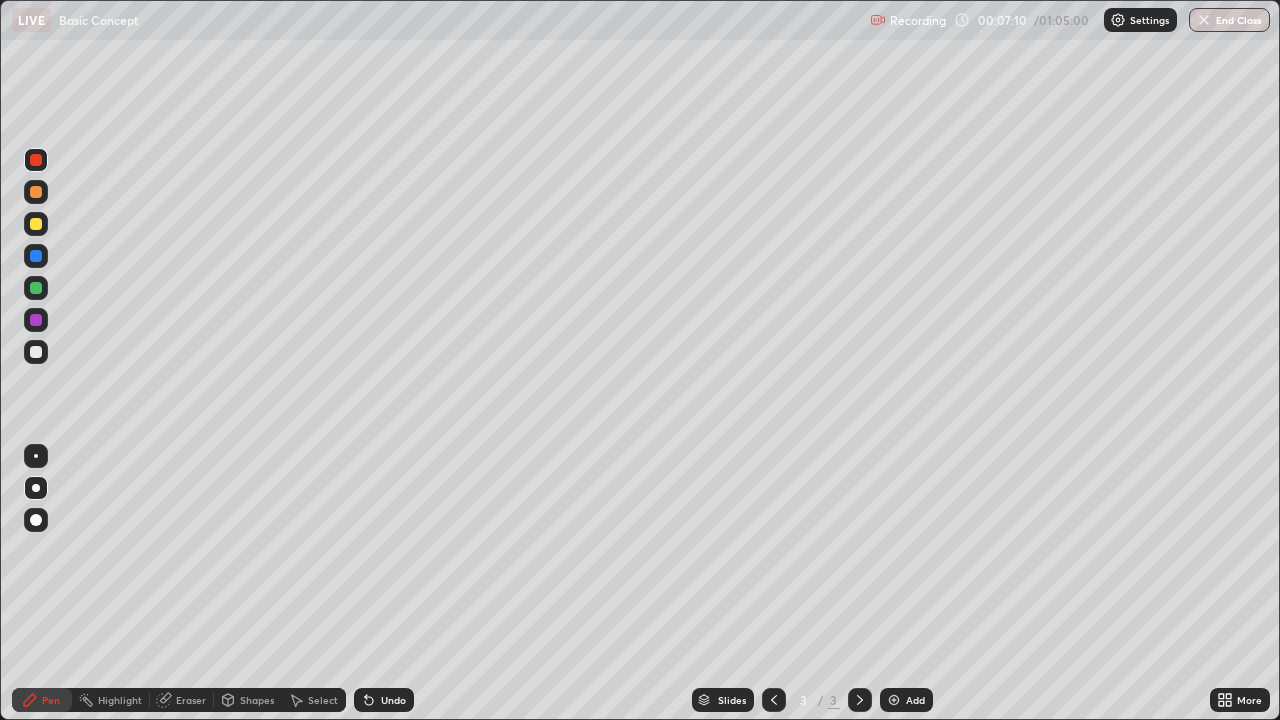 click at bounding box center [36, 352] 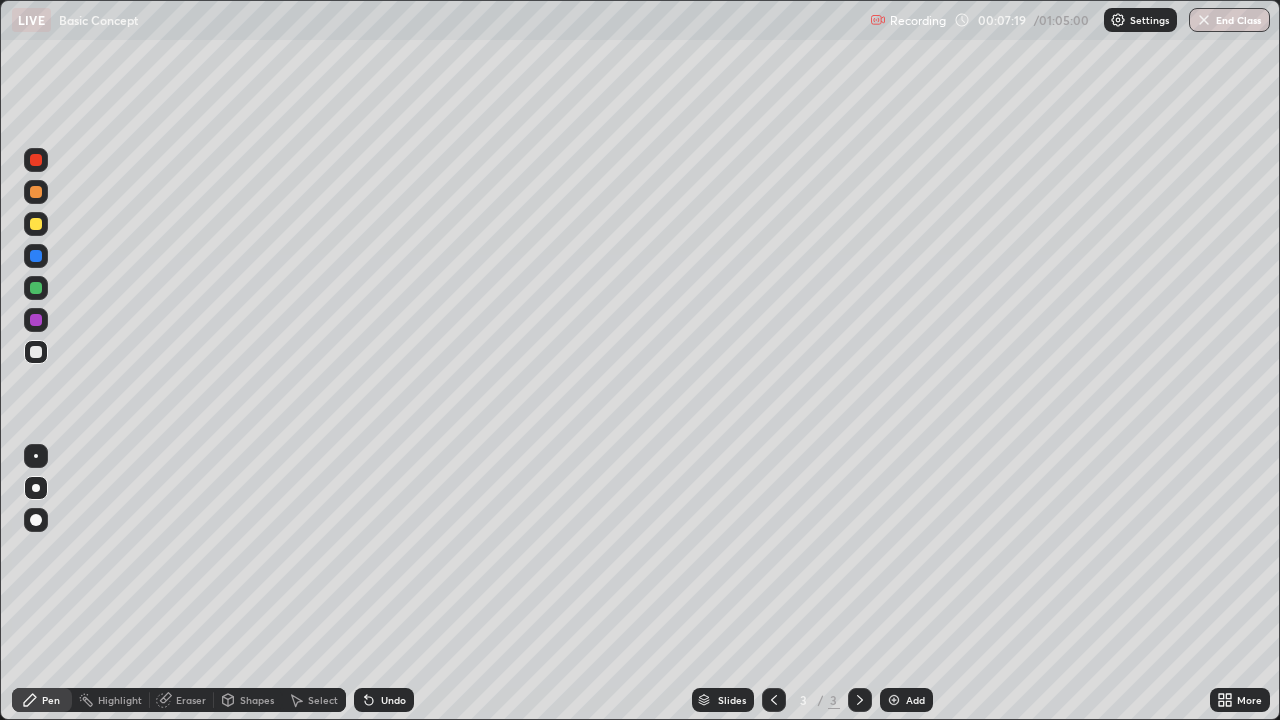 click on "Shapes" at bounding box center (248, 700) 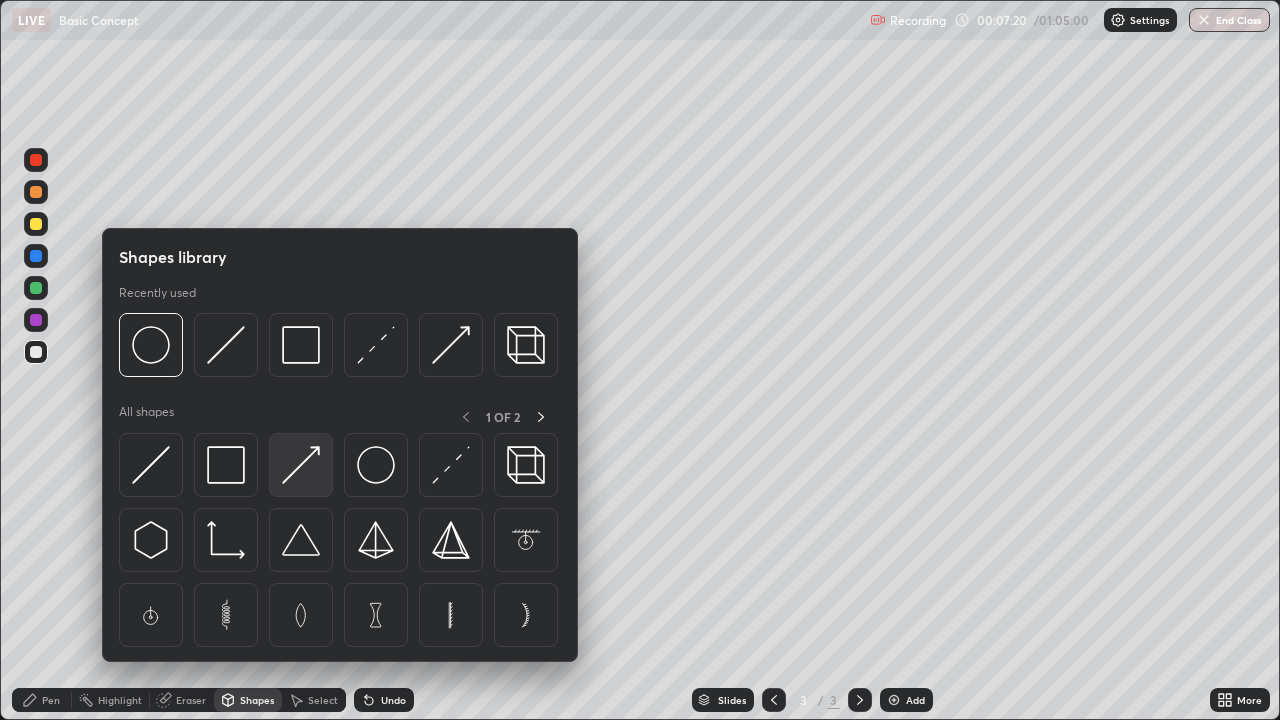 click at bounding box center (301, 465) 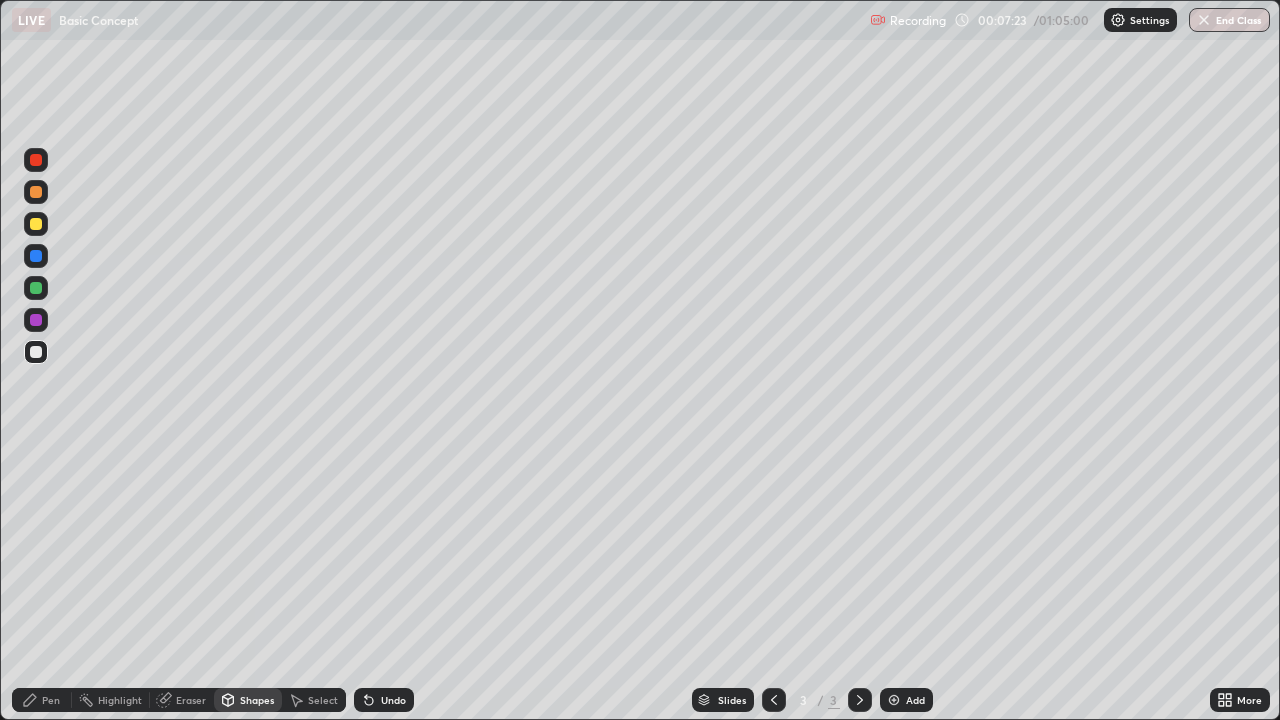 click on "Pen" at bounding box center (51, 700) 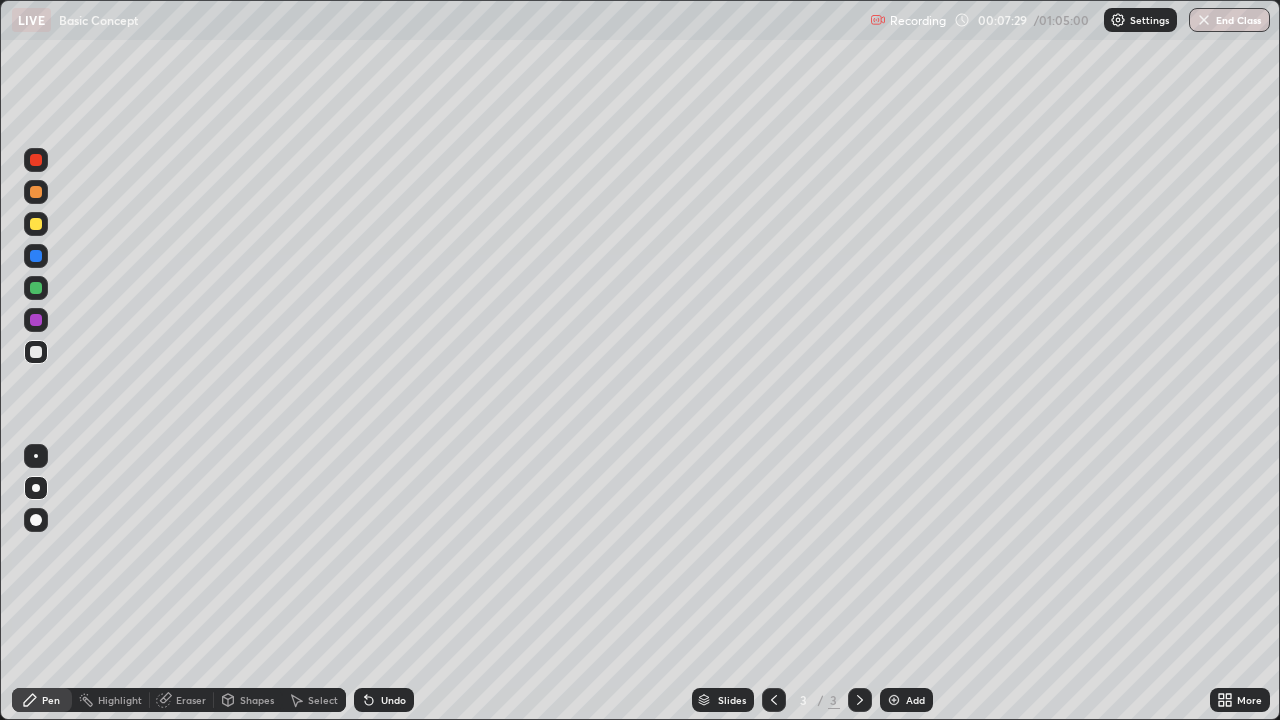 click on "Shapes" at bounding box center (257, 700) 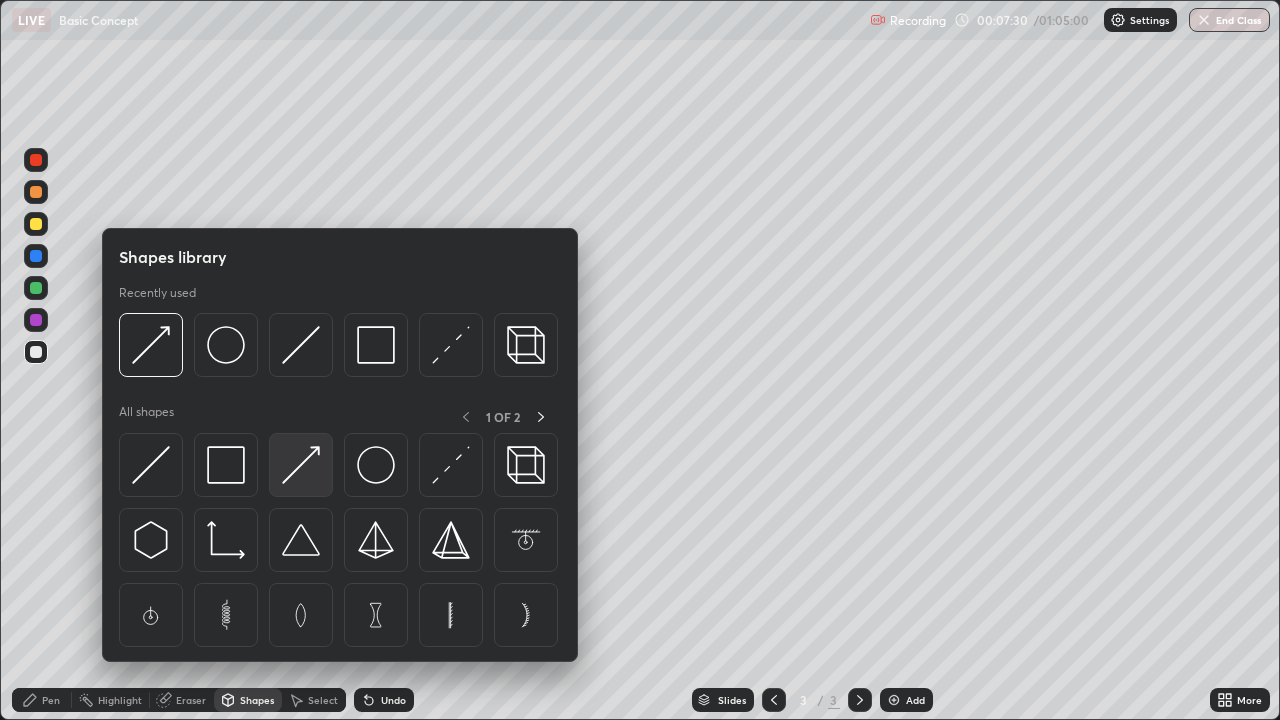 click at bounding box center [301, 465] 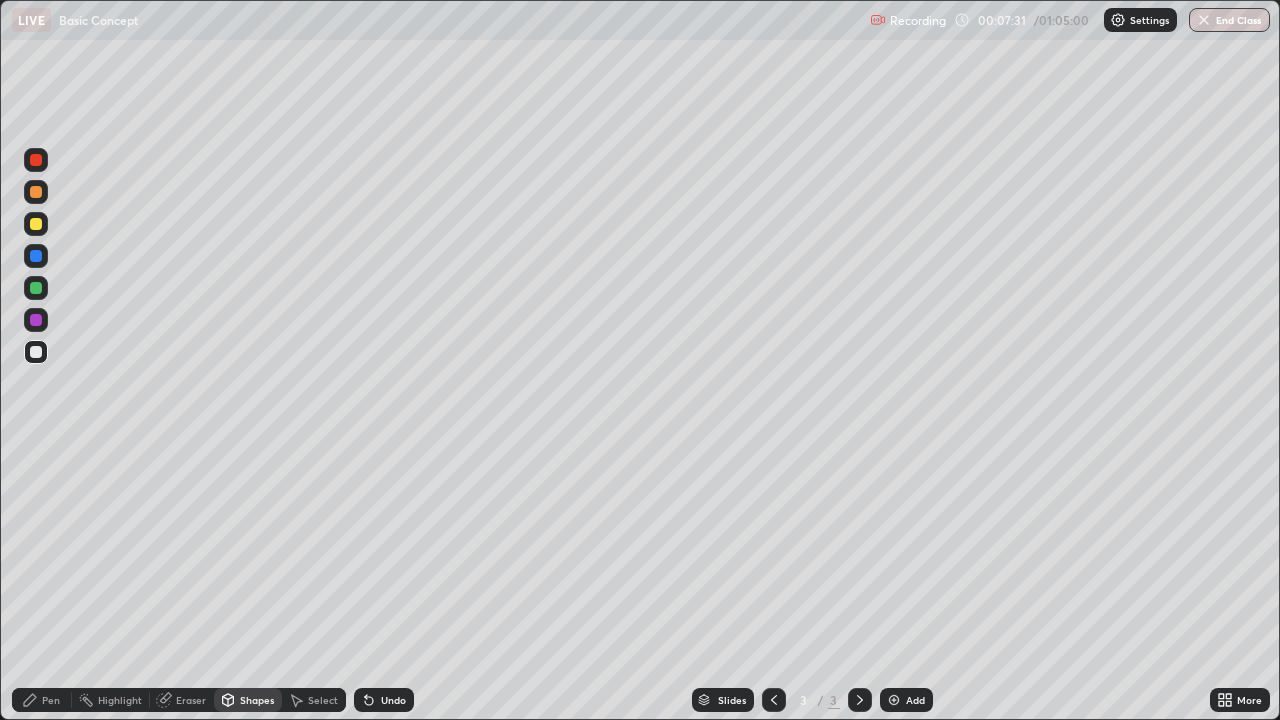 click at bounding box center (36, 224) 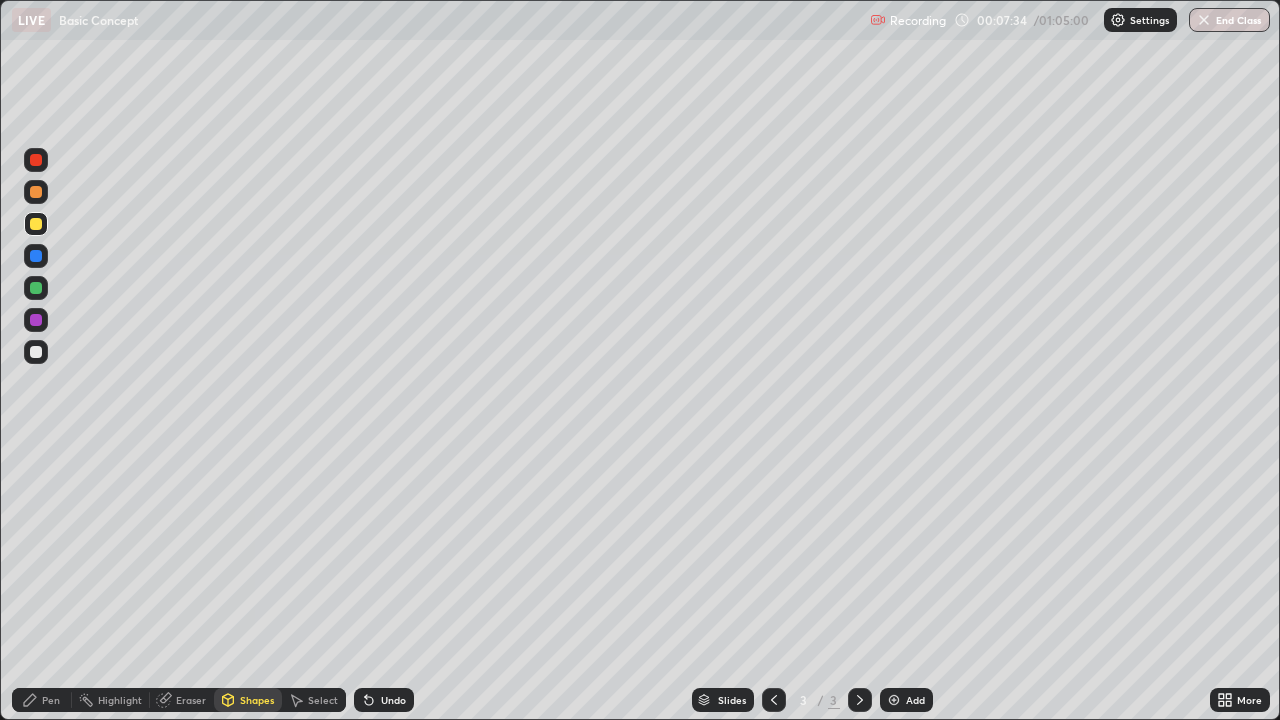 click on "Pen" at bounding box center [51, 700] 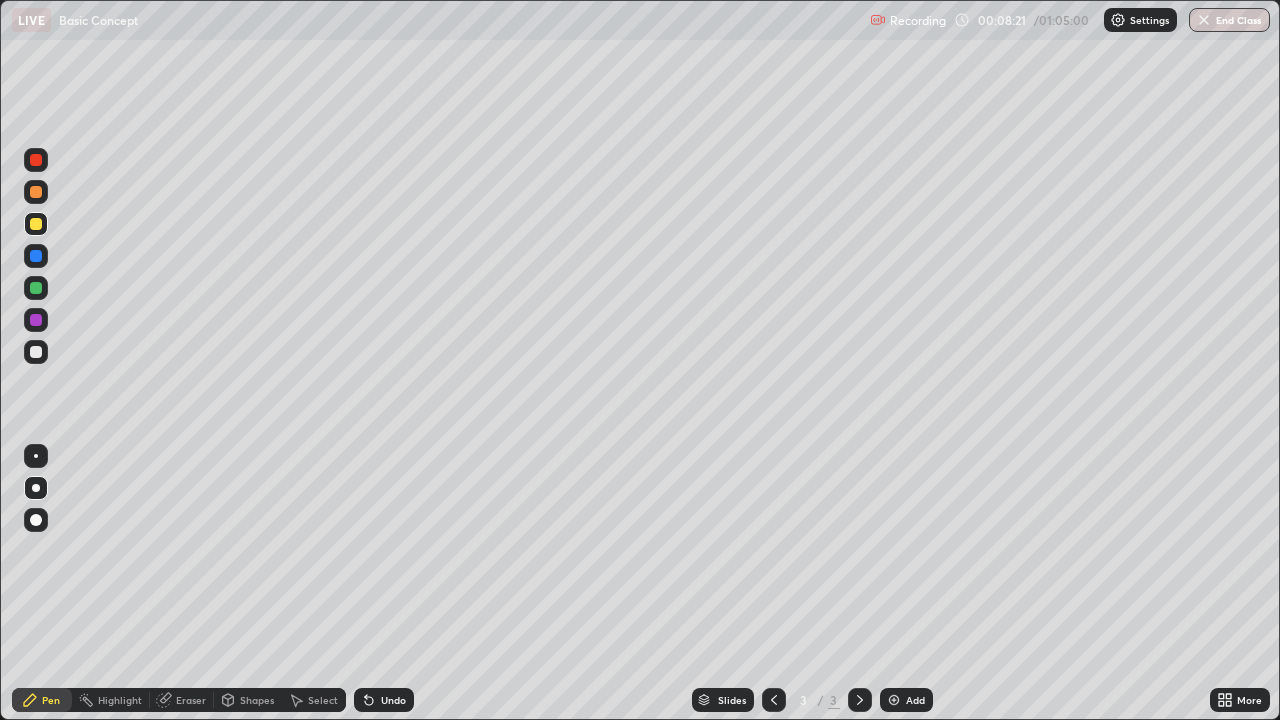click on "Shapes" at bounding box center [248, 700] 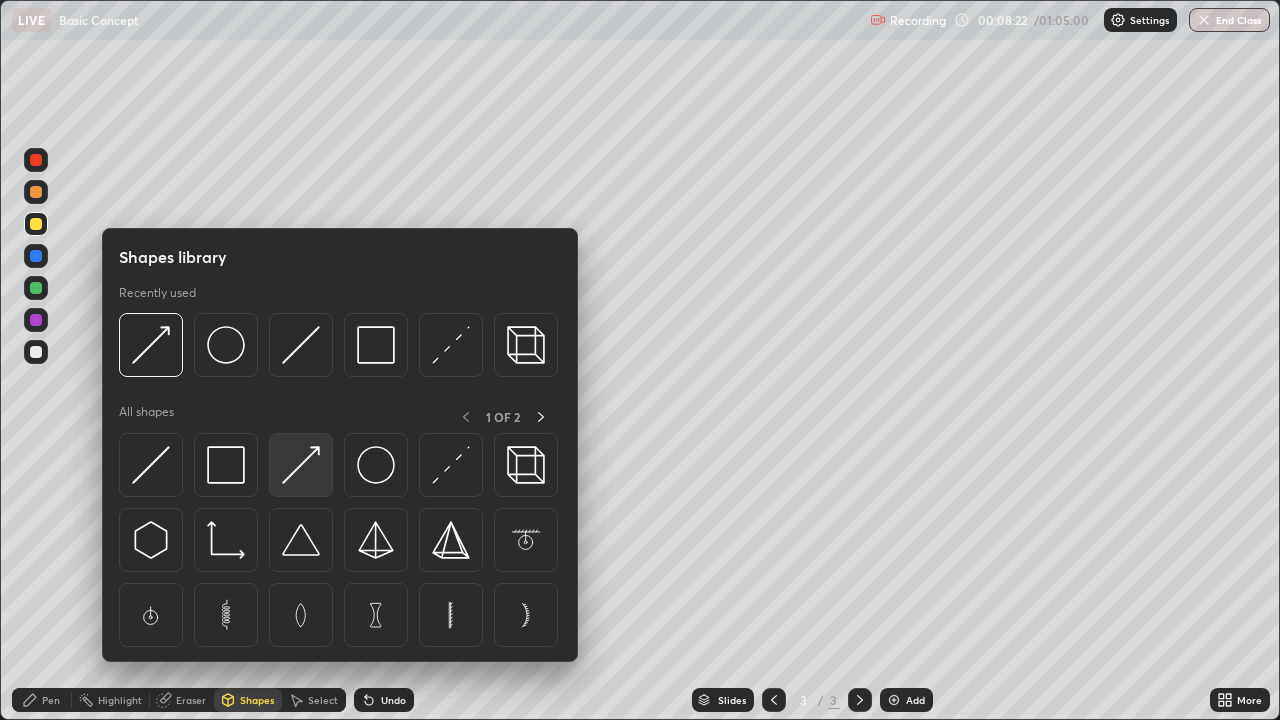 click at bounding box center [301, 465] 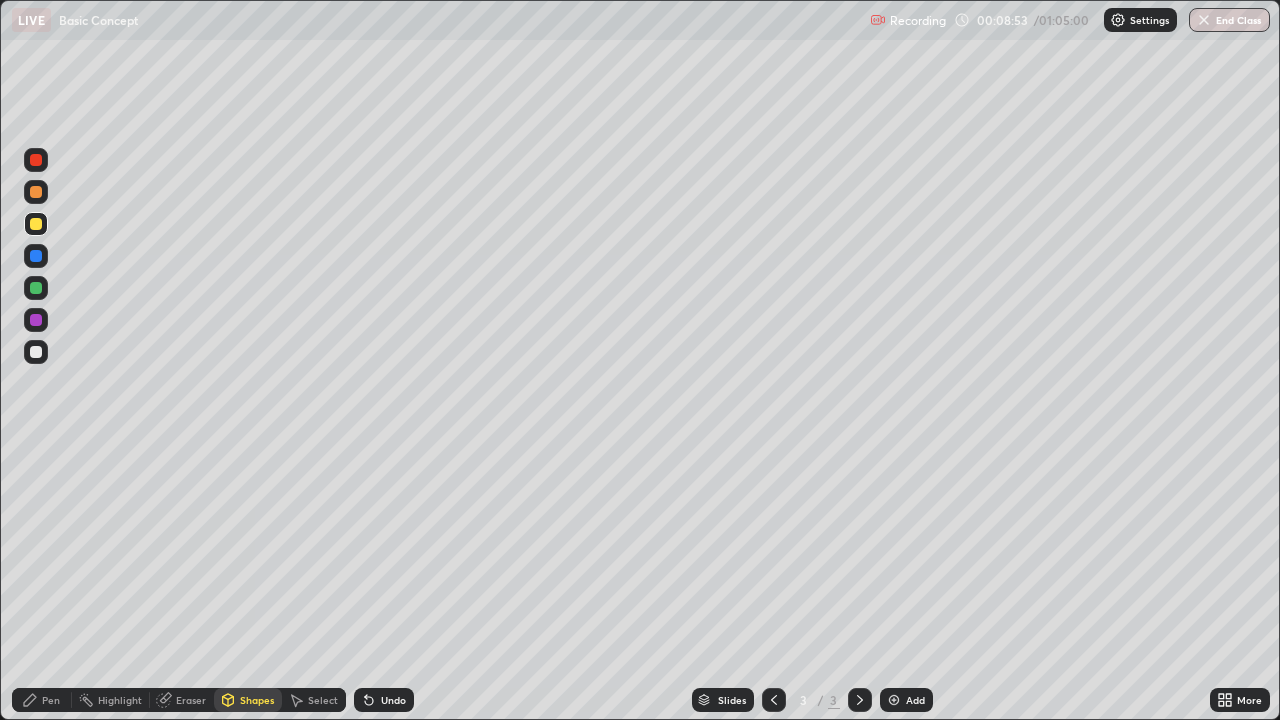 click on "More" at bounding box center (1249, 700) 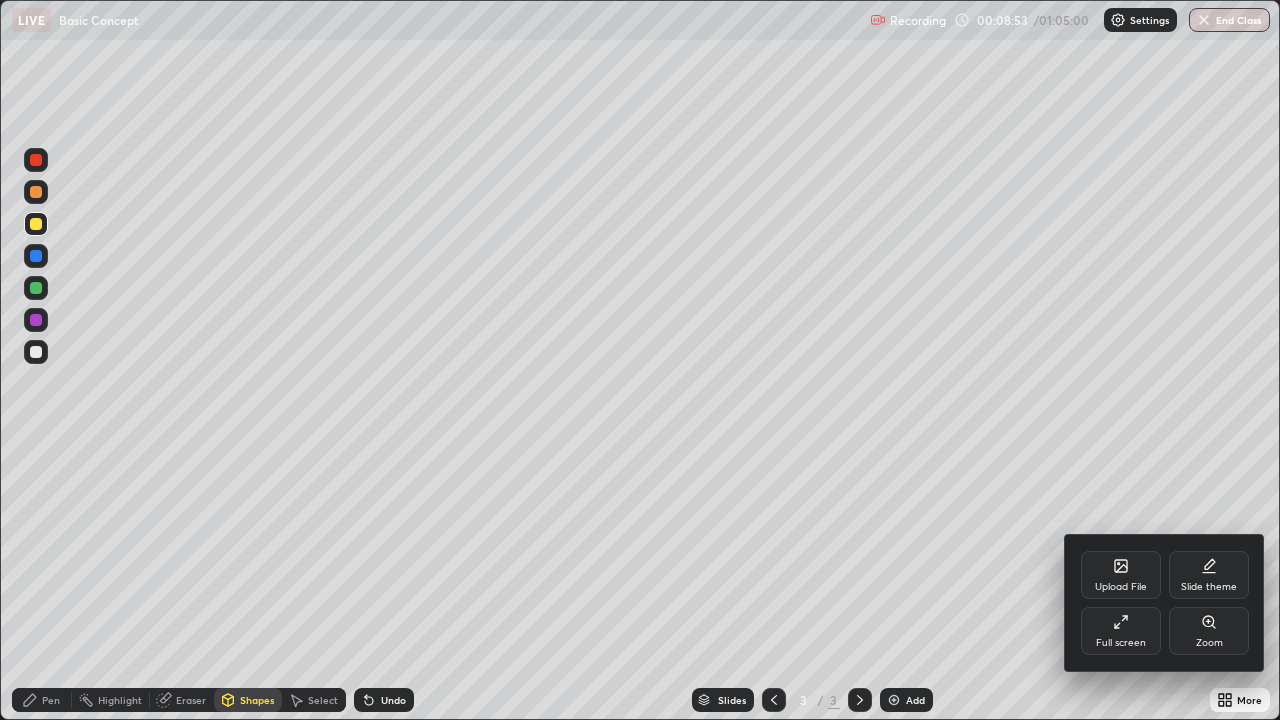 click on "Full screen" at bounding box center (1121, 631) 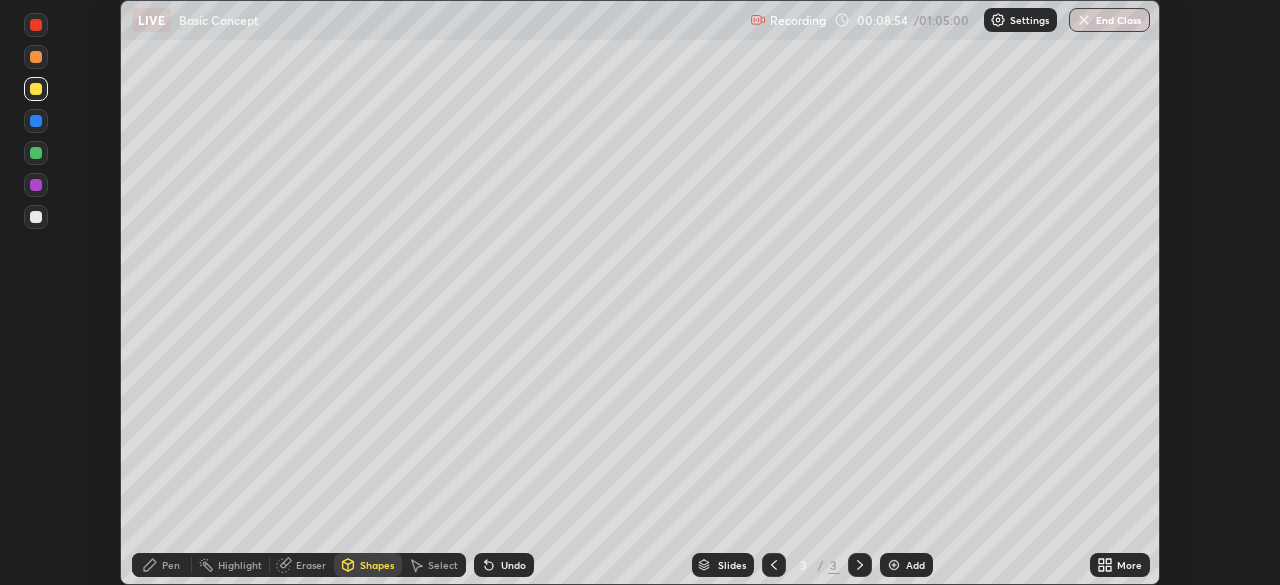 scroll, scrollTop: 585, scrollLeft: 1280, axis: both 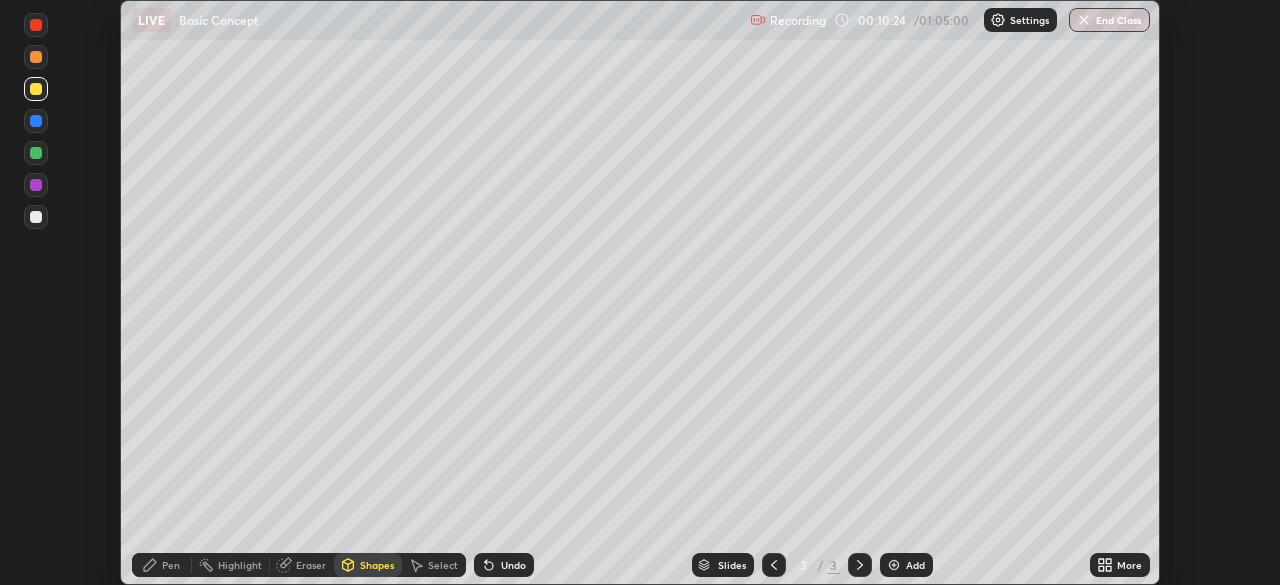 click 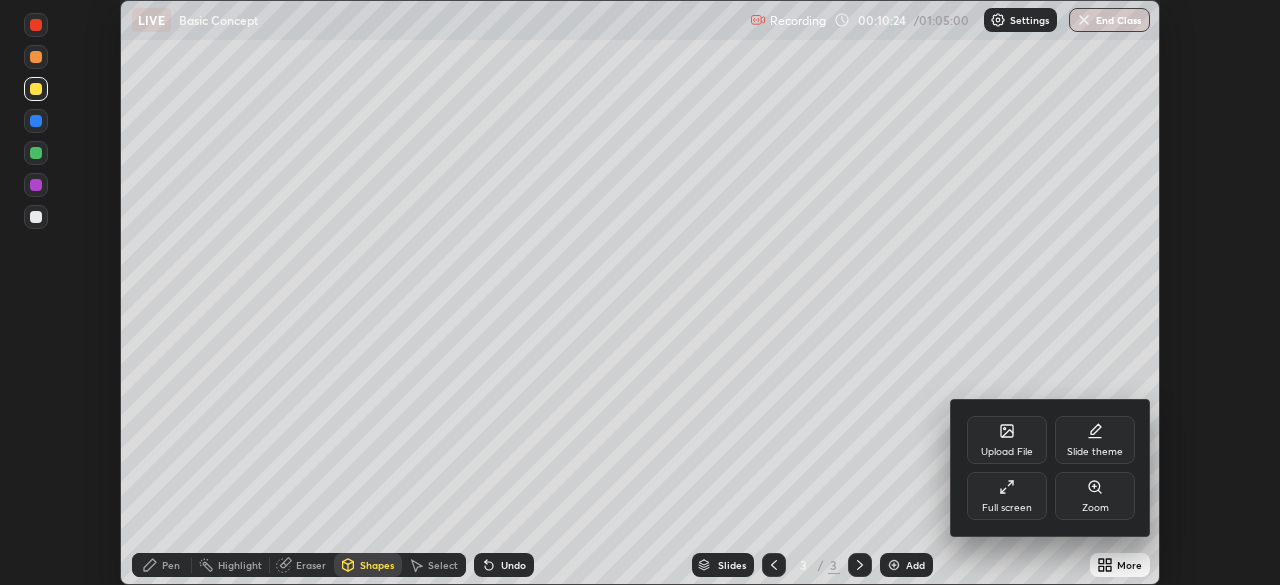 click on "Full screen" at bounding box center [1007, 496] 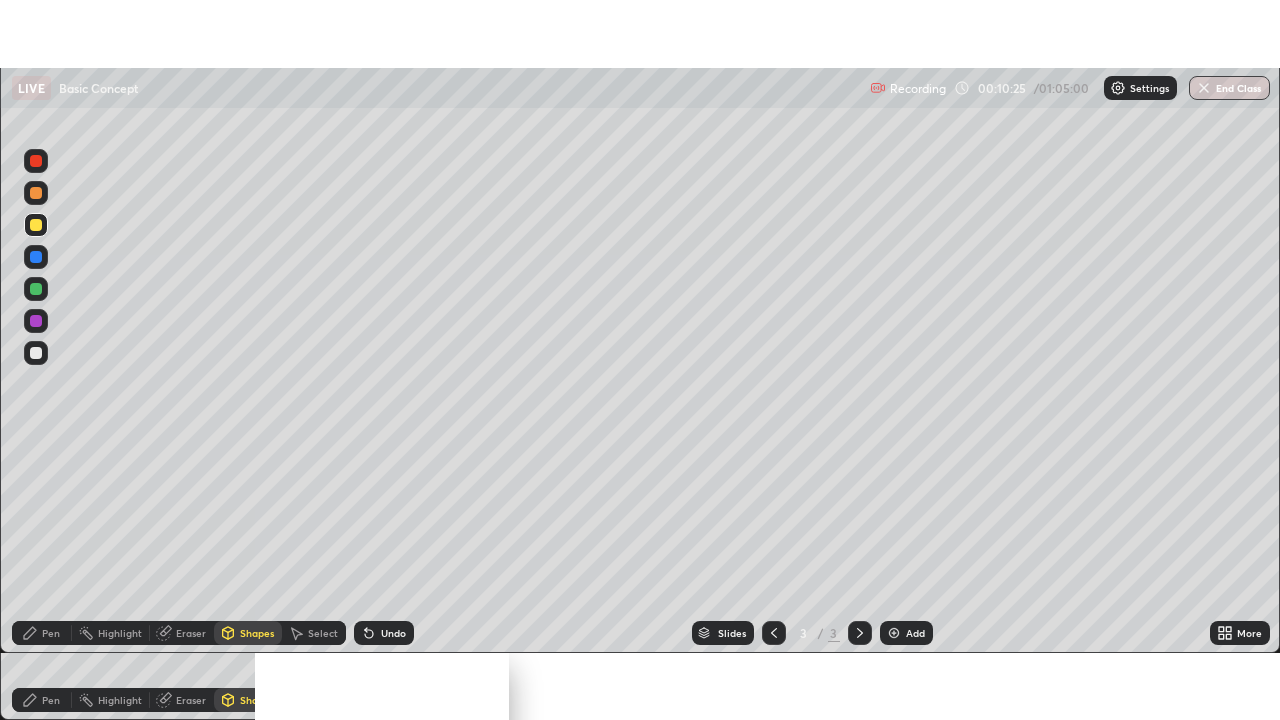 scroll, scrollTop: 99280, scrollLeft: 98720, axis: both 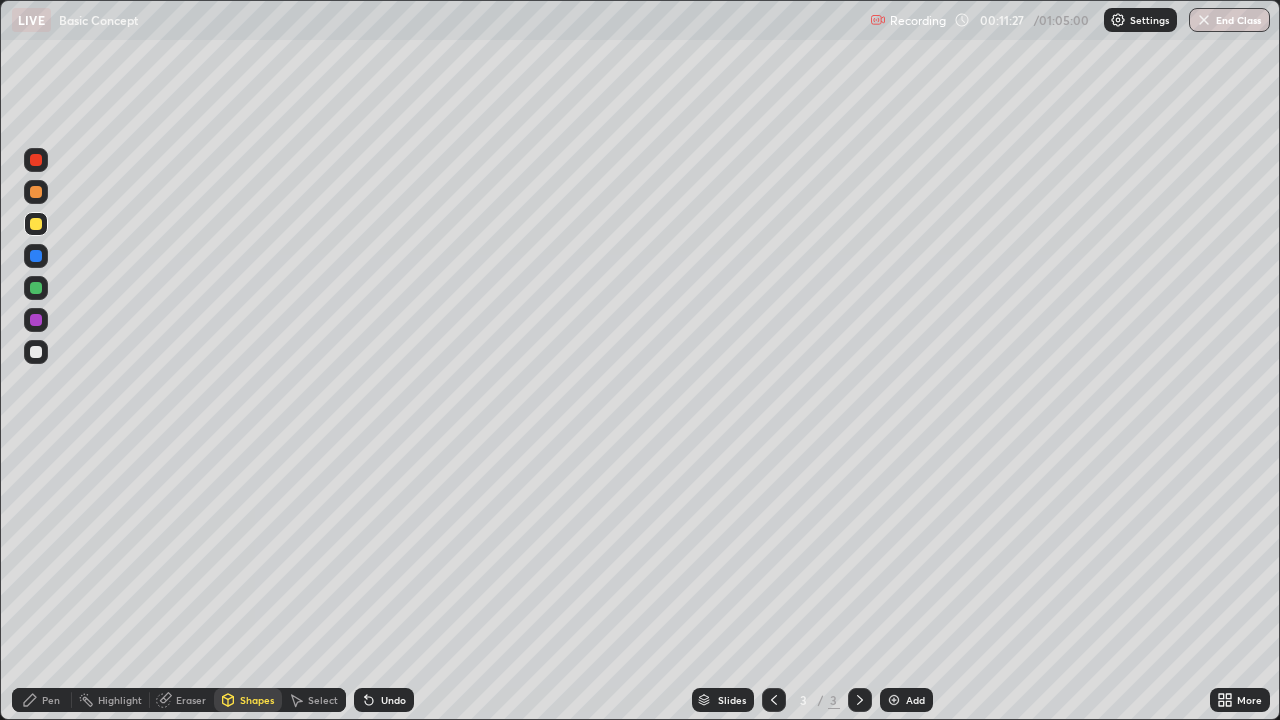 click on "Add" at bounding box center (915, 700) 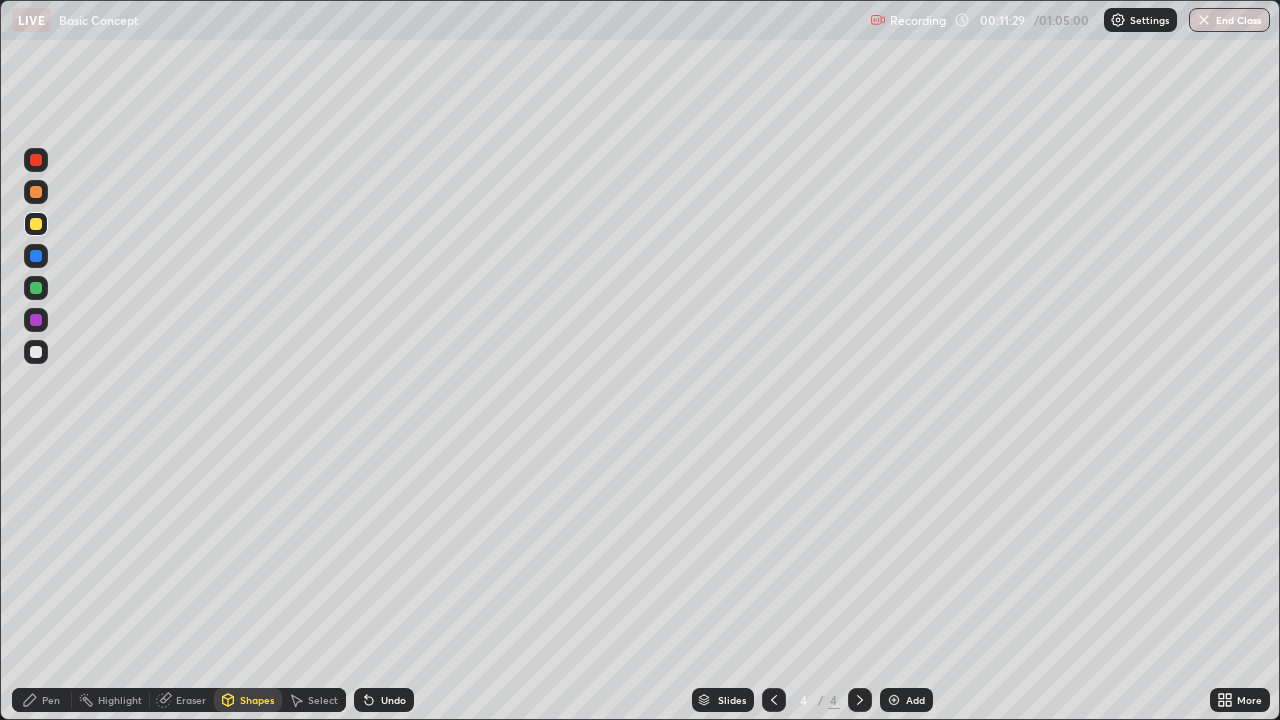 click 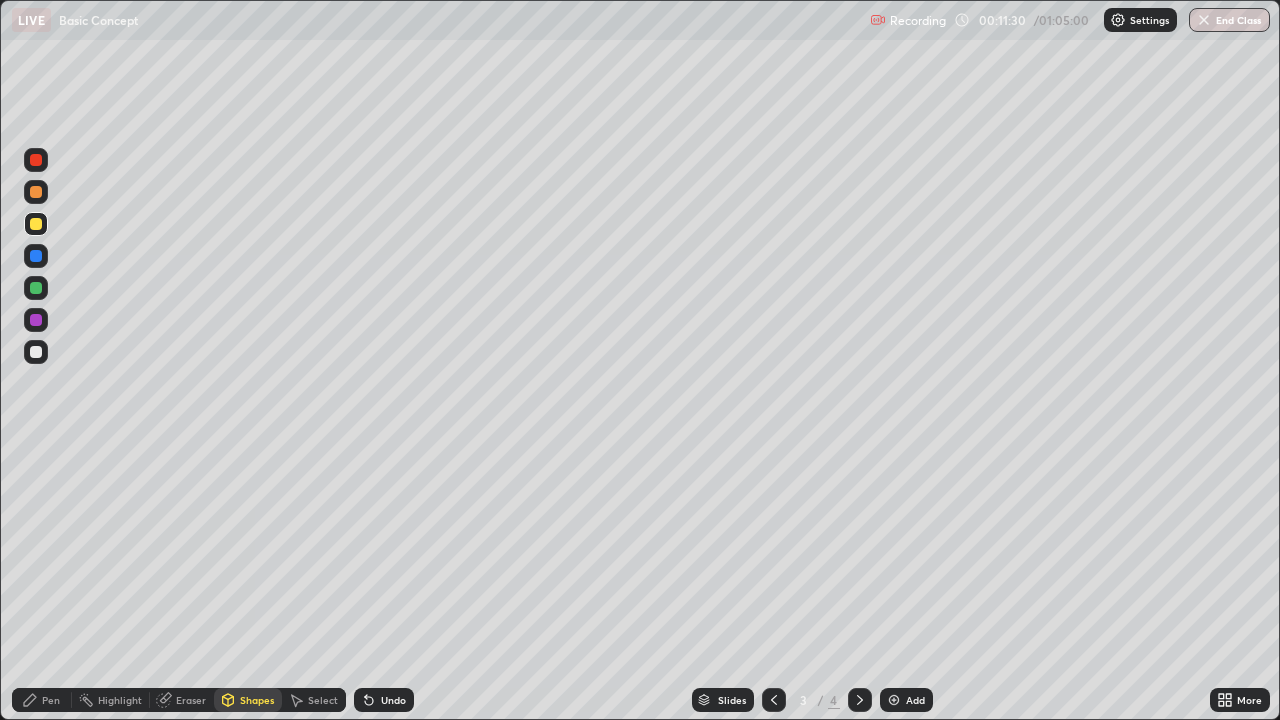 click on "Undo" at bounding box center (393, 700) 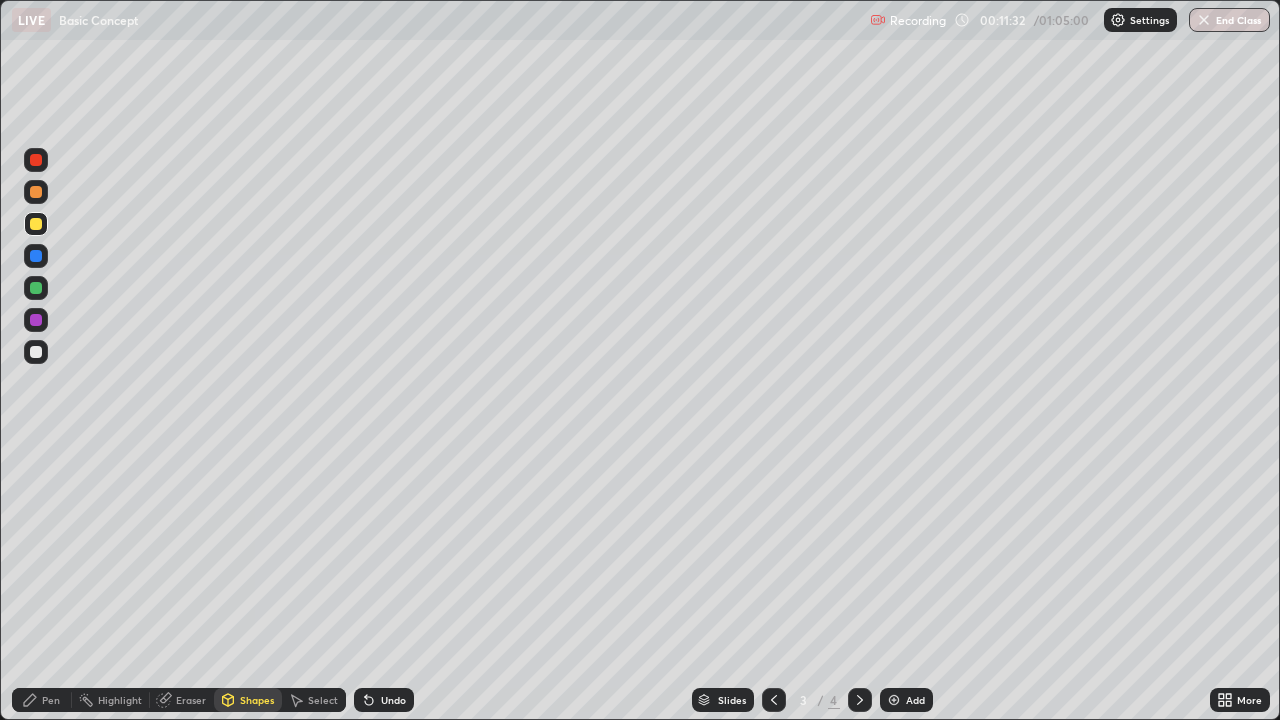click on "Pen" at bounding box center (42, 700) 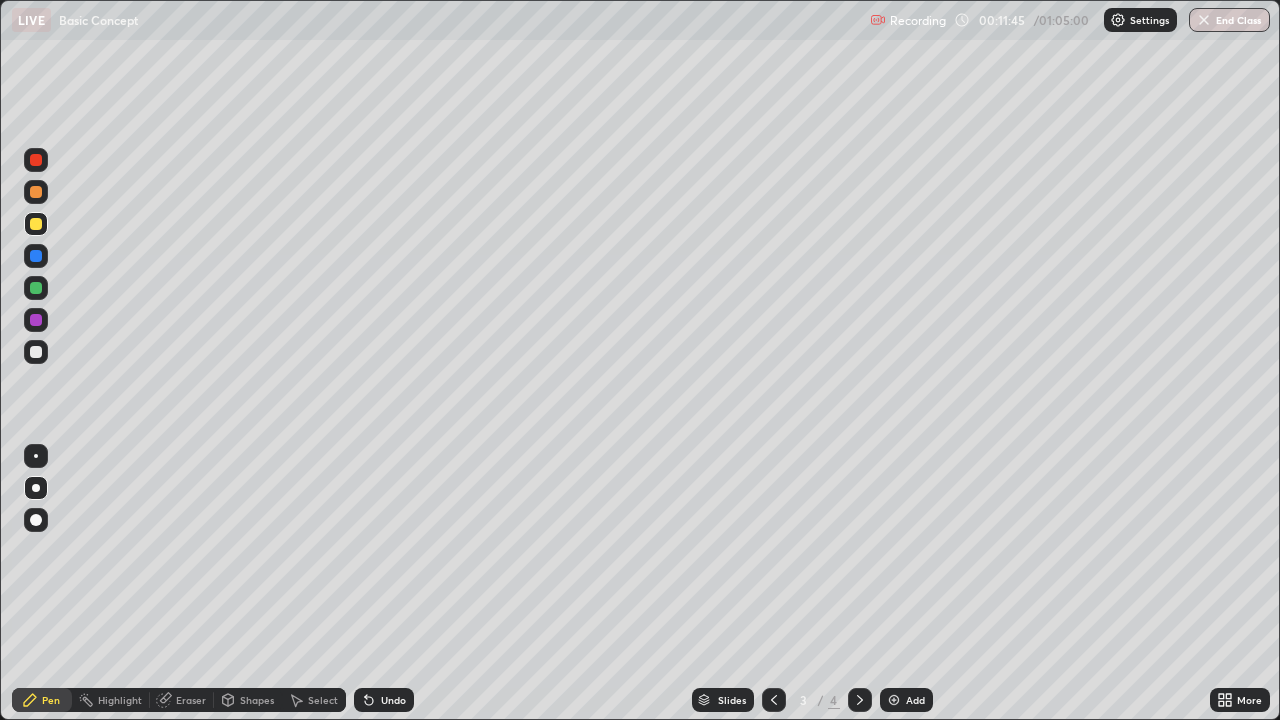 click on "Shapes" at bounding box center (257, 700) 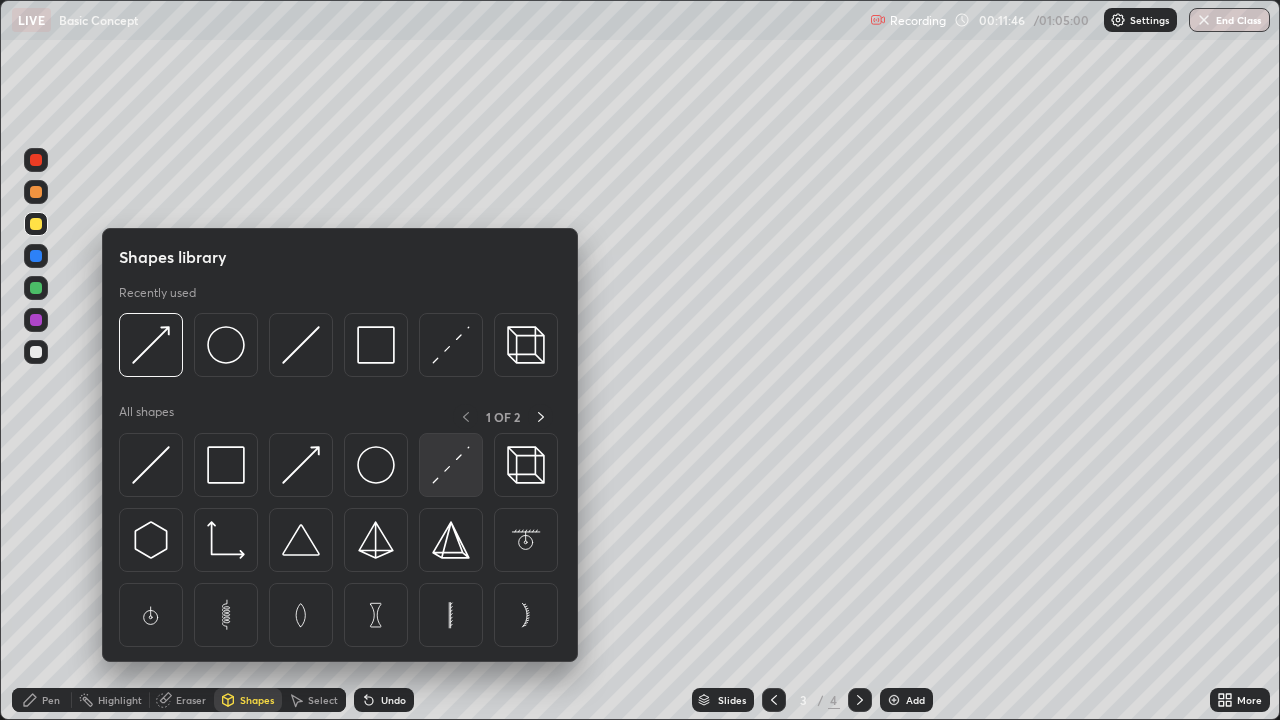 click at bounding box center (451, 465) 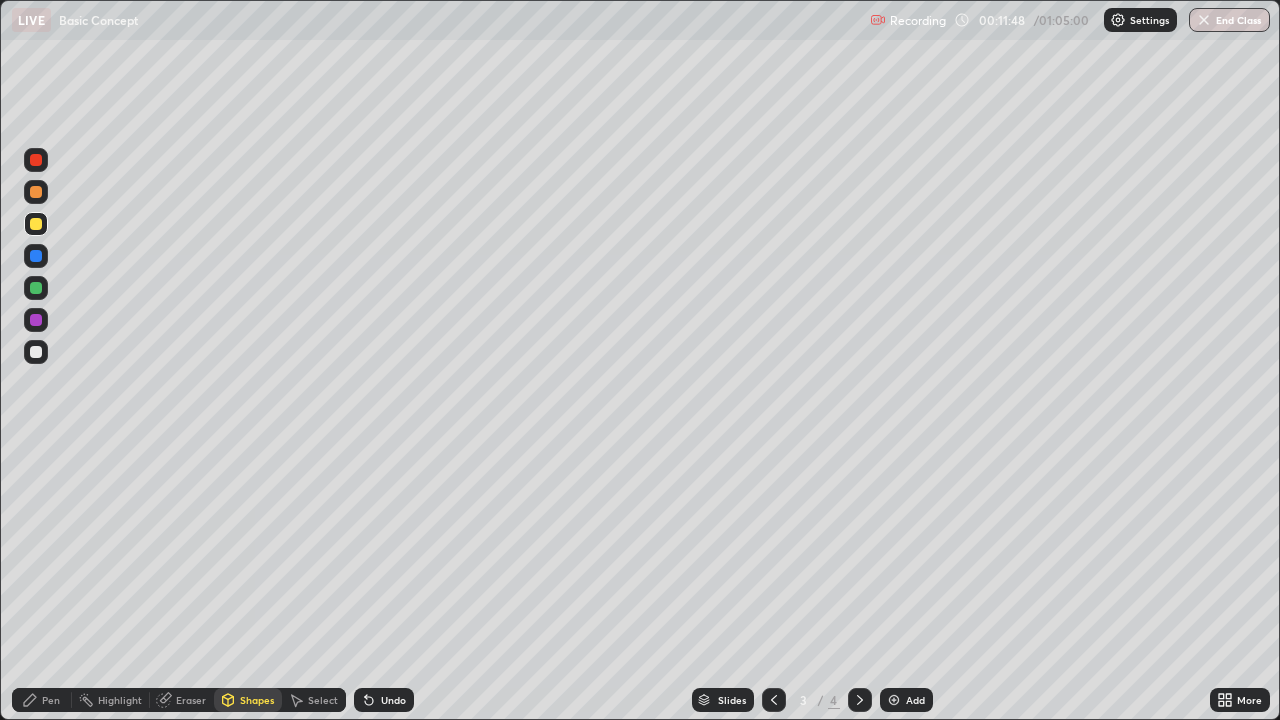 click at bounding box center (36, 288) 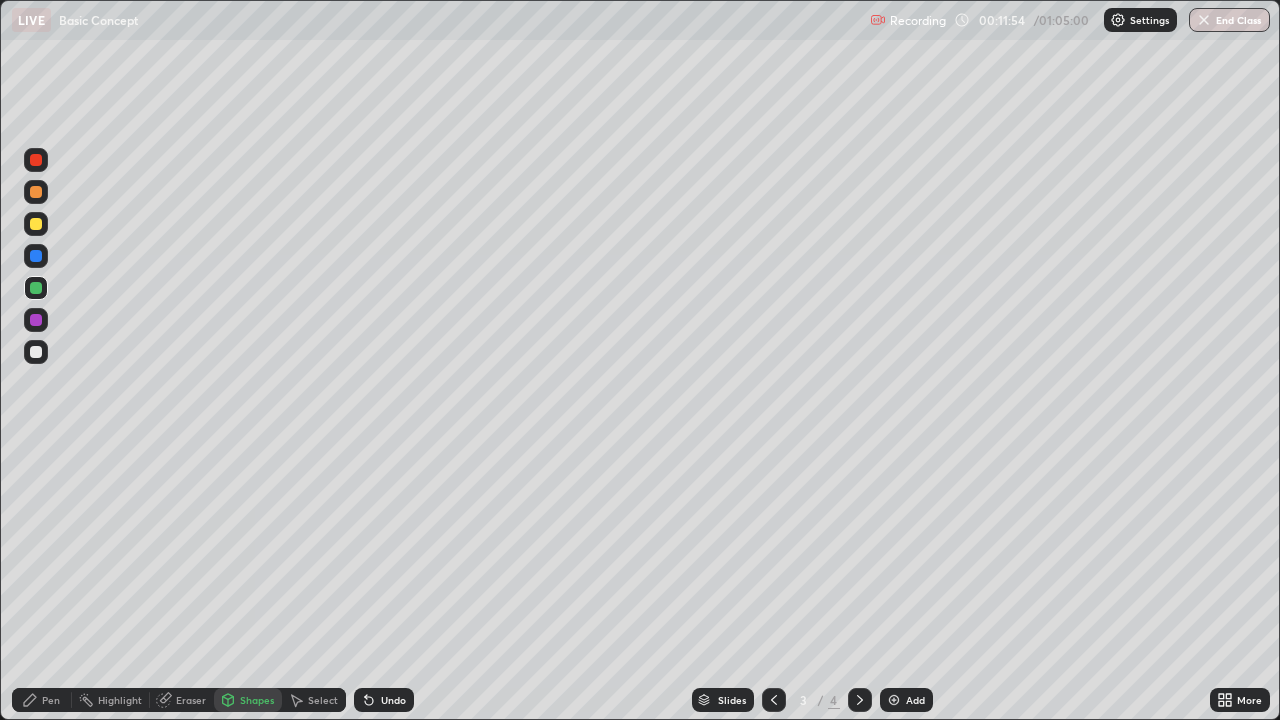 click on "Pen" at bounding box center (51, 700) 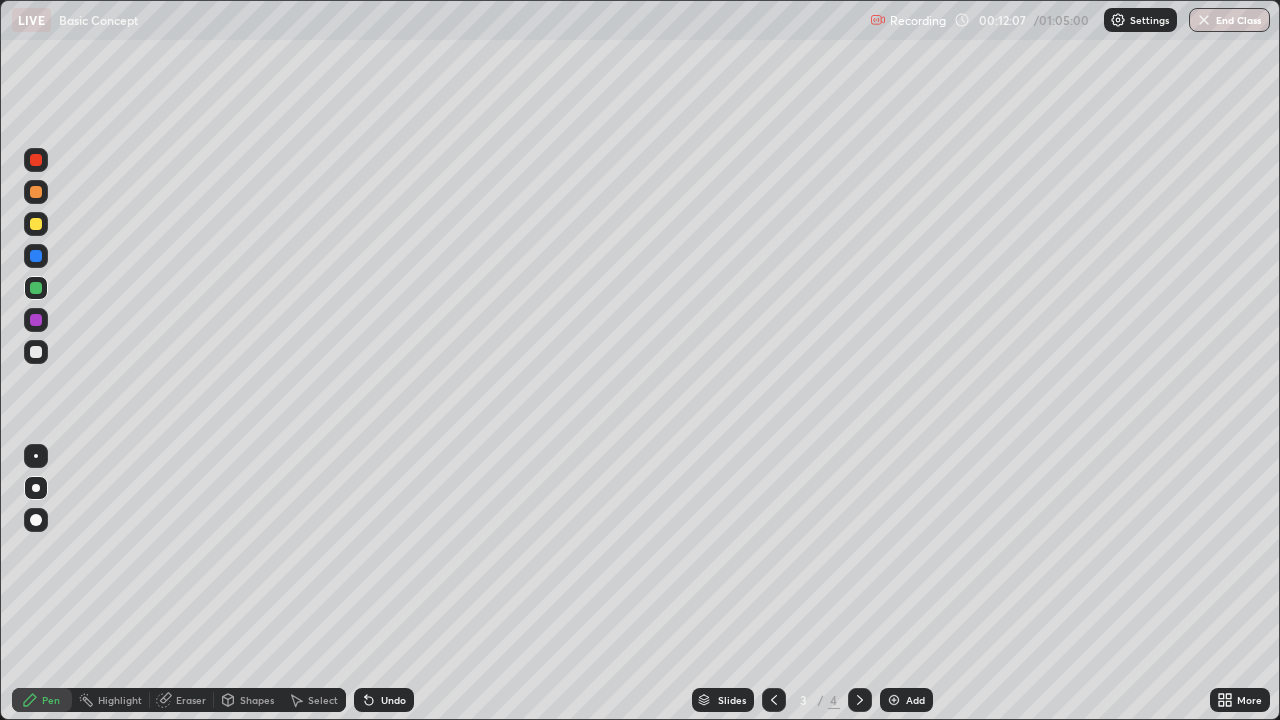 click on "Shapes" at bounding box center (257, 700) 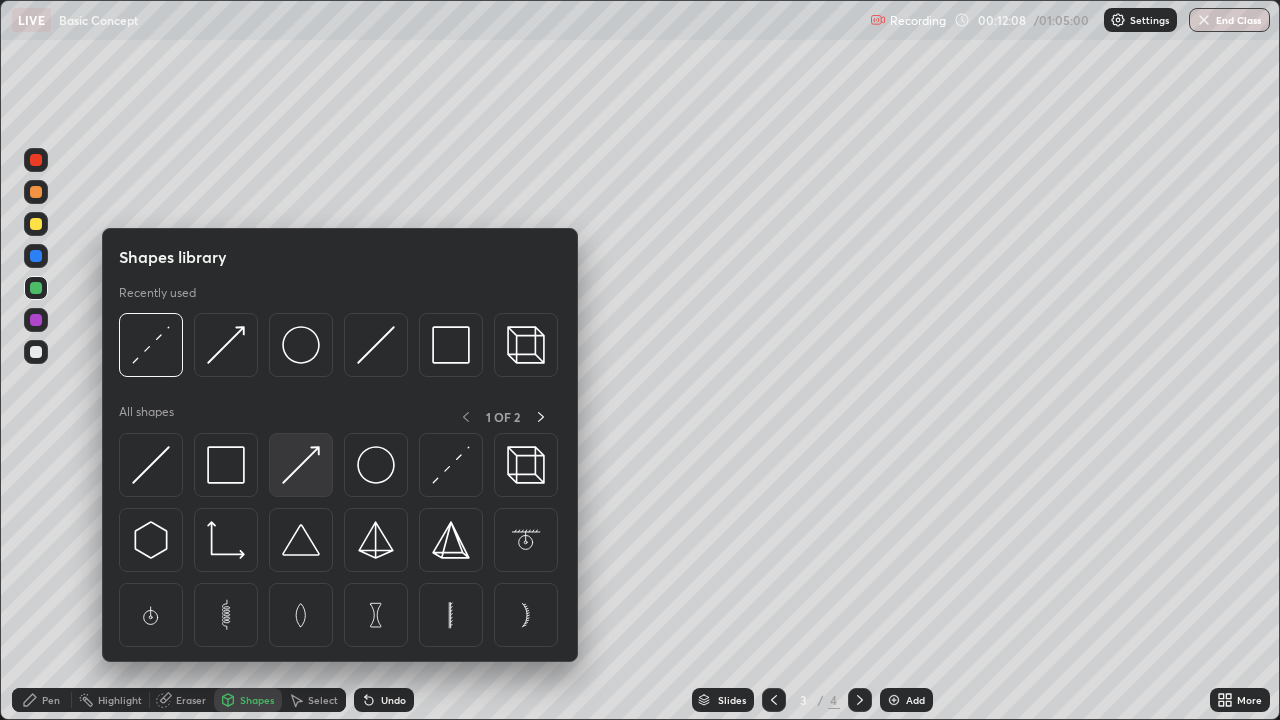 click at bounding box center (301, 465) 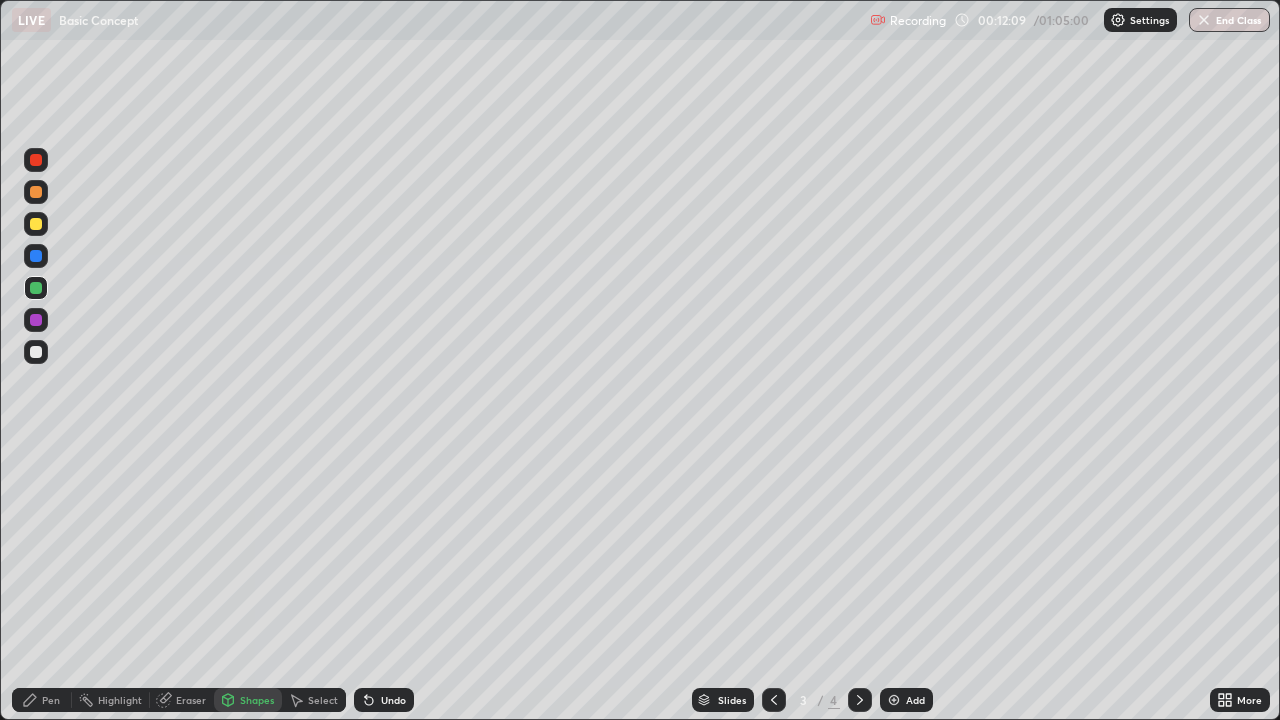 click at bounding box center [36, 192] 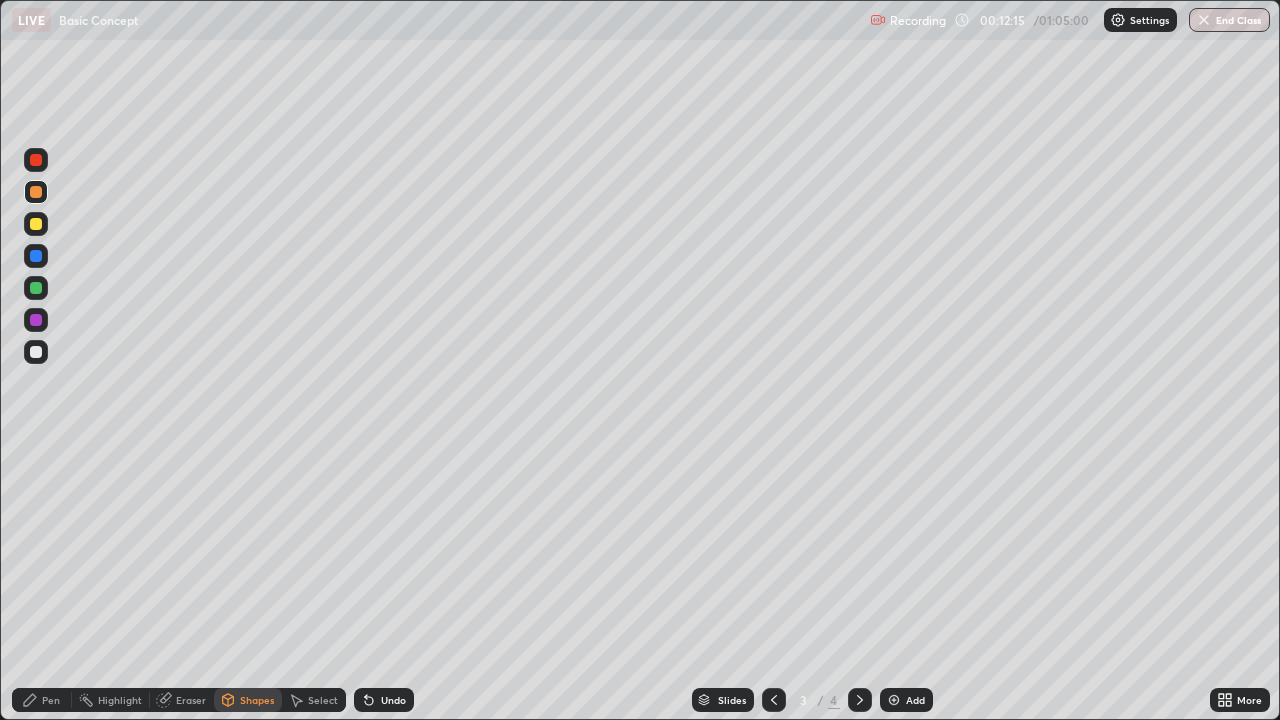 click on "Pen" at bounding box center [42, 700] 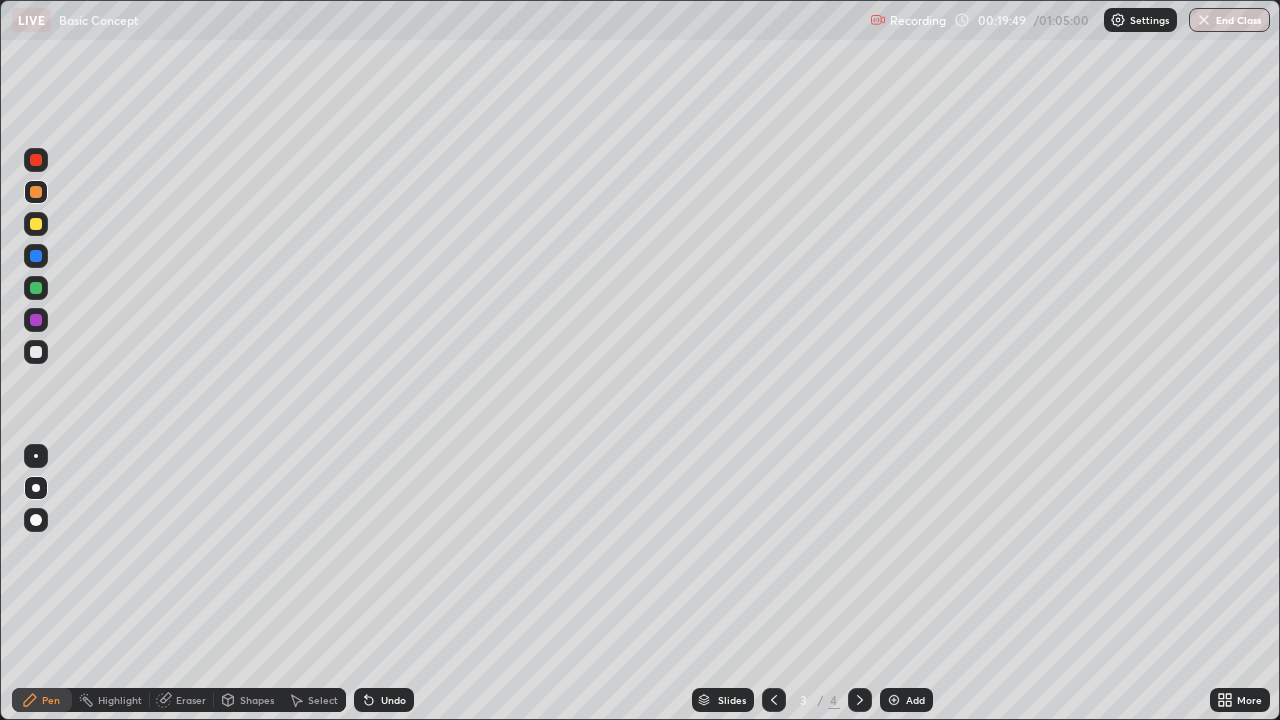 click on "Select" at bounding box center (323, 700) 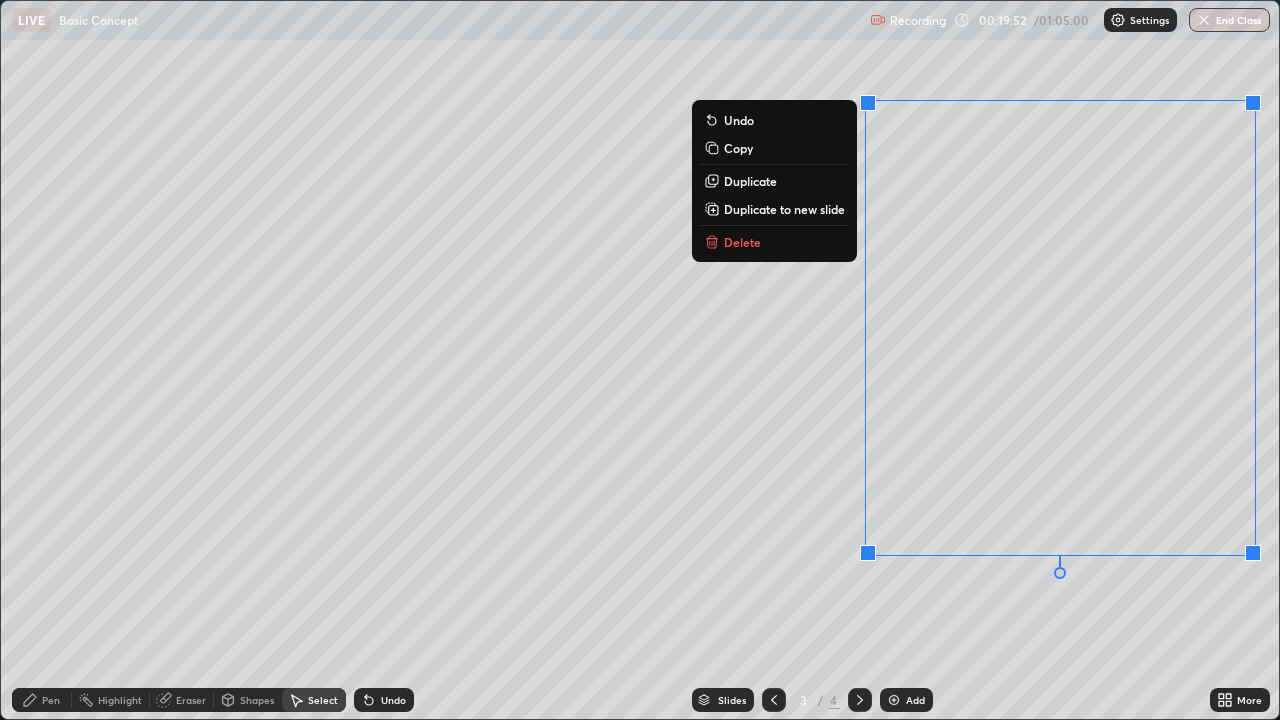 click on "Delete" at bounding box center [774, 242] 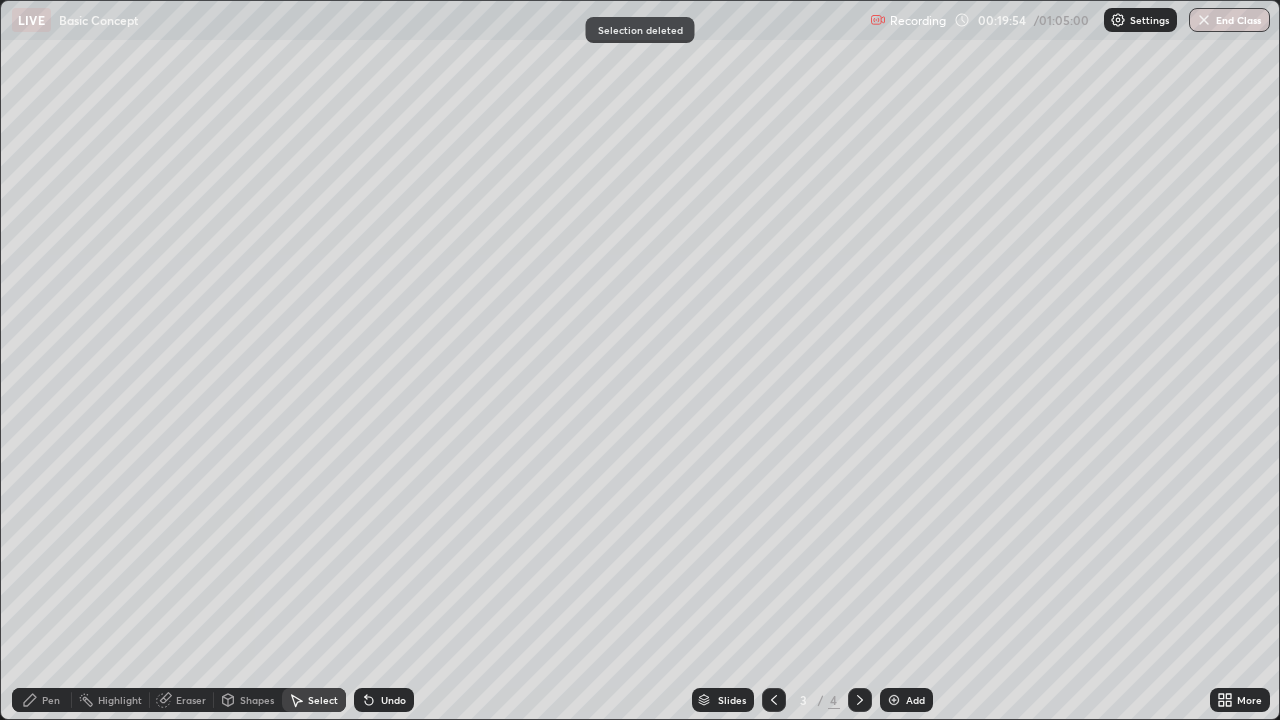 click on "Pen" at bounding box center (51, 700) 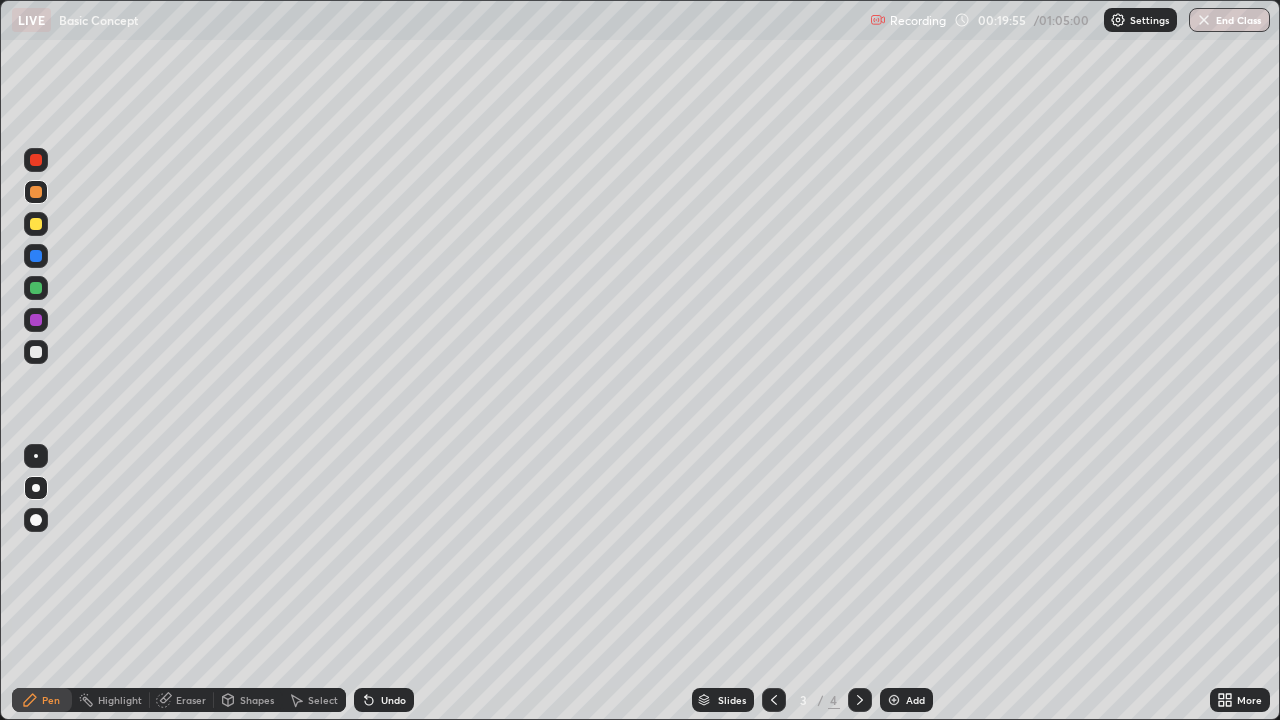 click at bounding box center (36, 352) 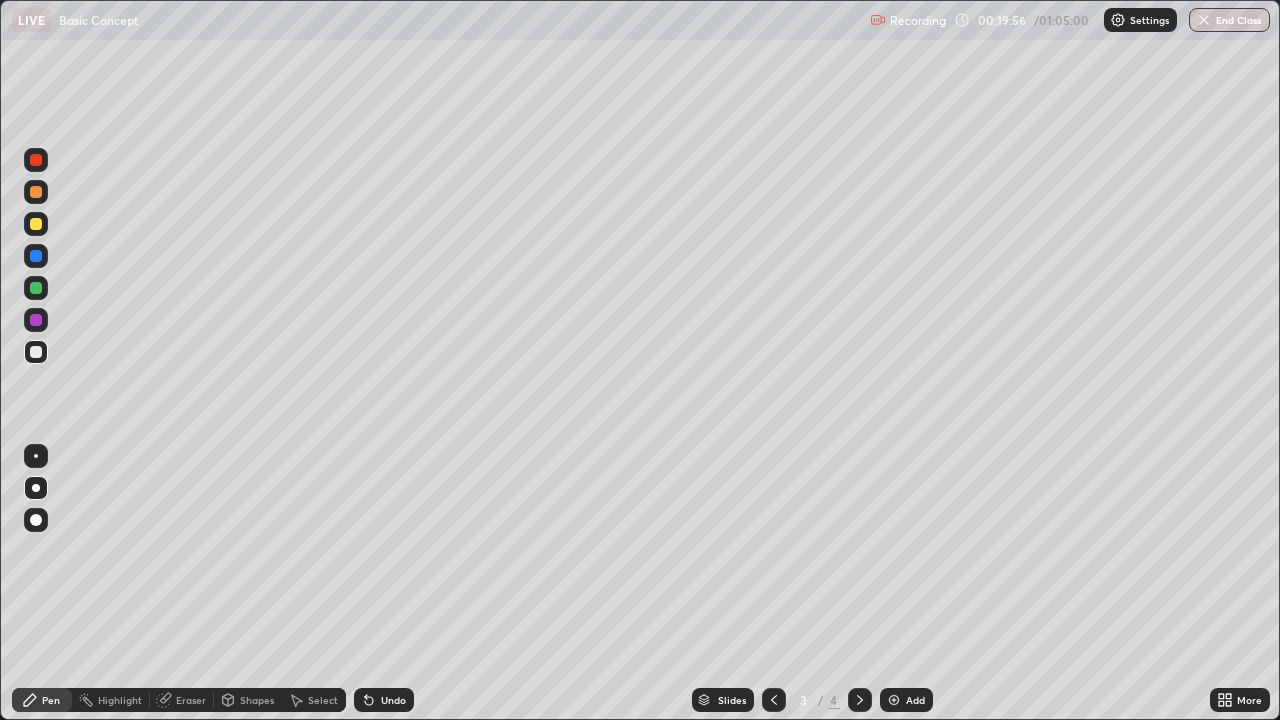 click on "Eraser" at bounding box center [191, 700] 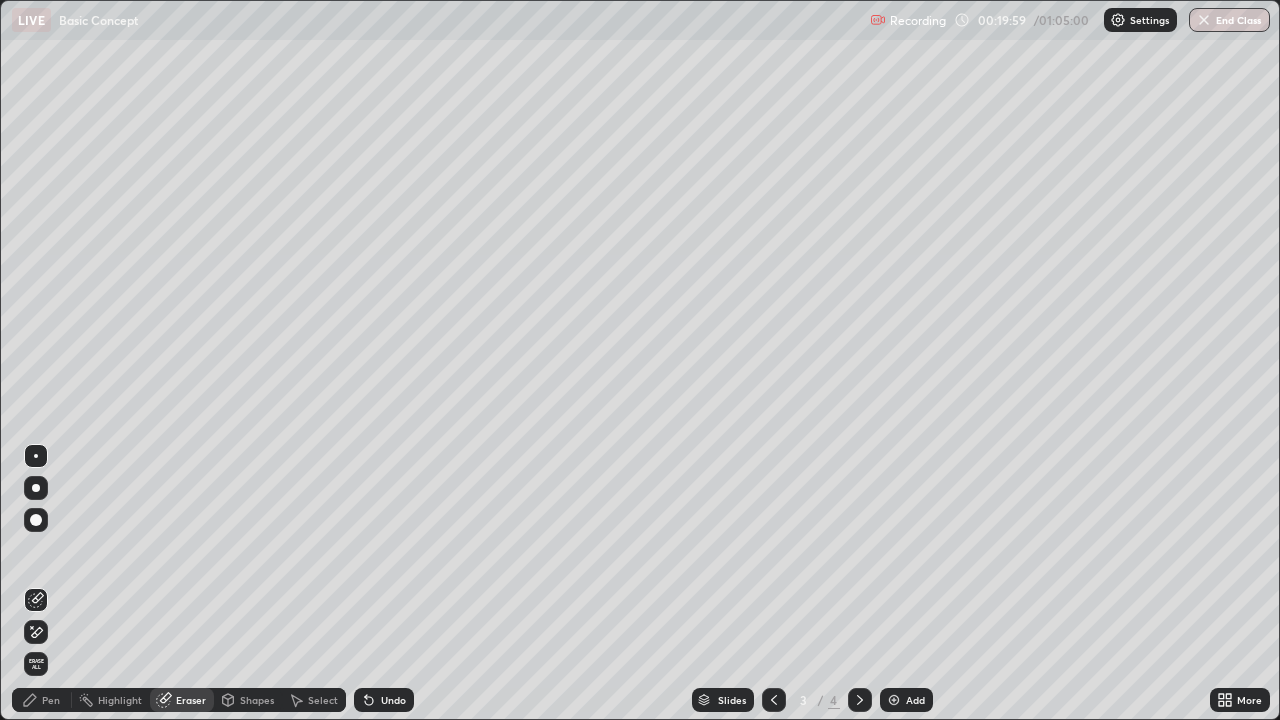 click on "Pen" at bounding box center (42, 700) 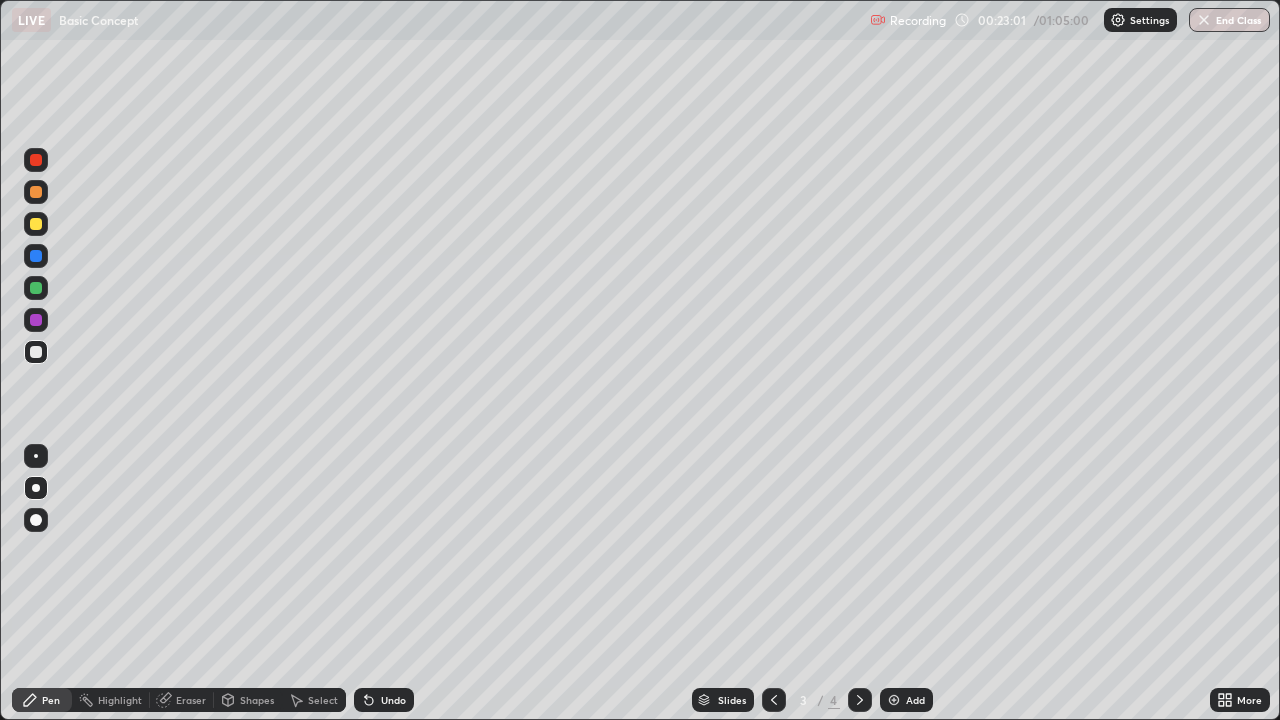 click on "Undo" at bounding box center [384, 700] 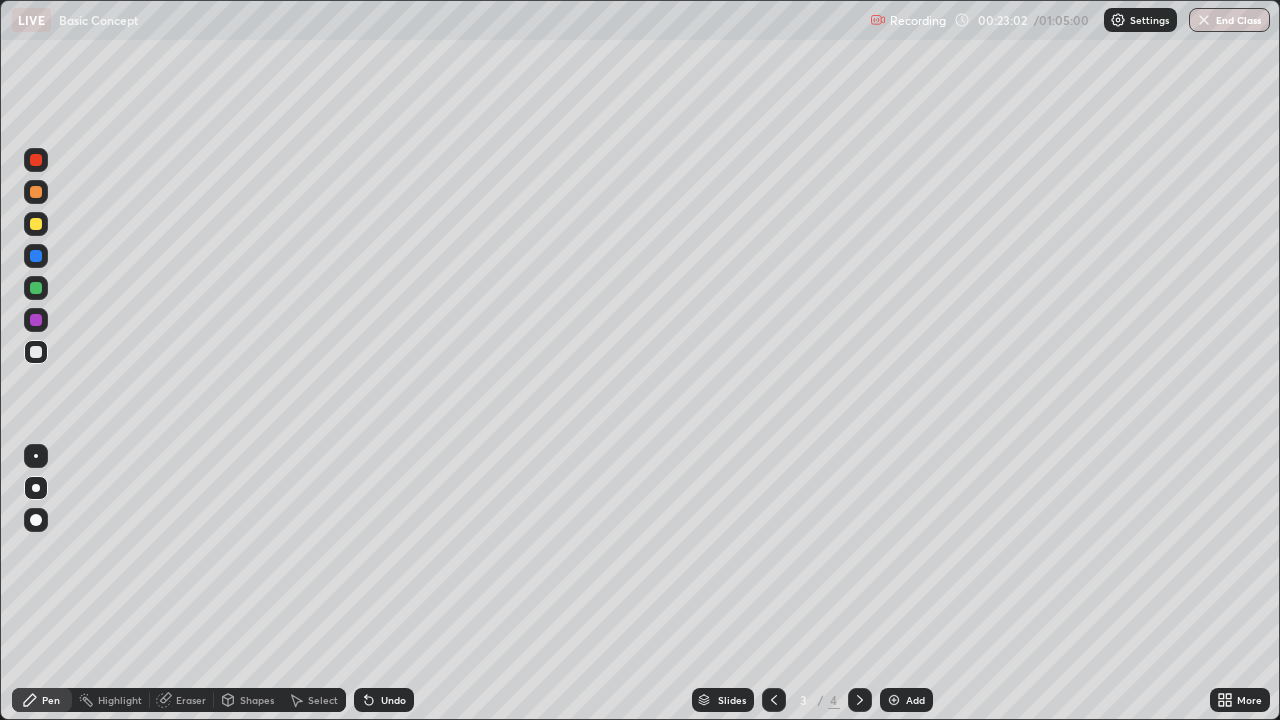 click on "Undo" at bounding box center (384, 700) 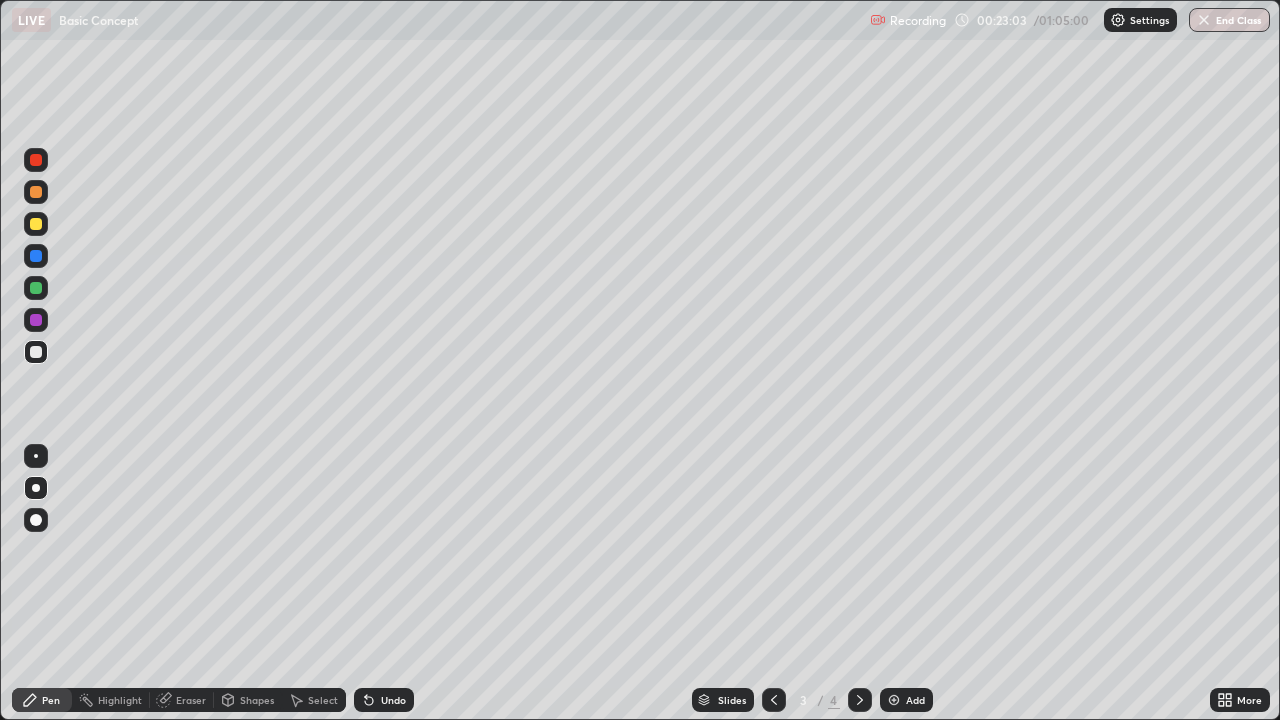 click on "Undo" at bounding box center (393, 700) 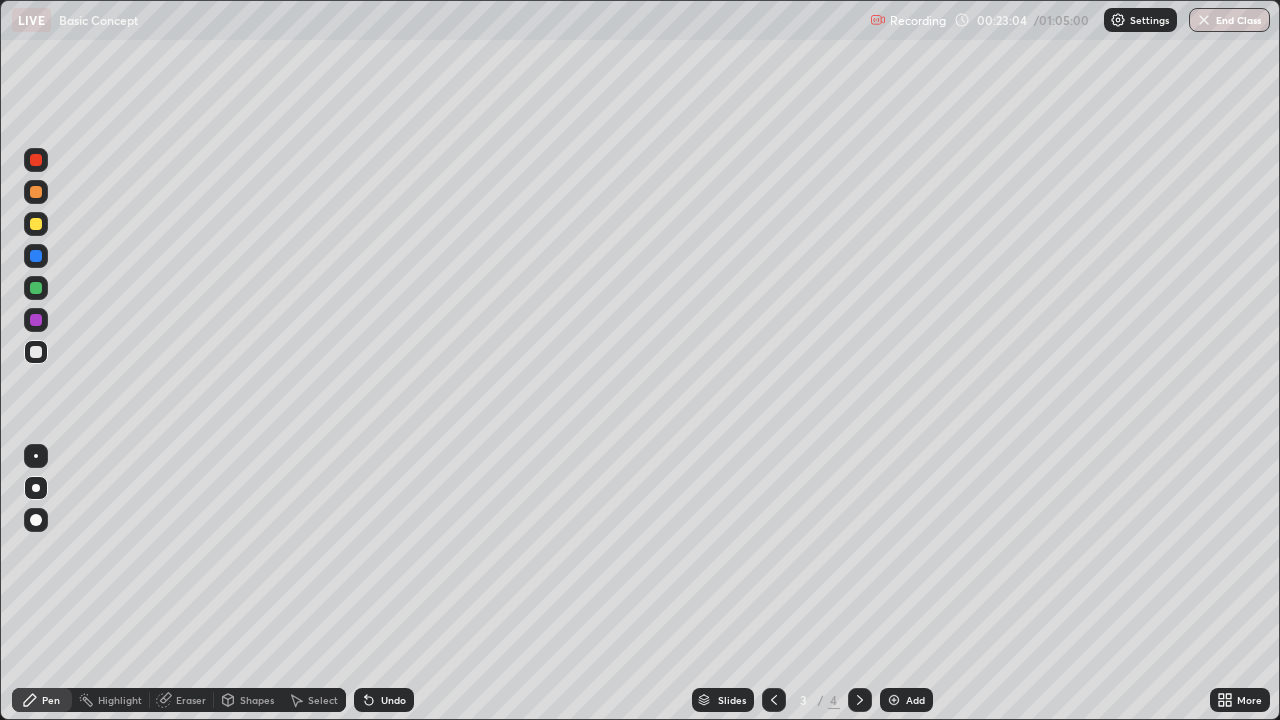 click on "Undo" at bounding box center [384, 700] 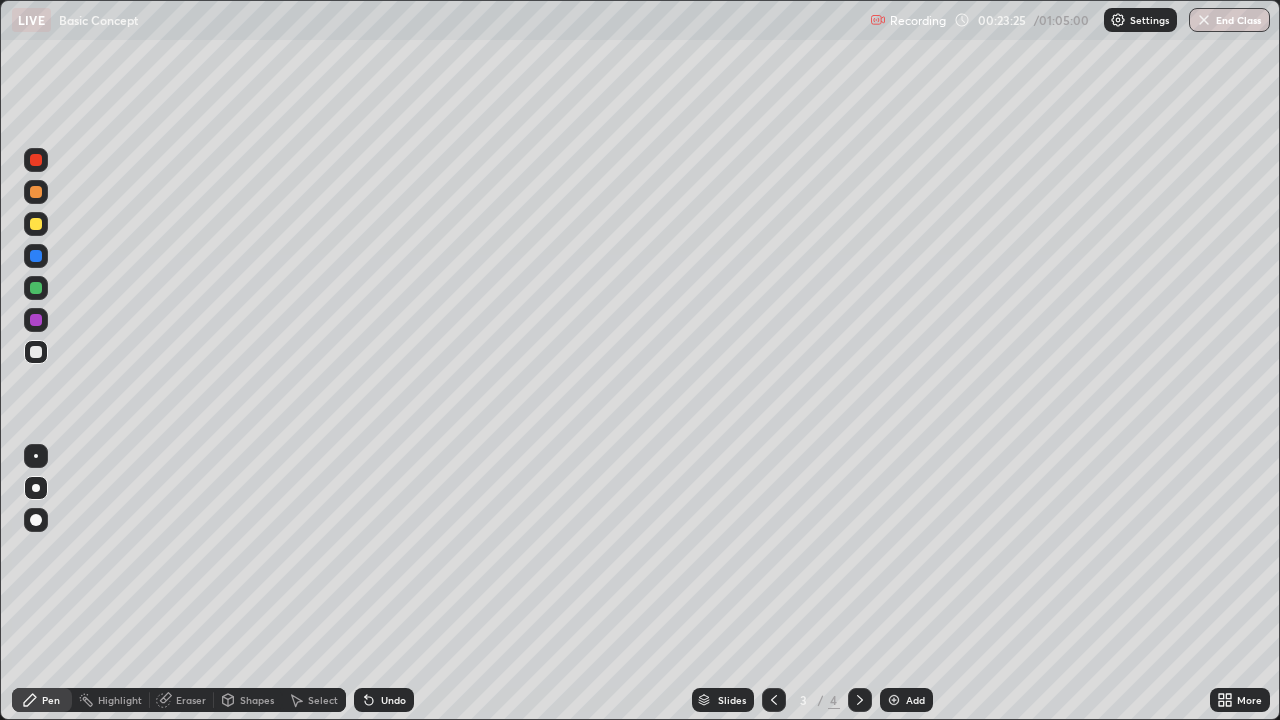 click on "Shapes" at bounding box center [257, 700] 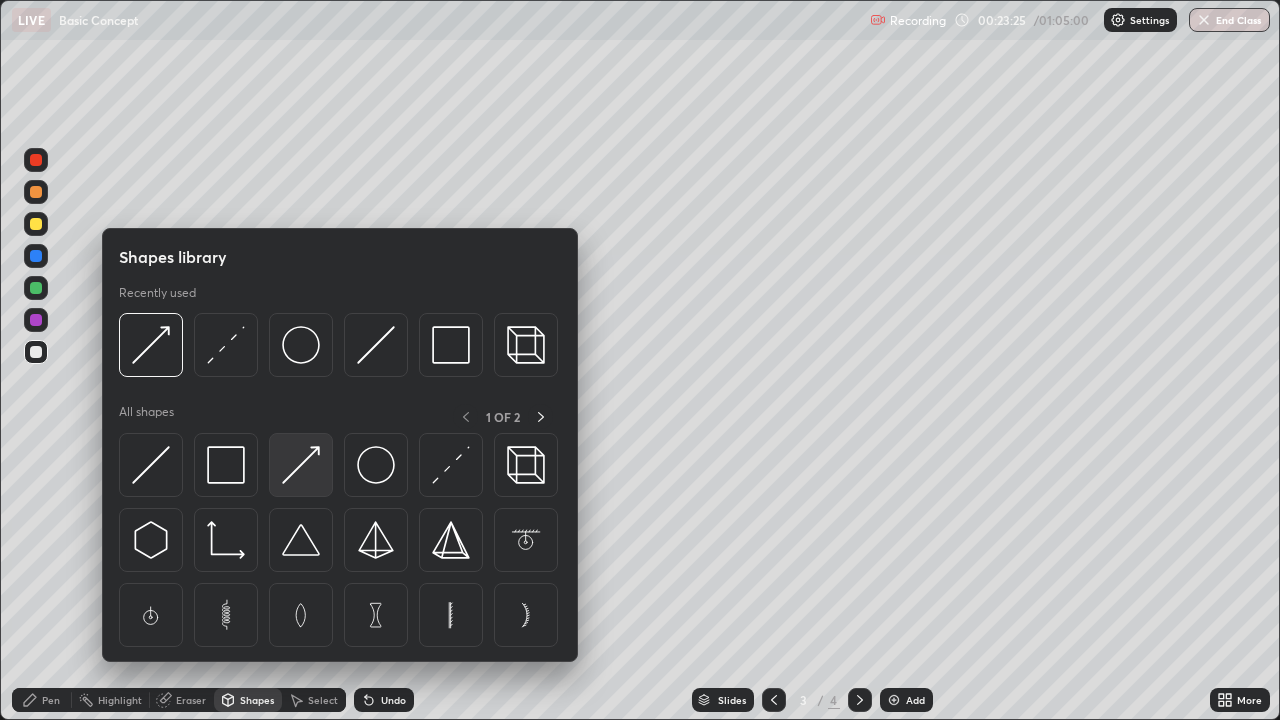 click at bounding box center (301, 465) 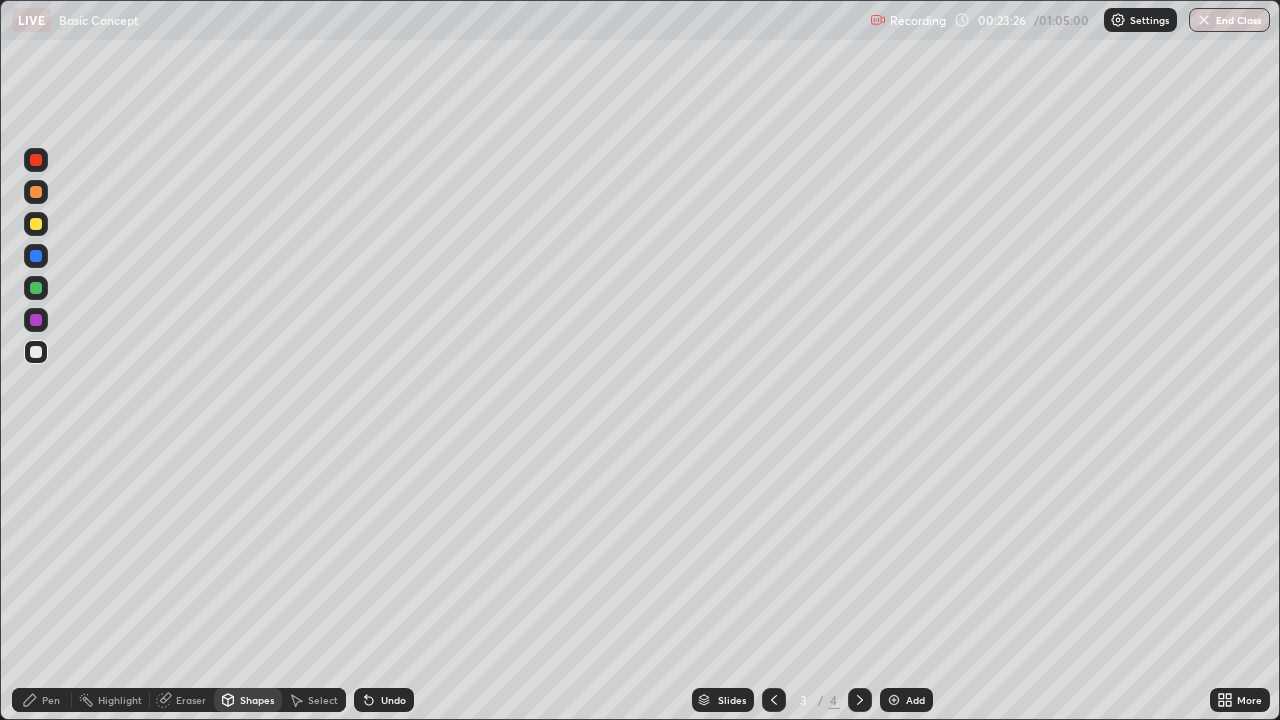 click at bounding box center [36, 224] 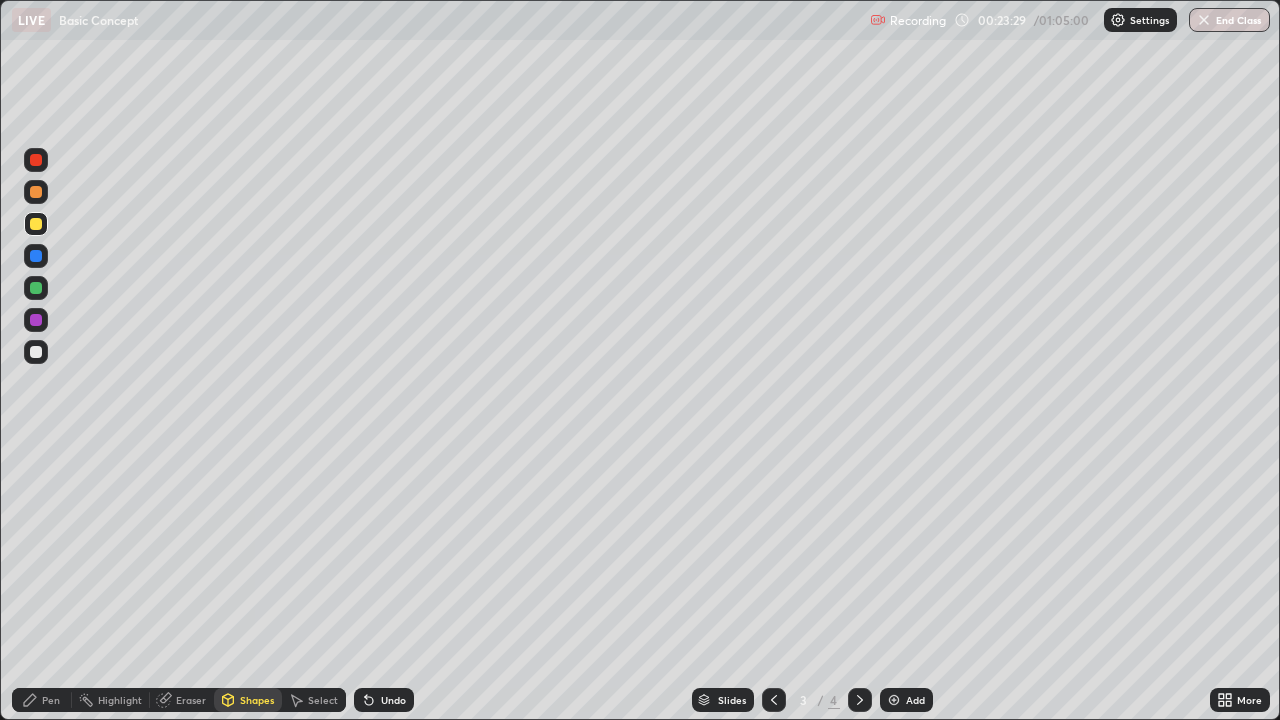 click on "Pen" at bounding box center (51, 700) 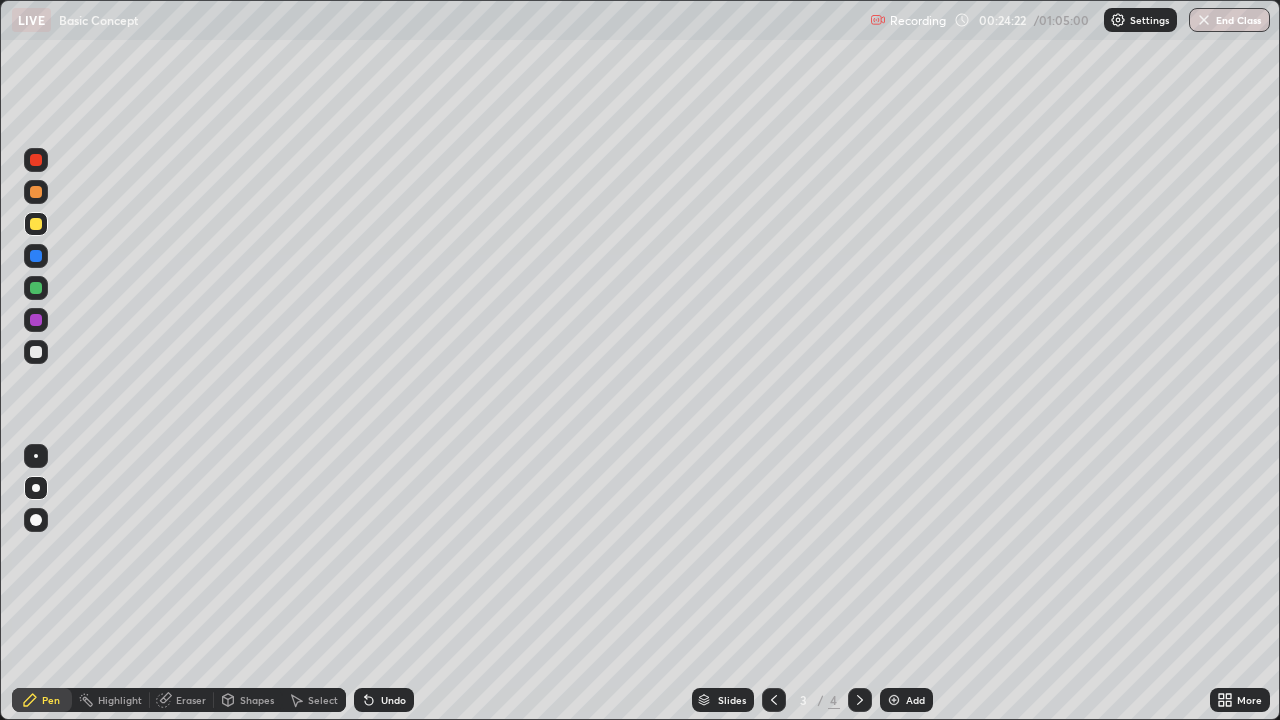 click on "Shapes" at bounding box center (257, 700) 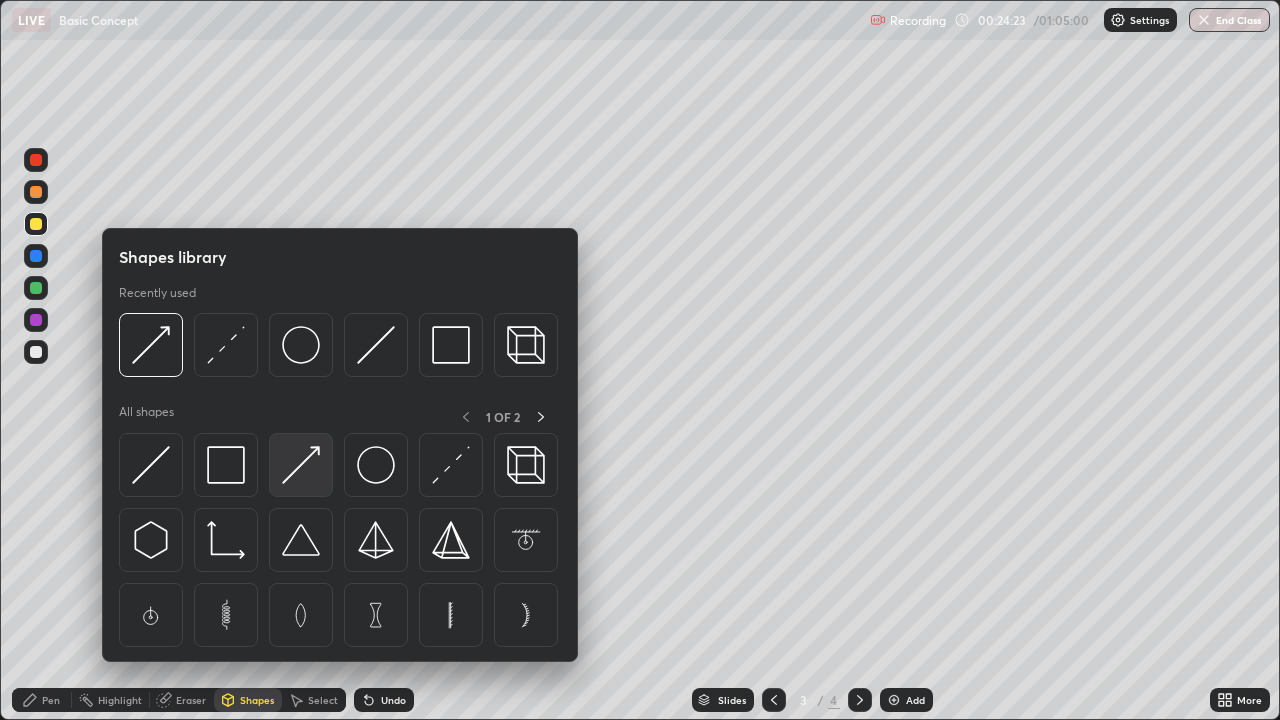 click at bounding box center [301, 465] 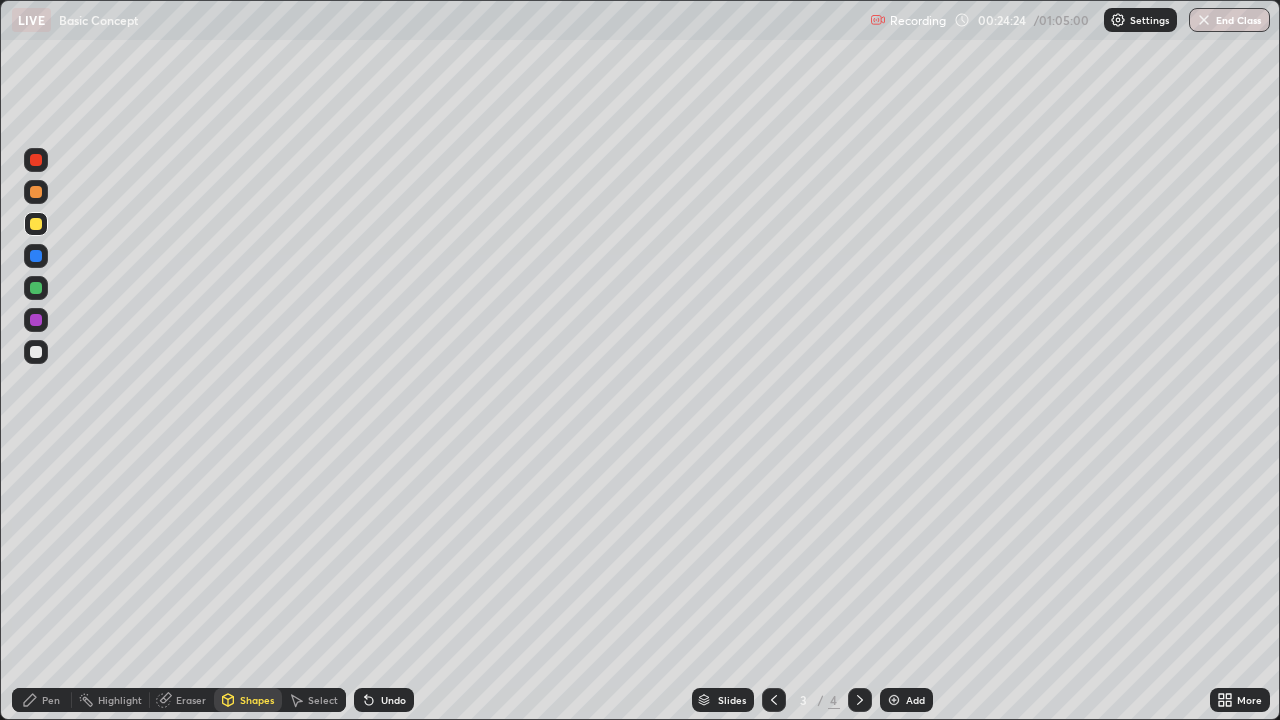 click at bounding box center [36, 288] 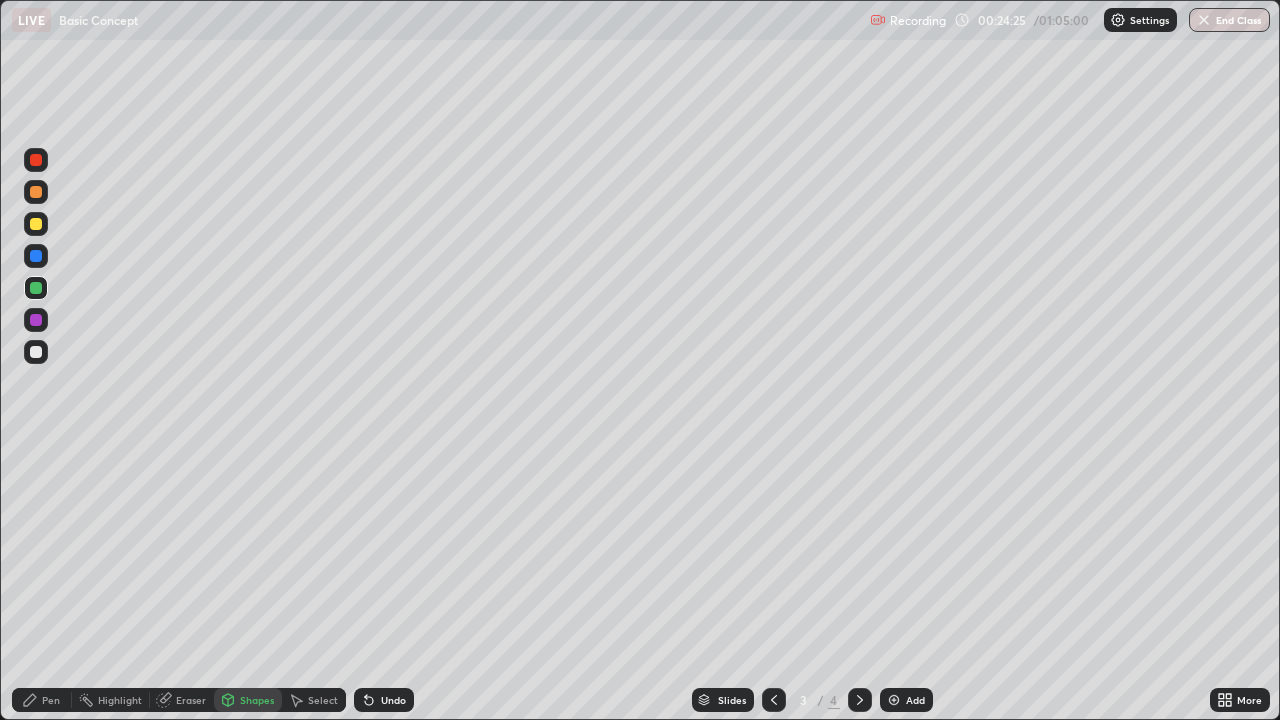 click at bounding box center (36, 256) 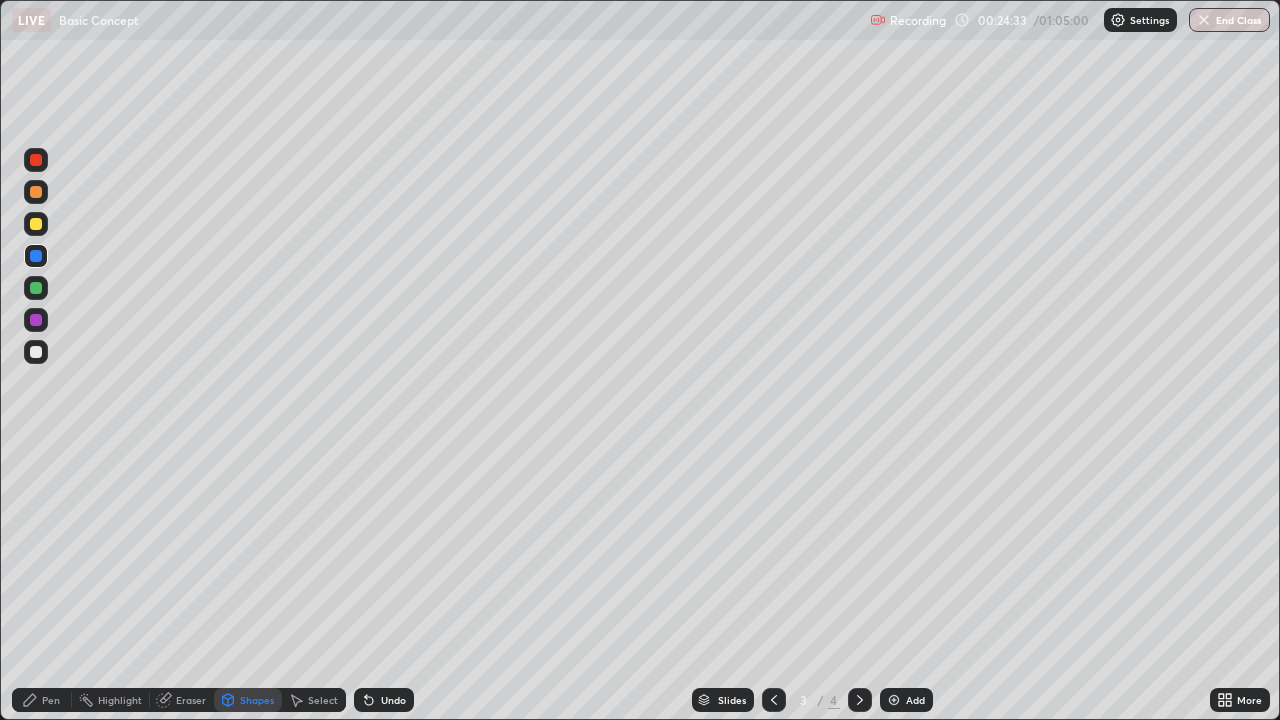 click on "Pen" at bounding box center [51, 700] 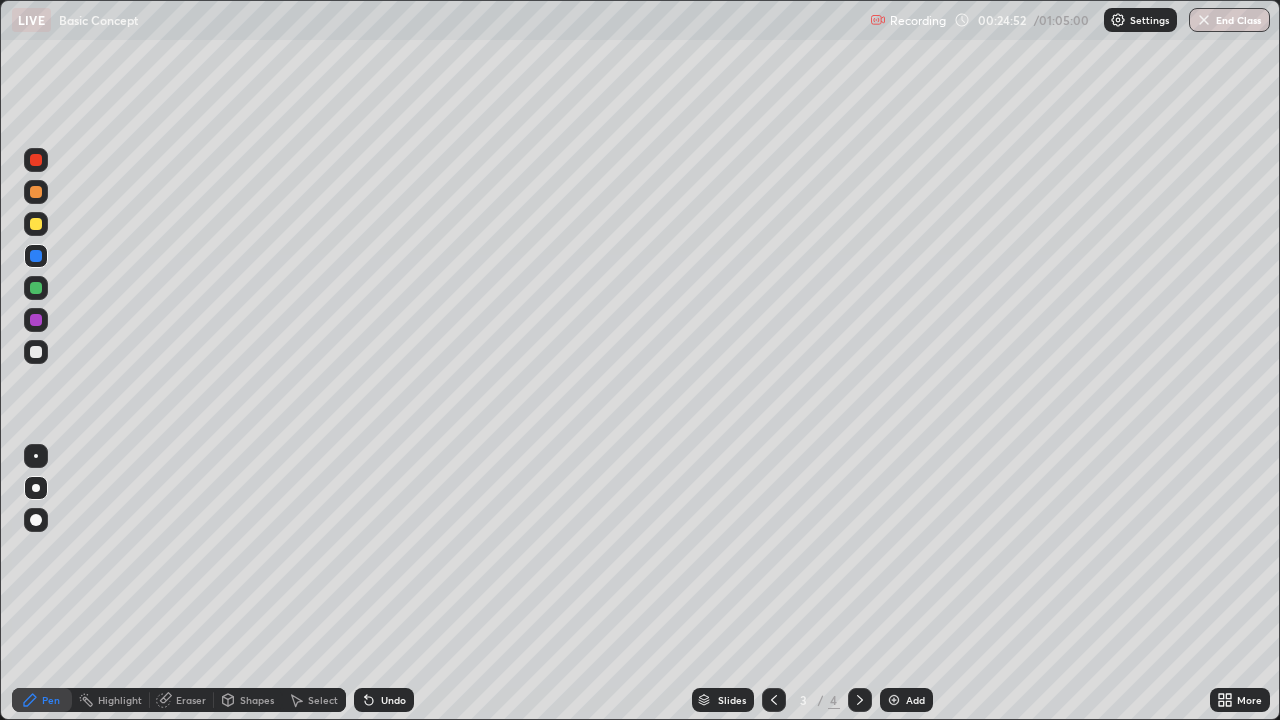 click at bounding box center [36, 352] 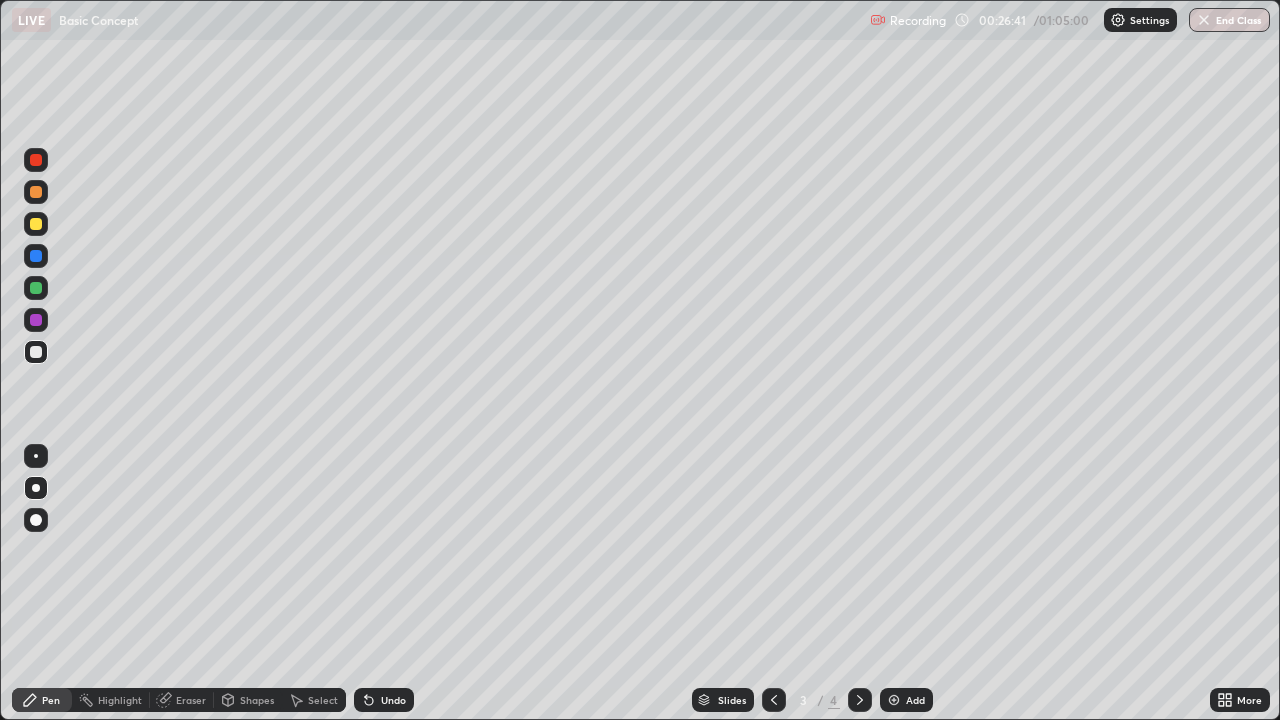 click on "Add" at bounding box center (915, 700) 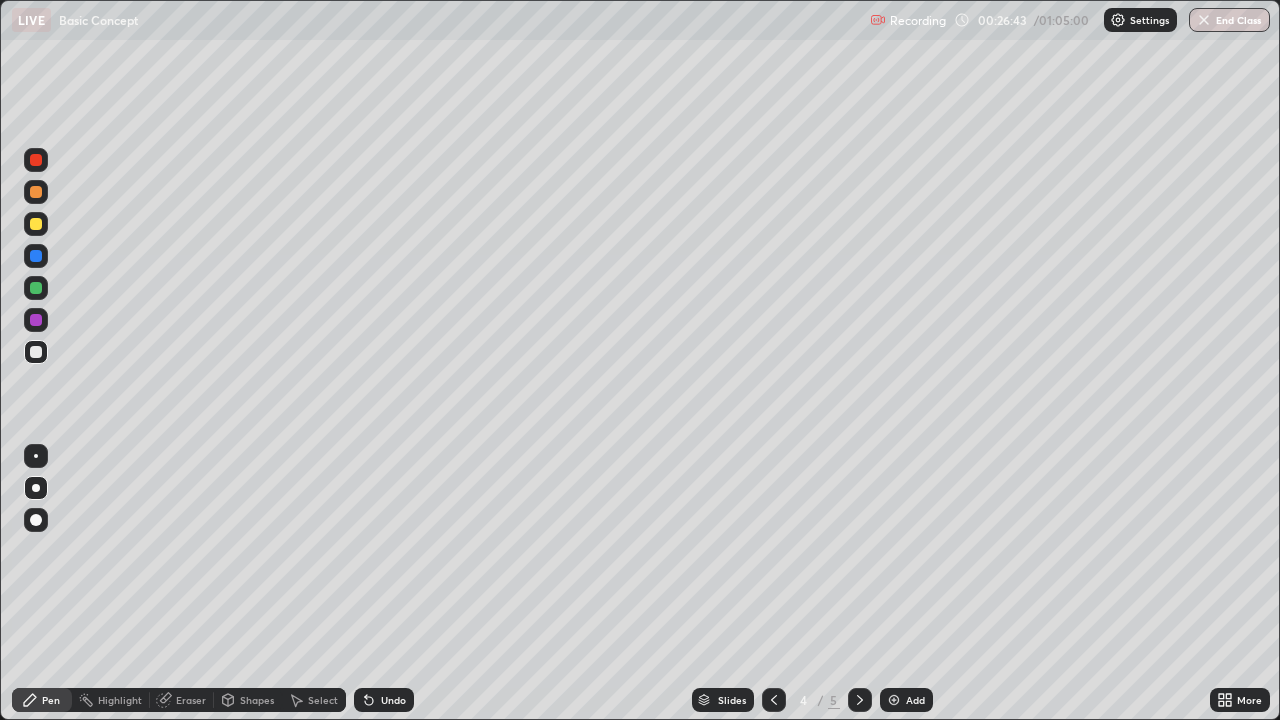 click 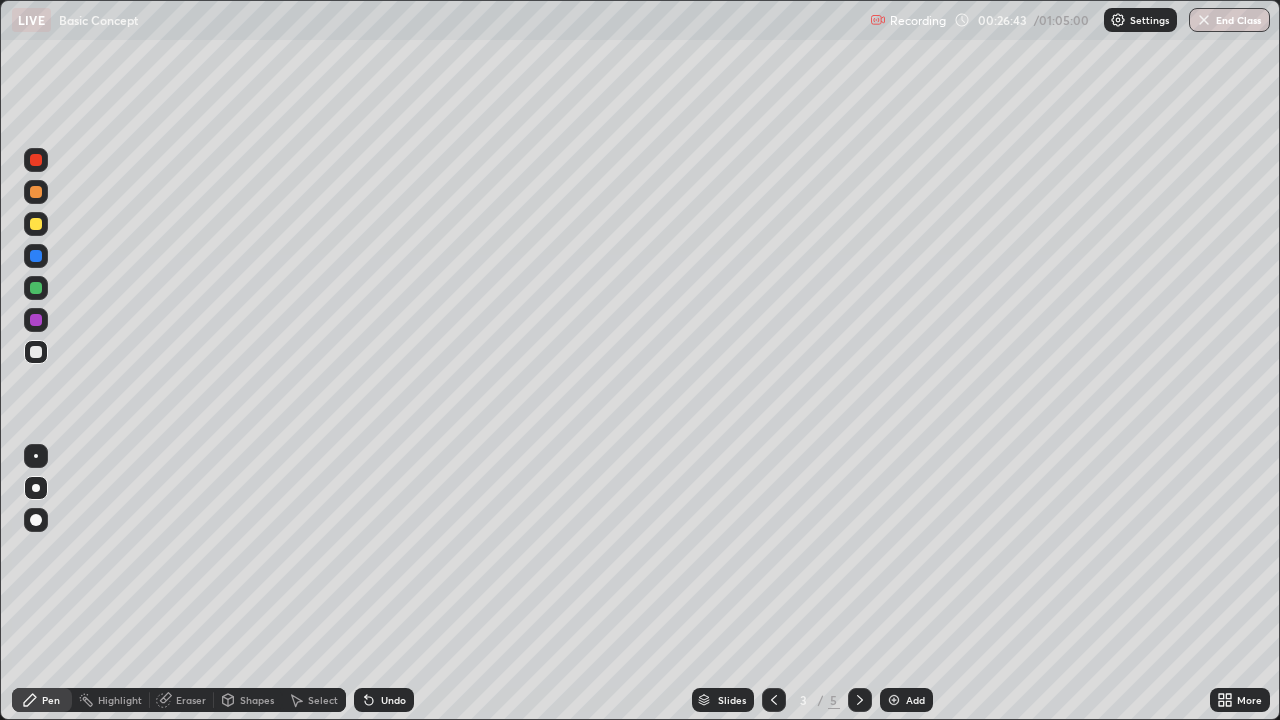 click 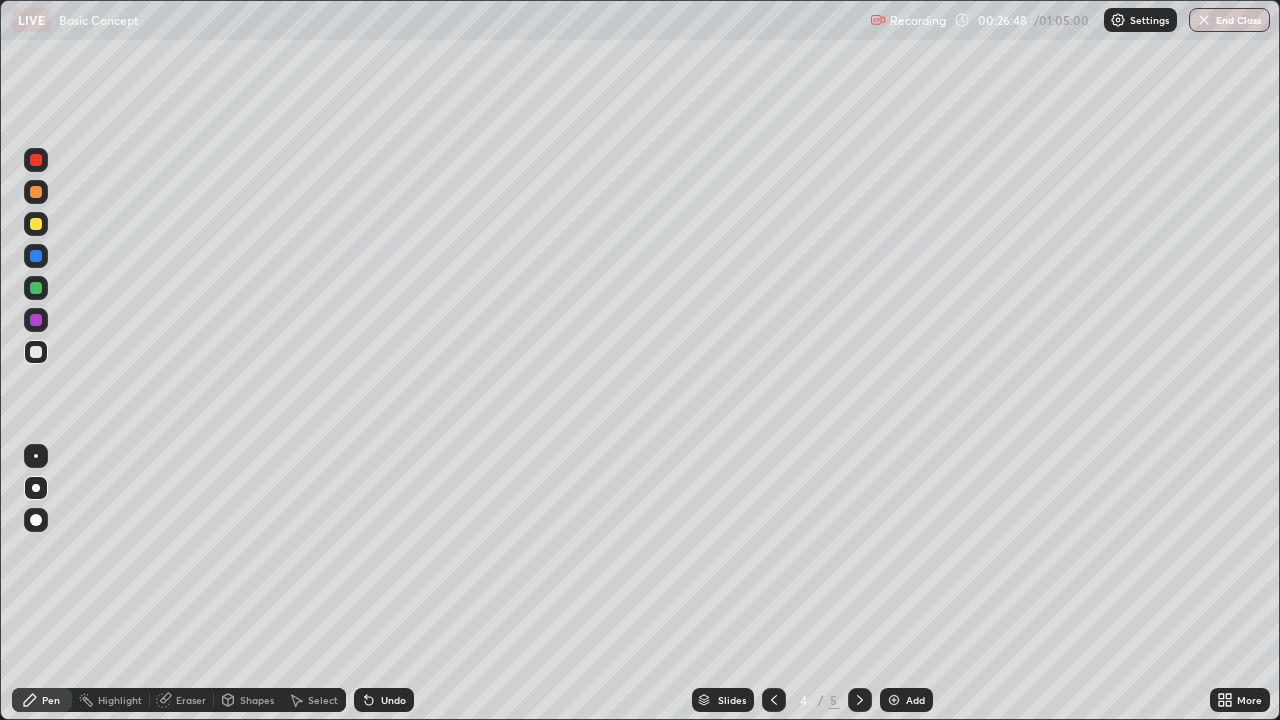click 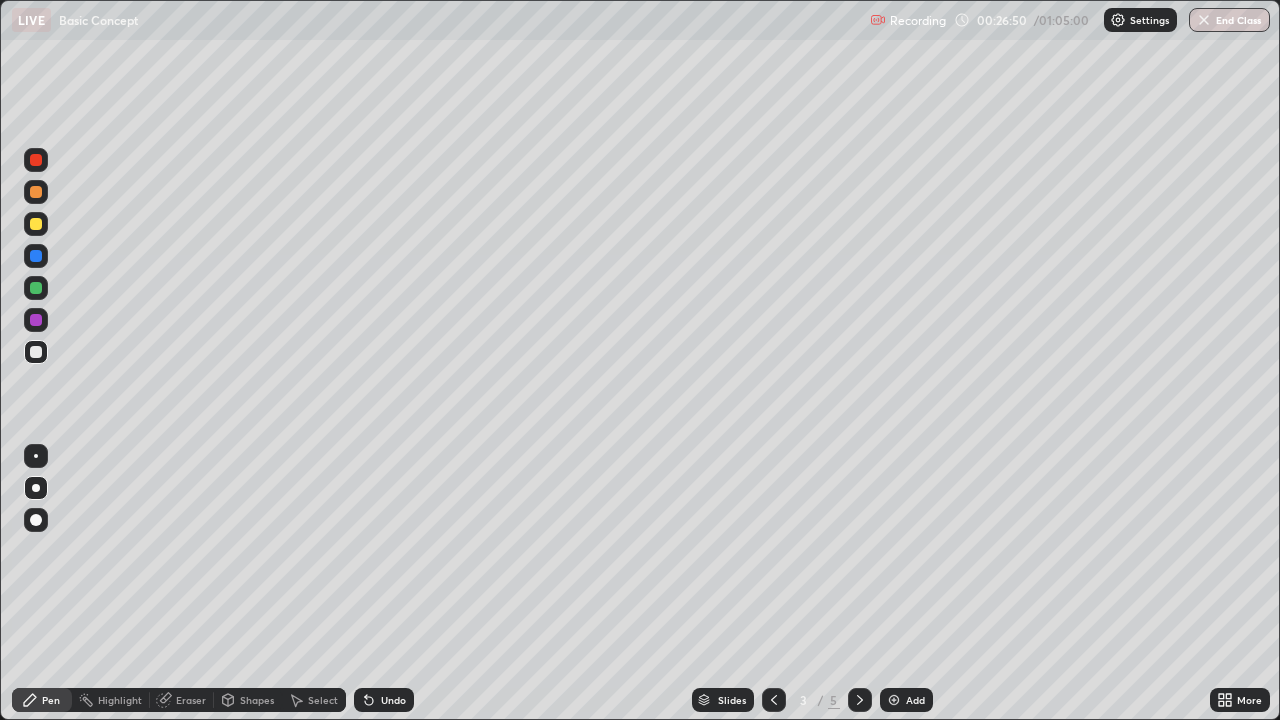 click 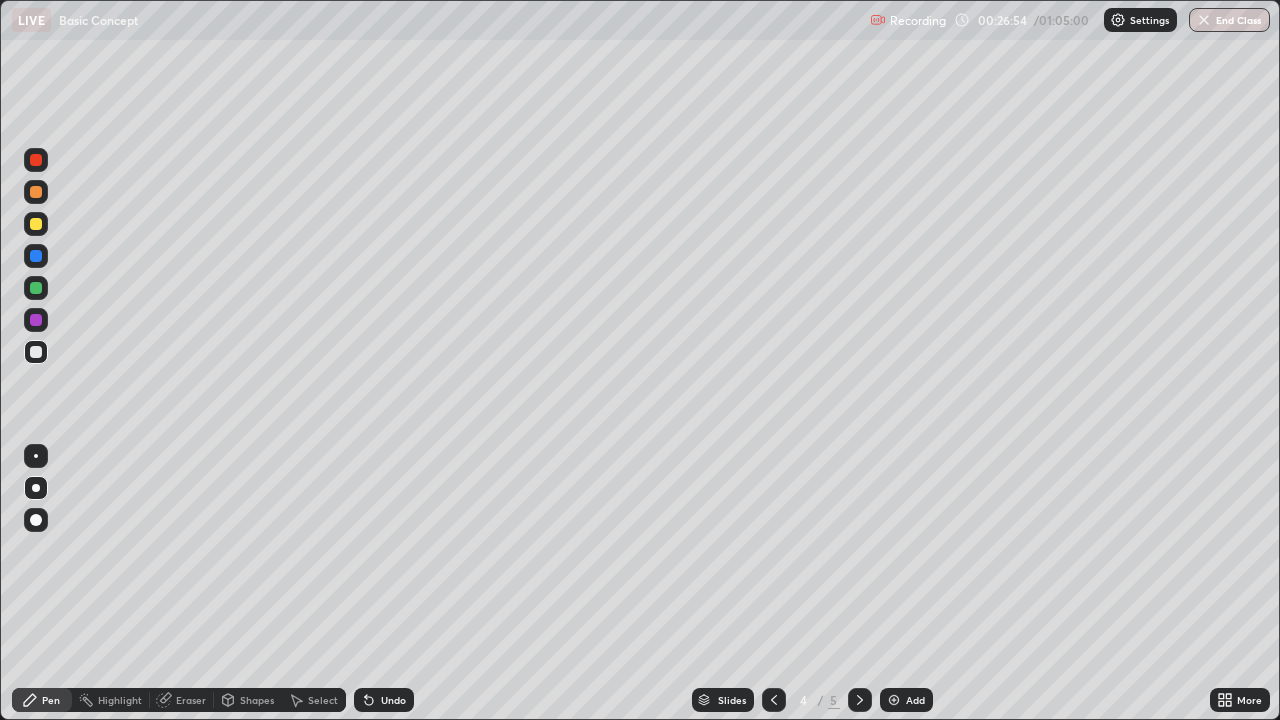 click 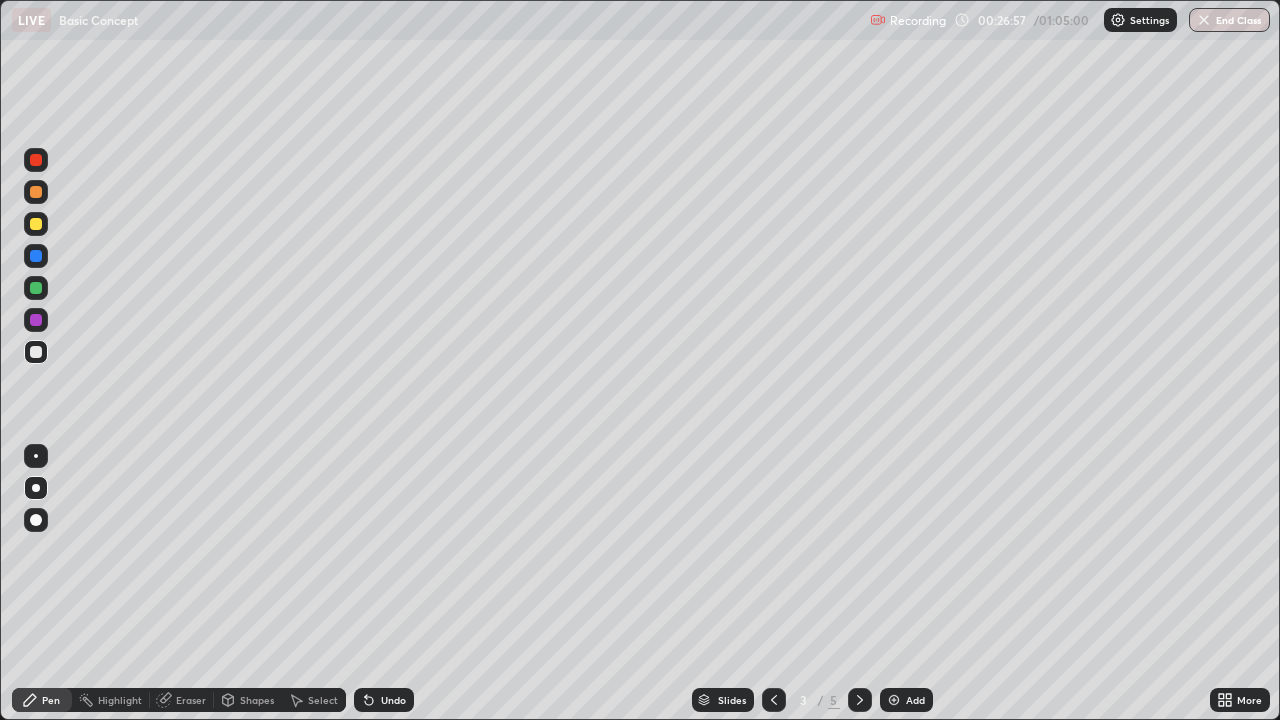 click 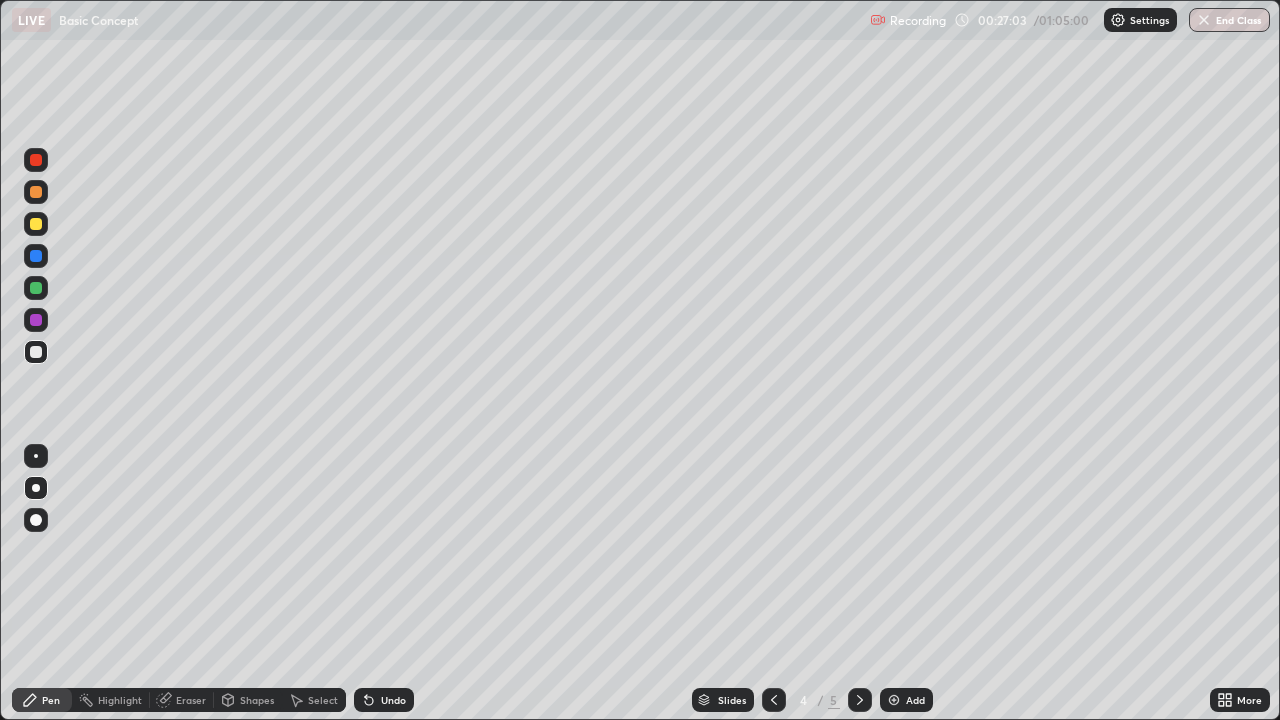 click 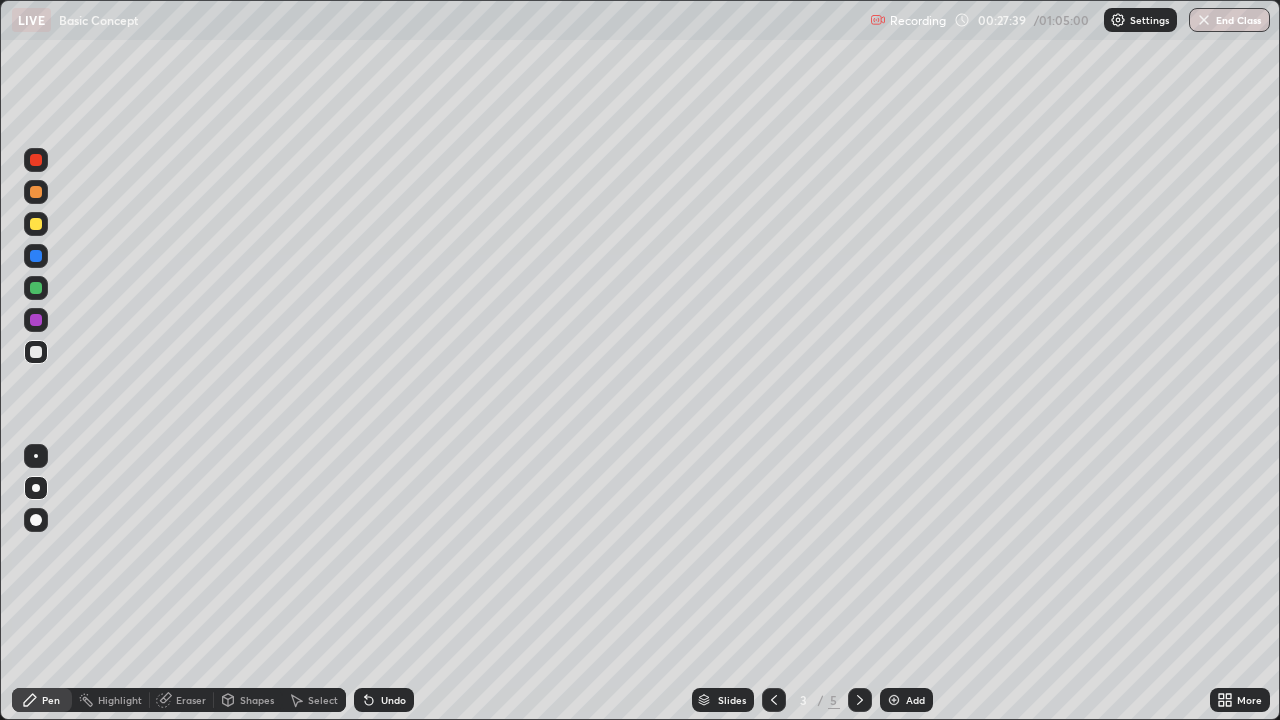 click 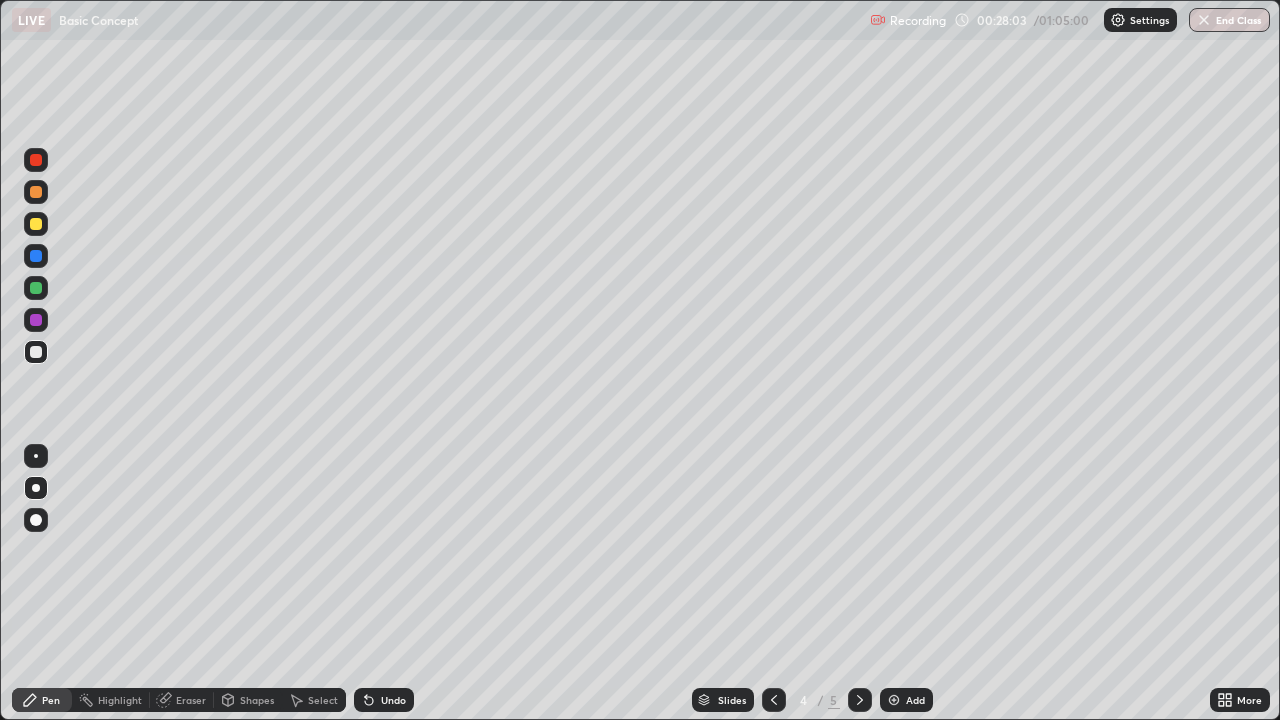 click at bounding box center (36, 224) 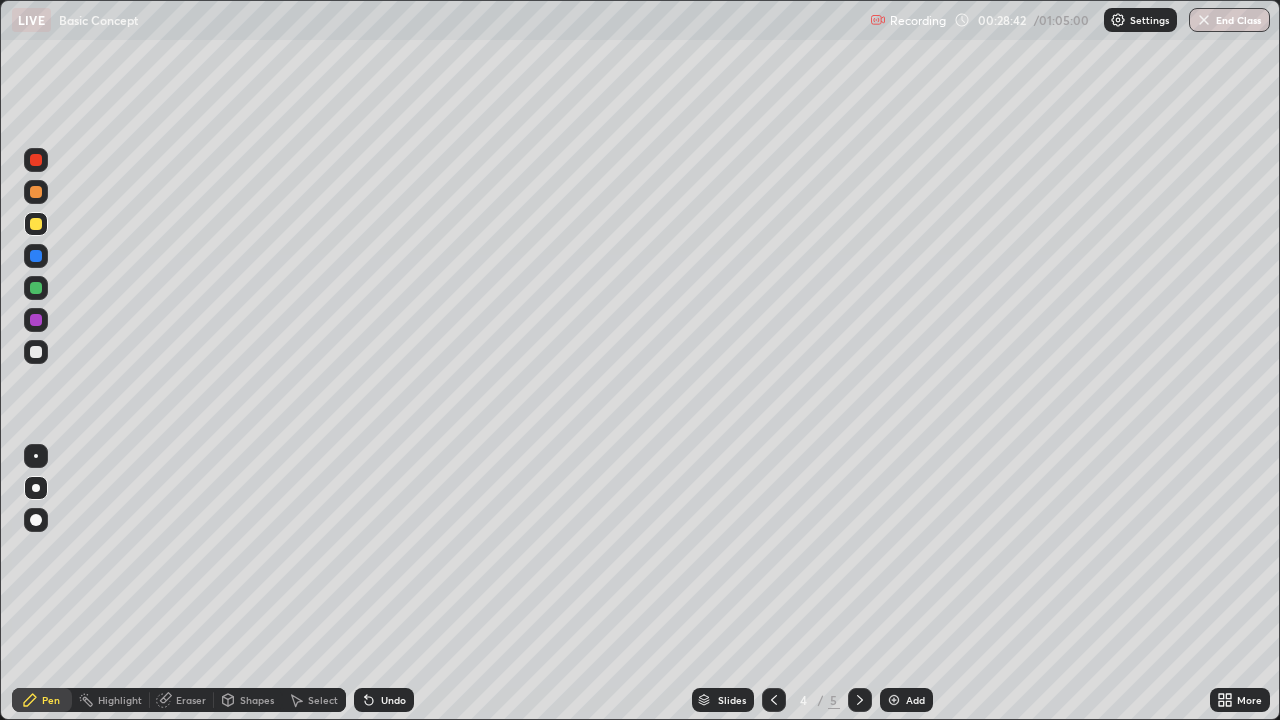 click at bounding box center [774, 700] 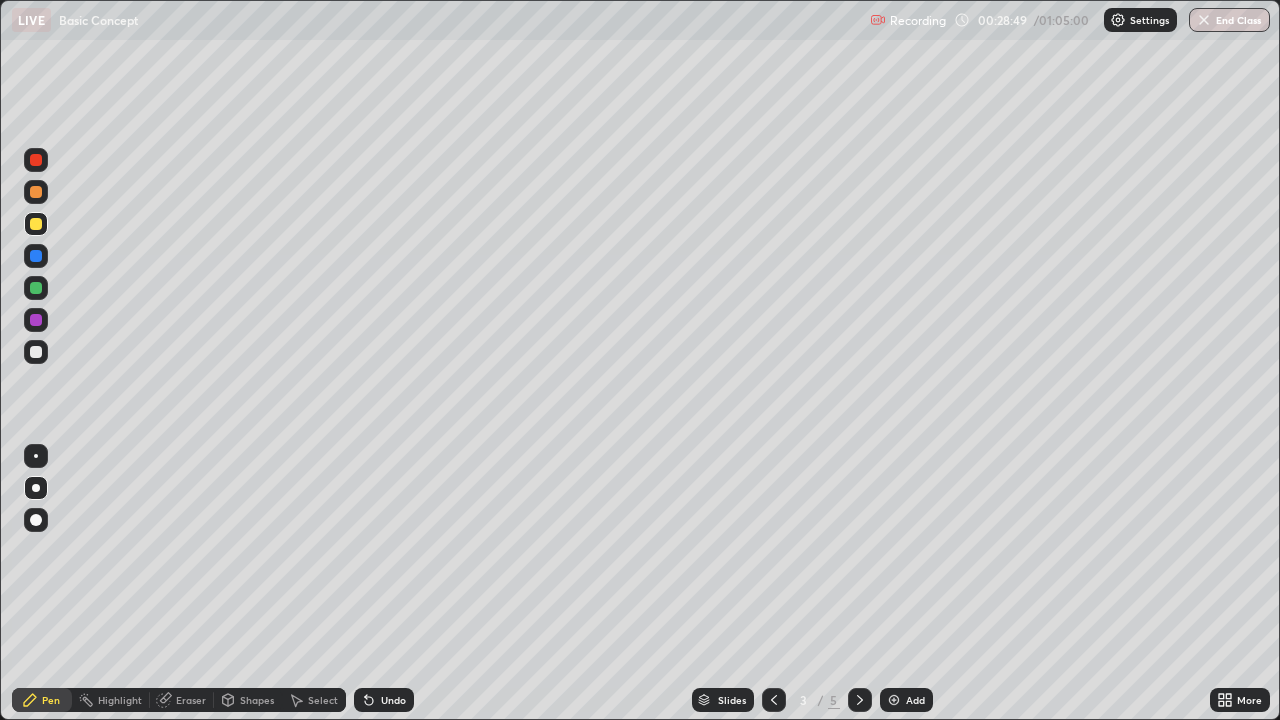 click on "Add" at bounding box center [906, 700] 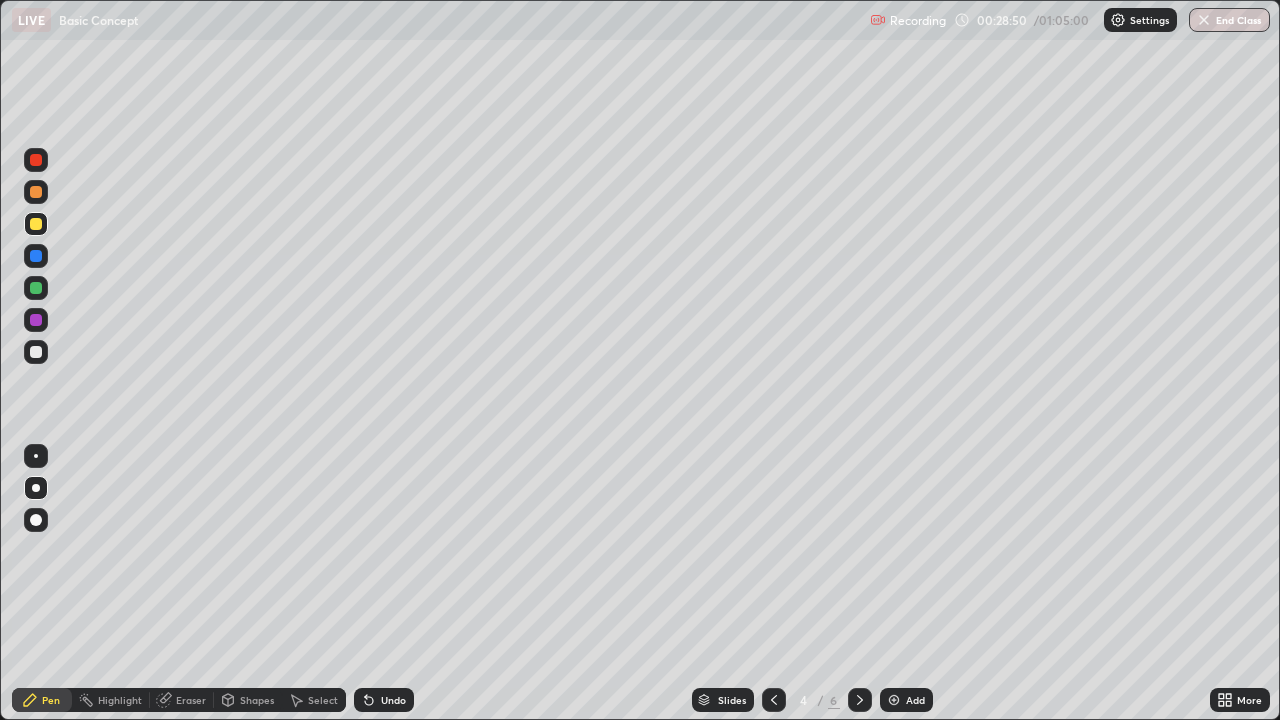 click at bounding box center [860, 700] 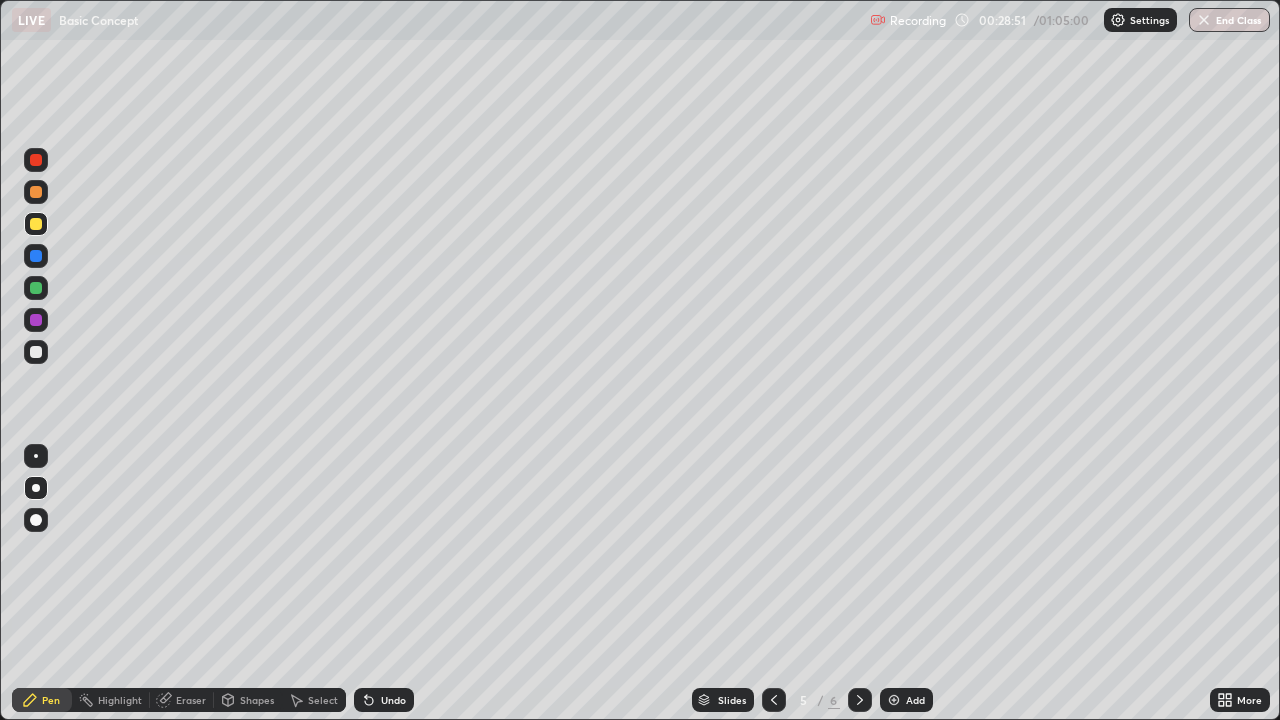 click 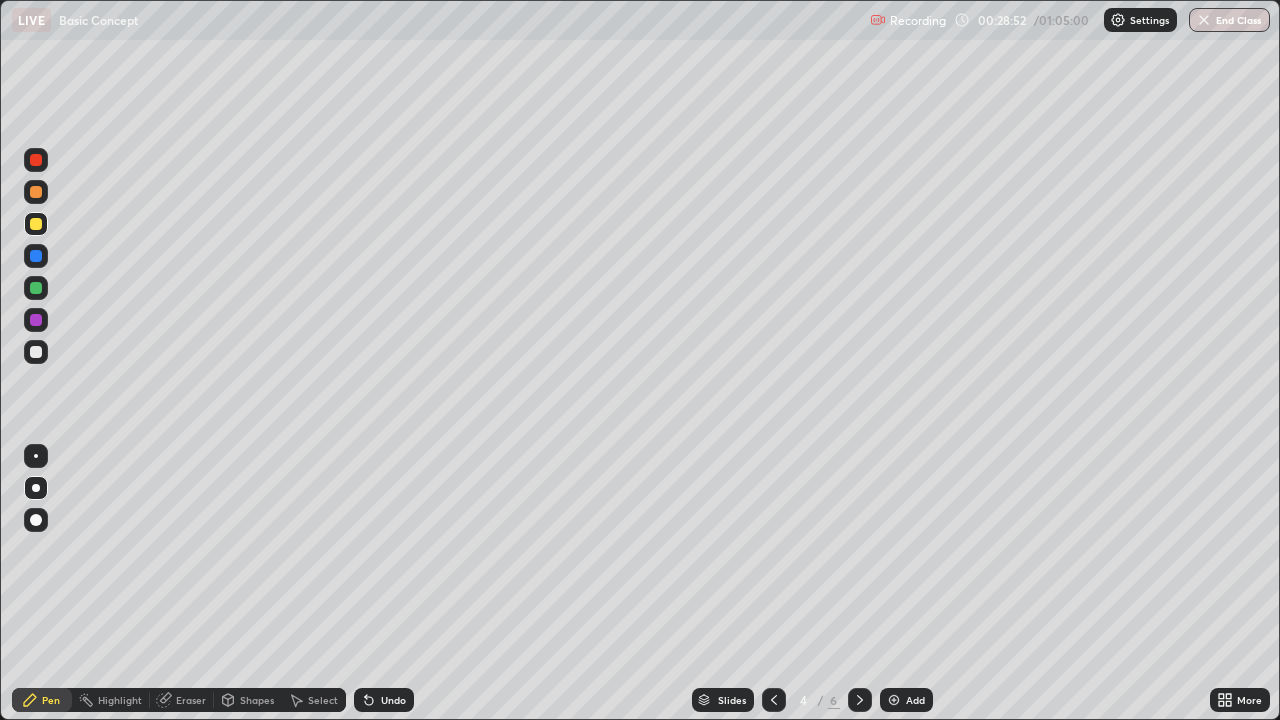 click 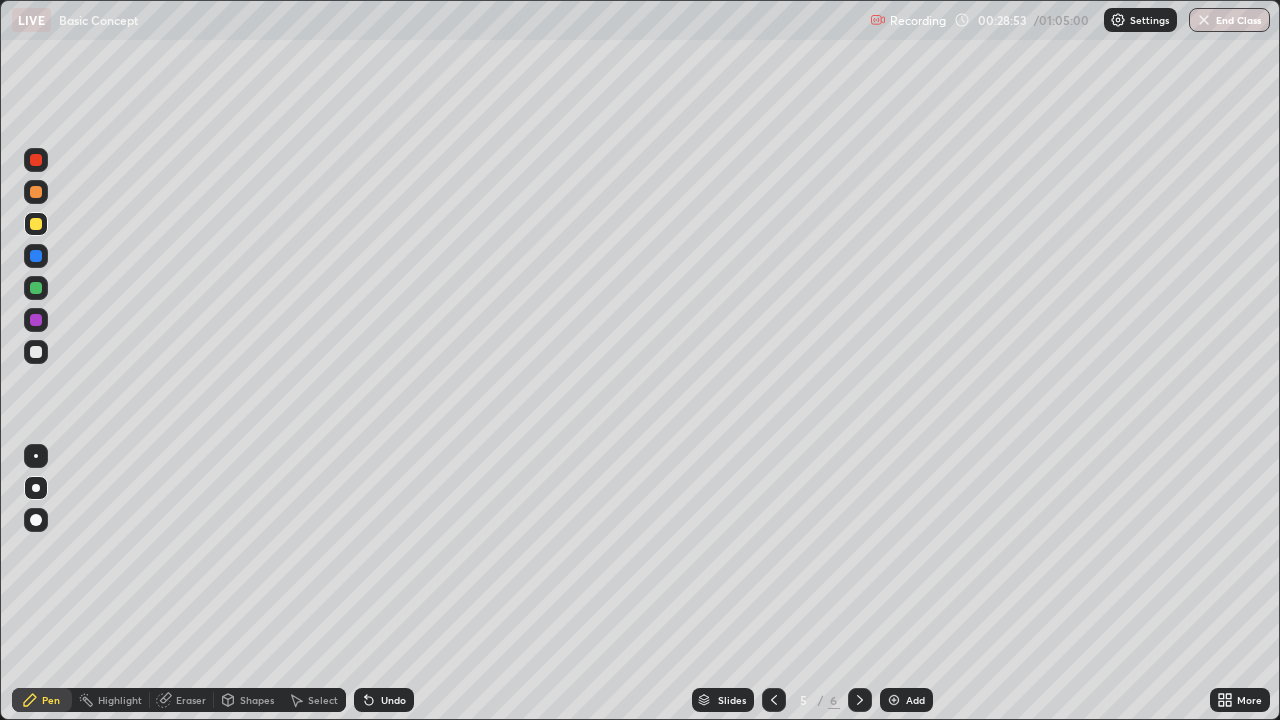 click 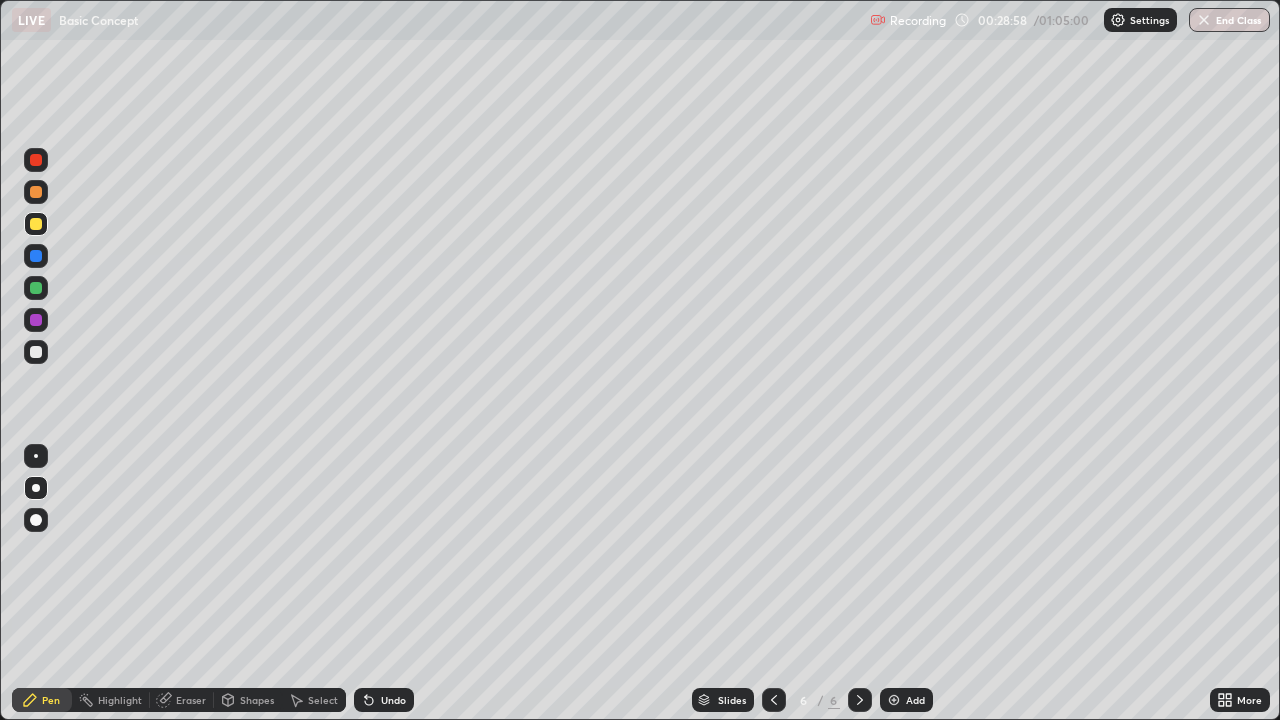 click 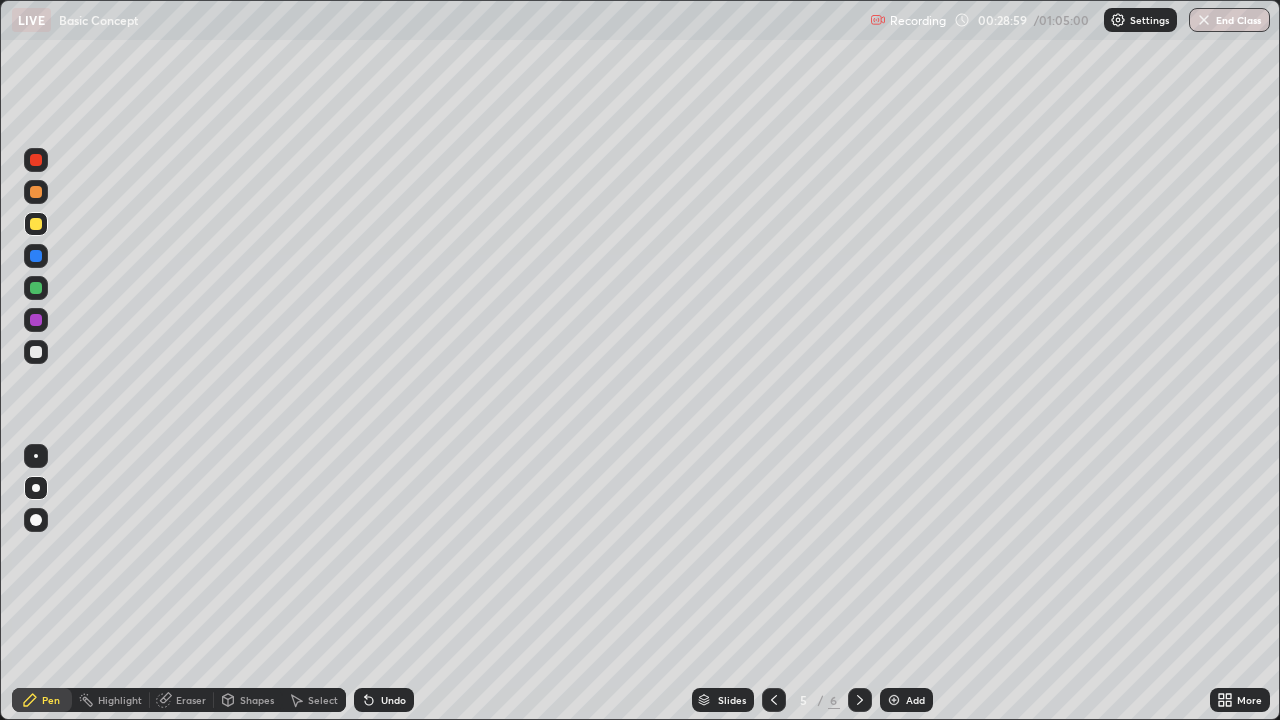 click 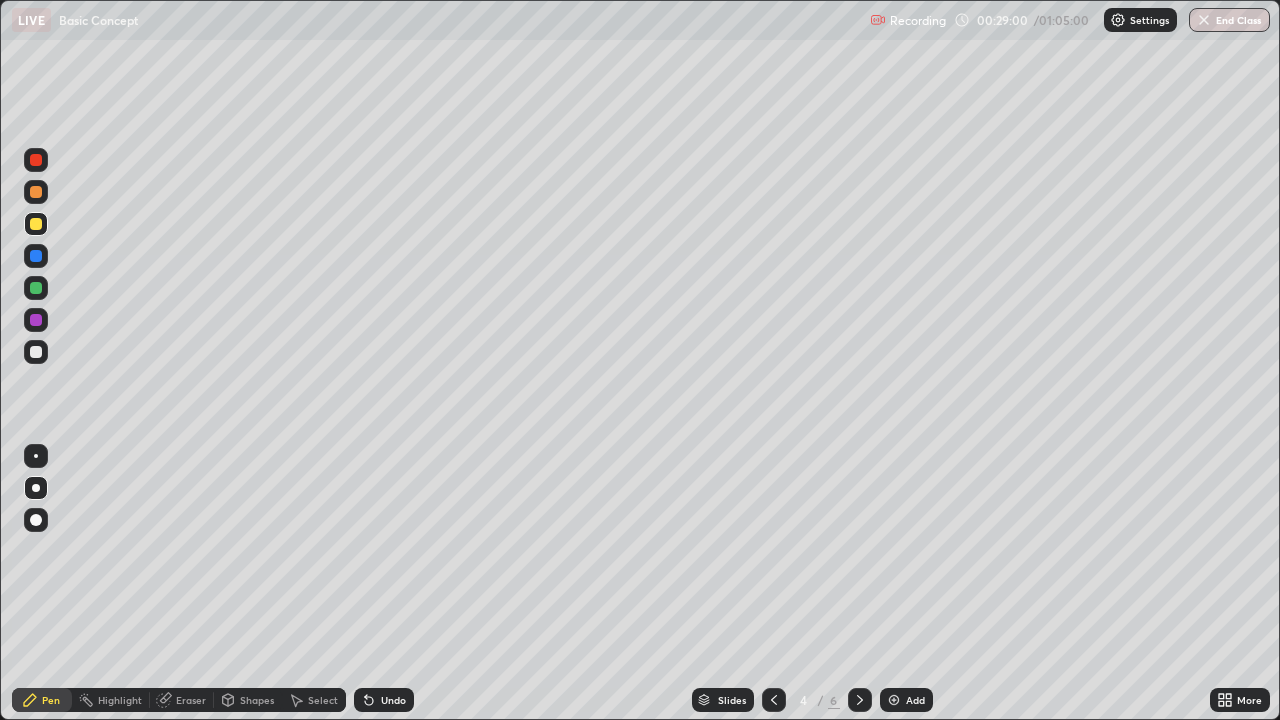 click 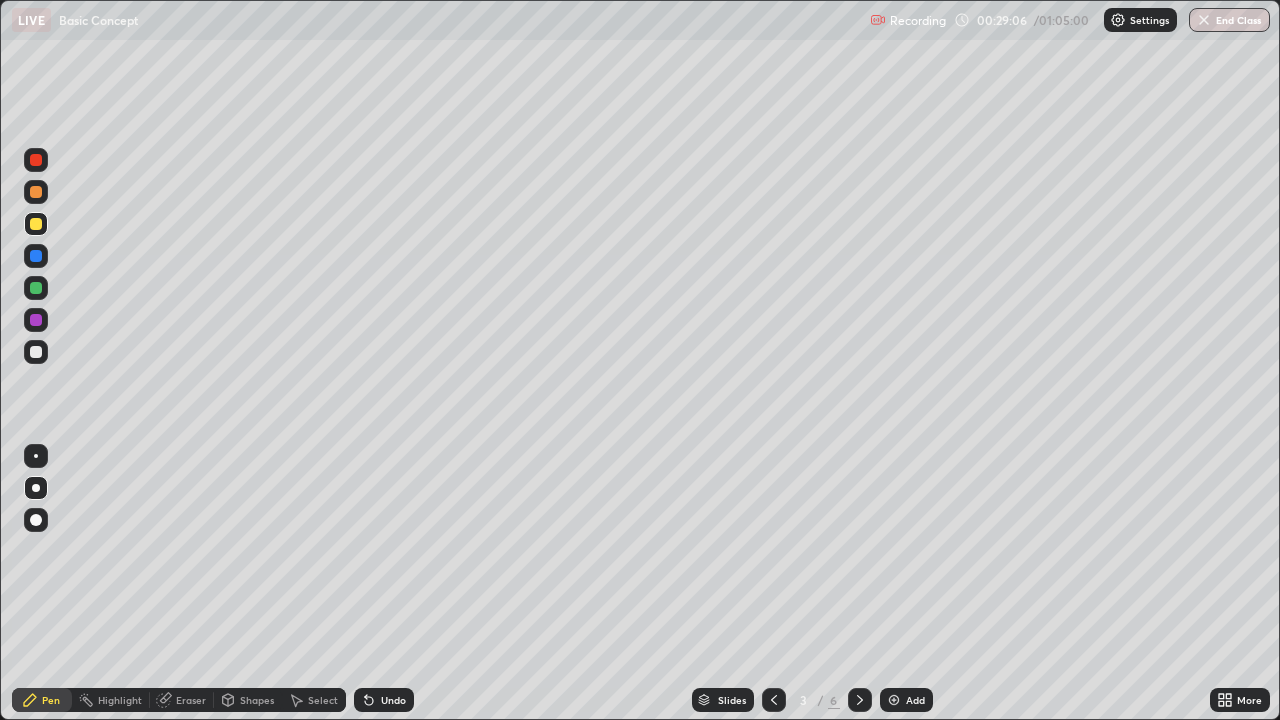click 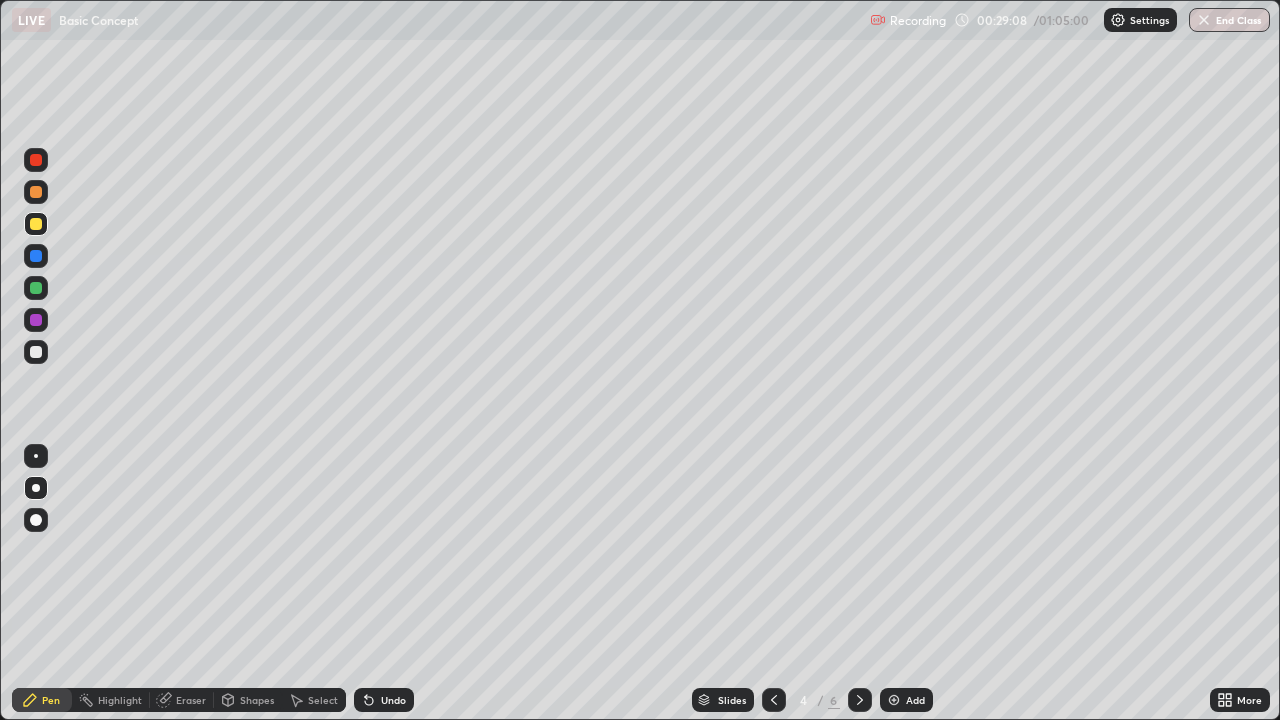 click at bounding box center (860, 700) 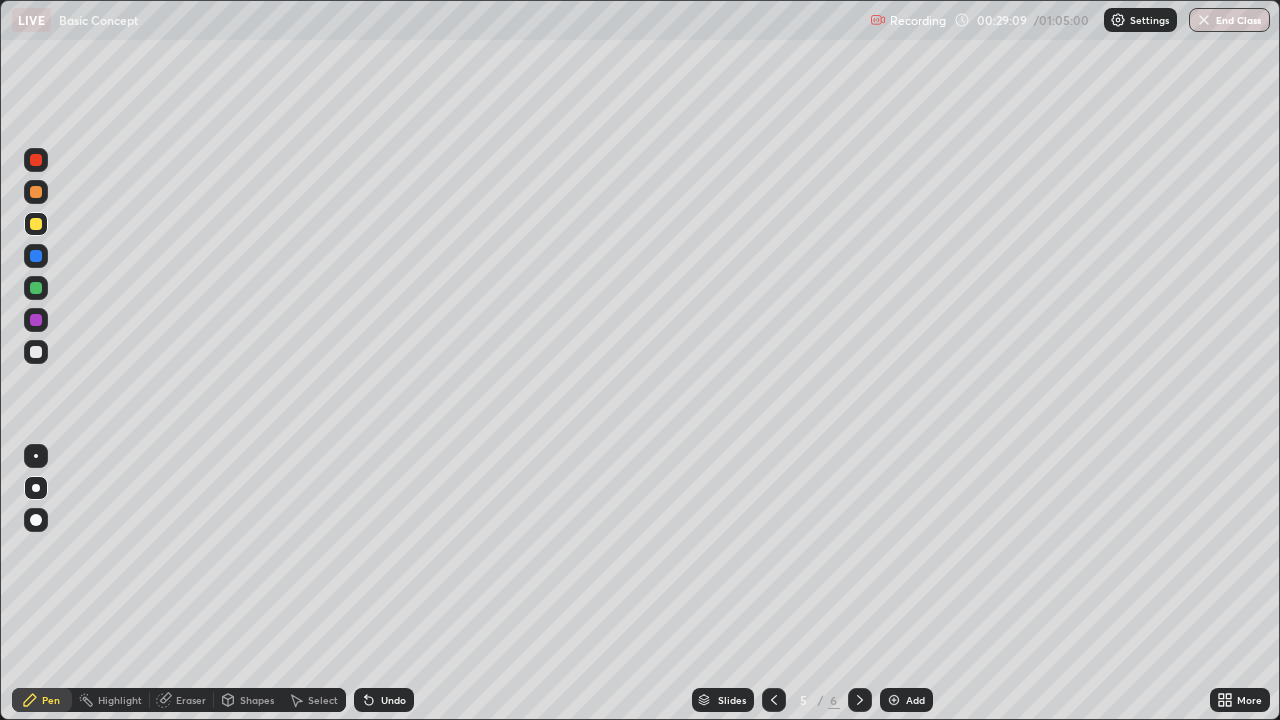click 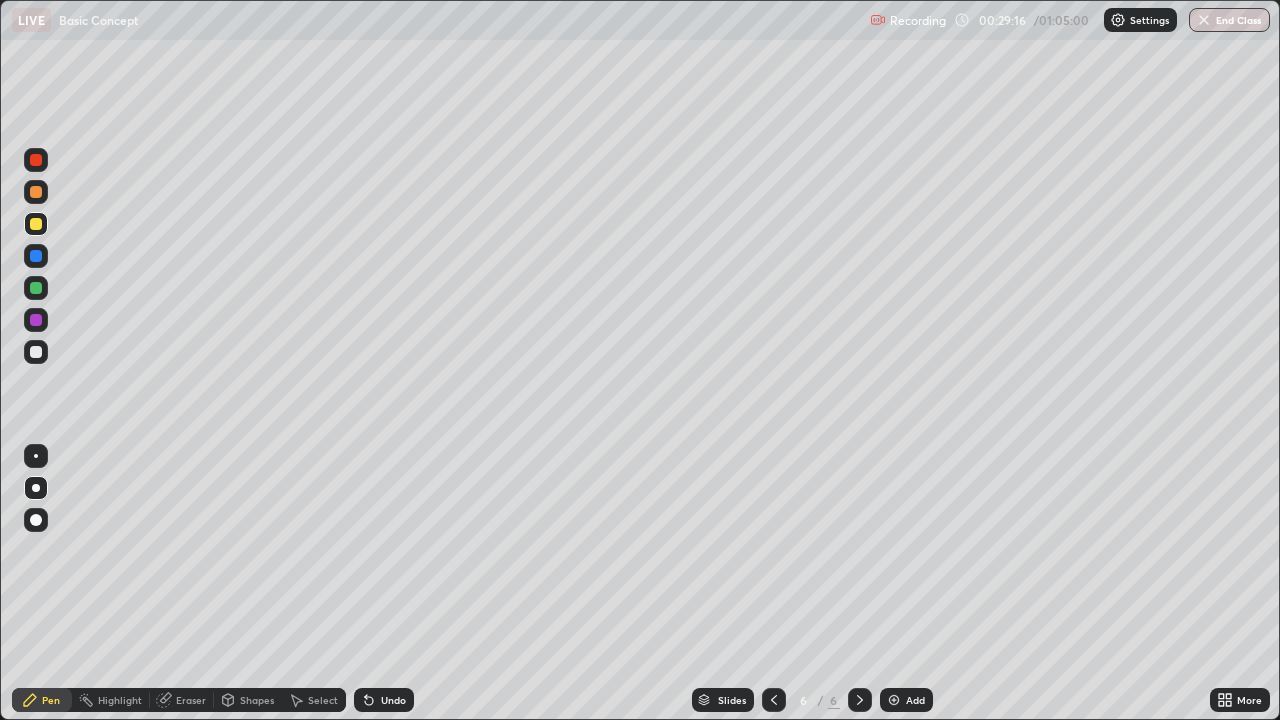 click on "Undo" at bounding box center (393, 700) 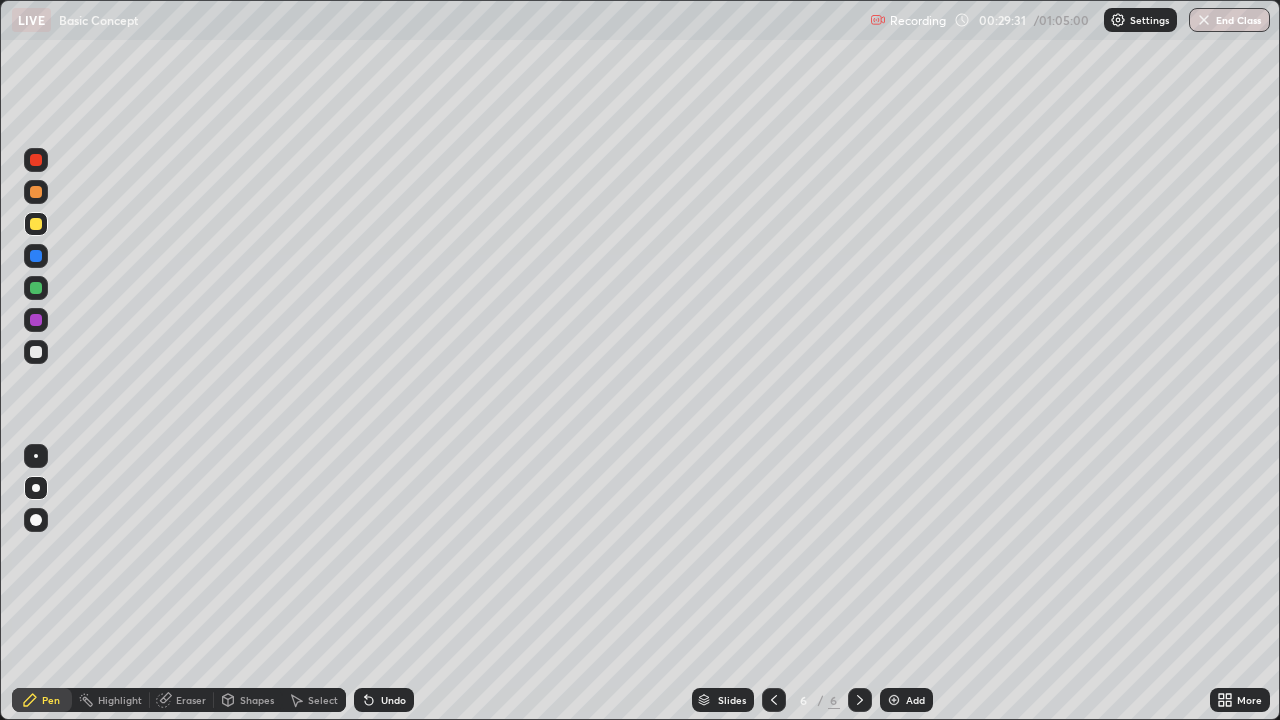 click 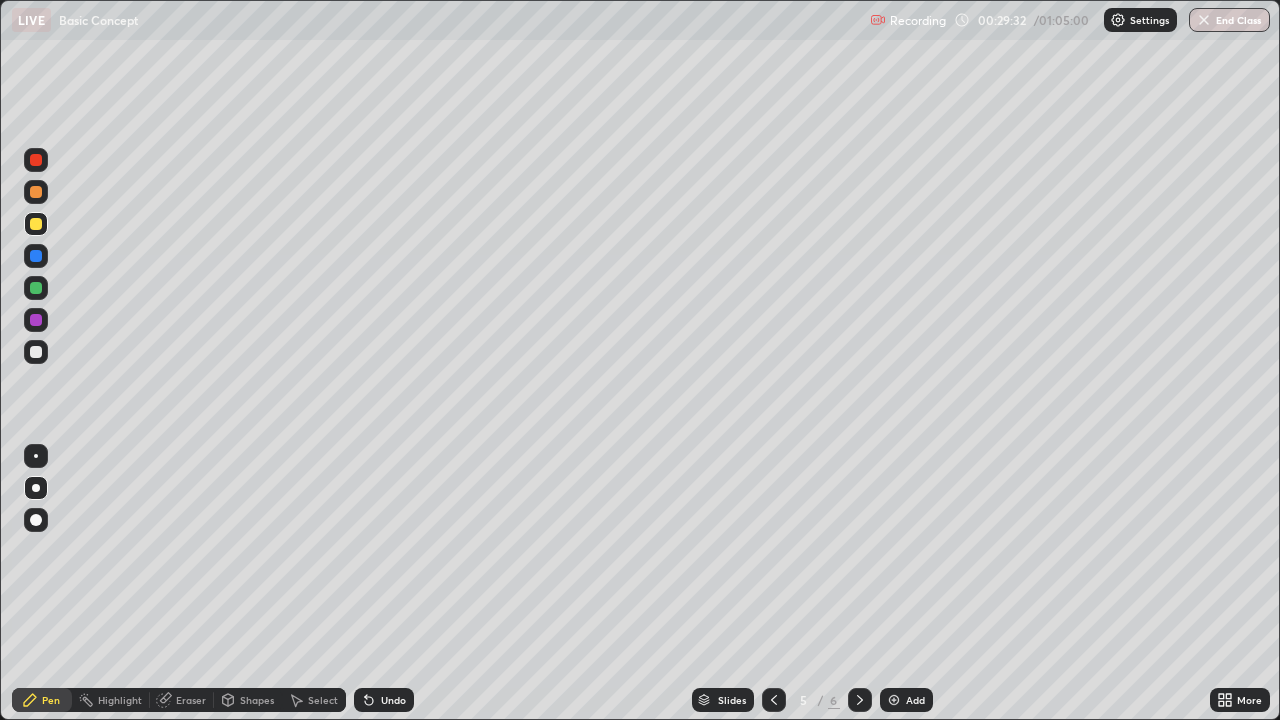 click 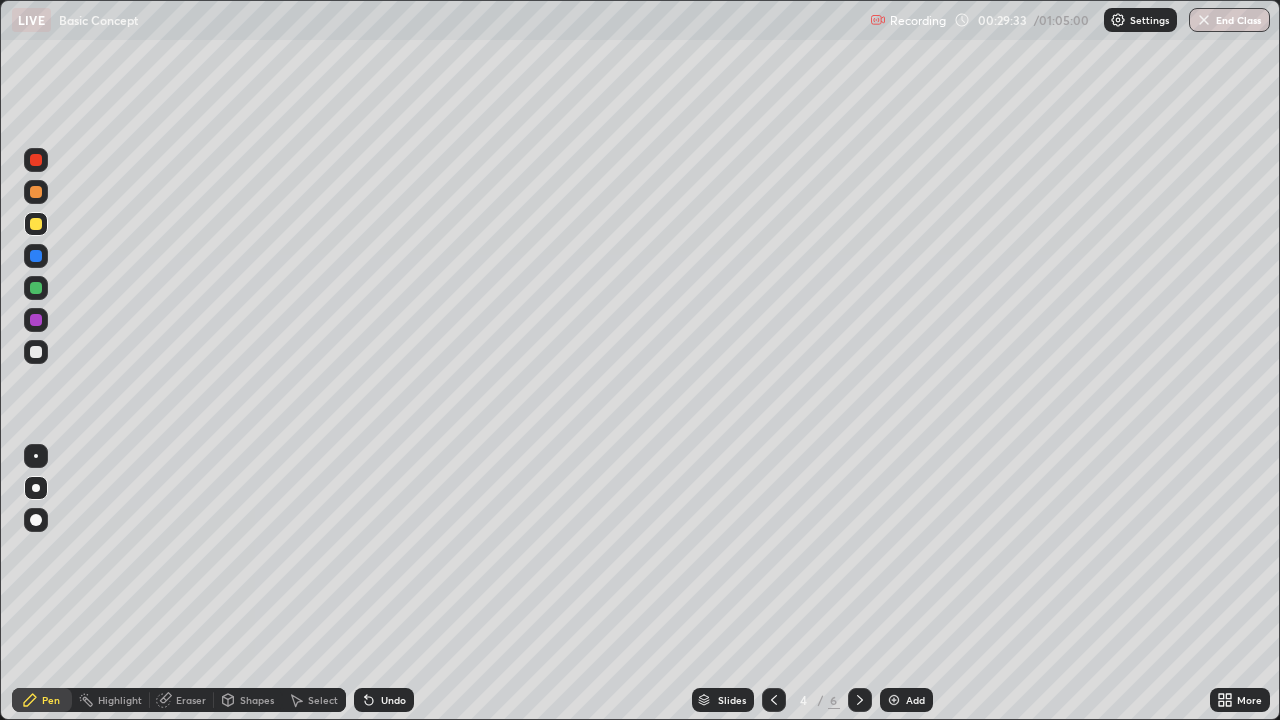 click at bounding box center (774, 700) 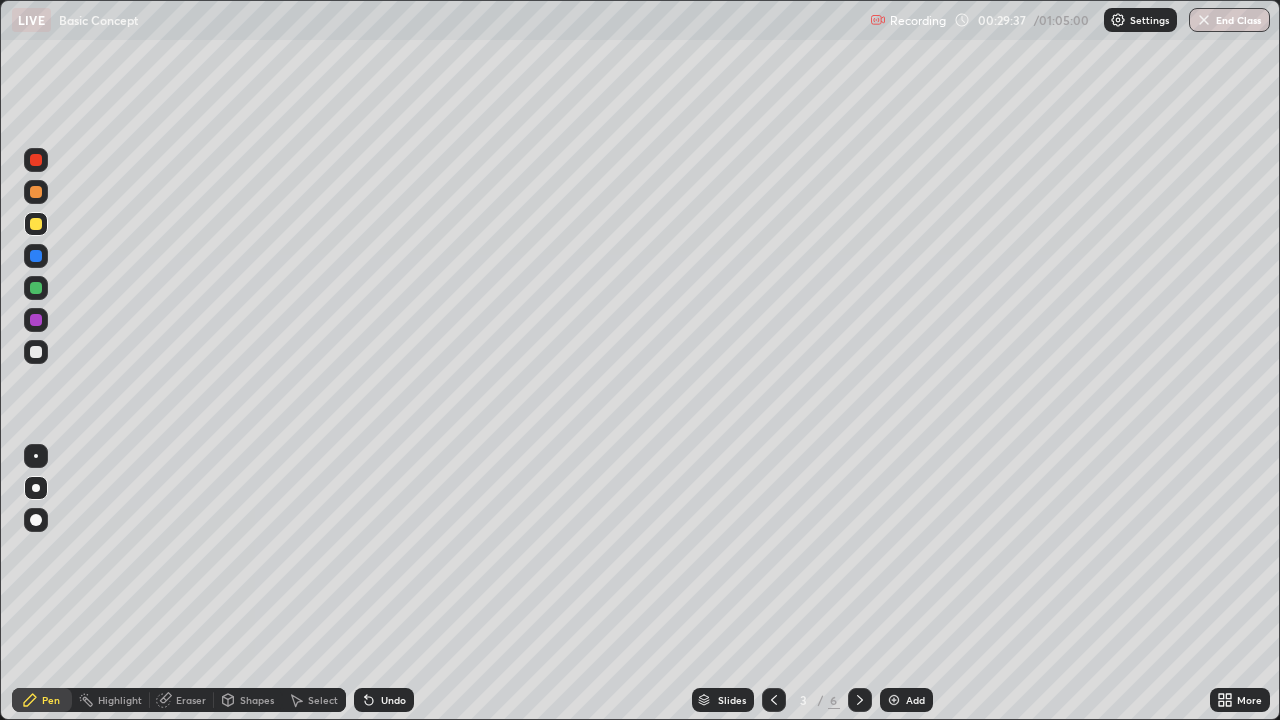 click 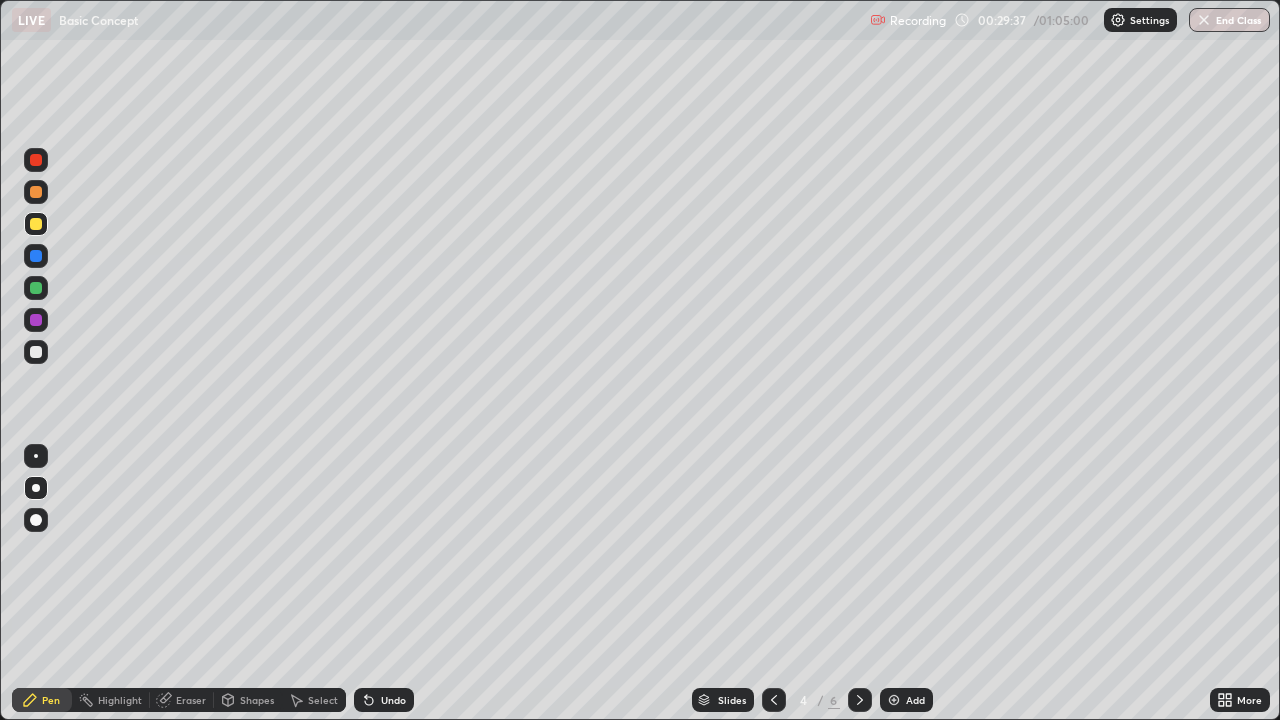click 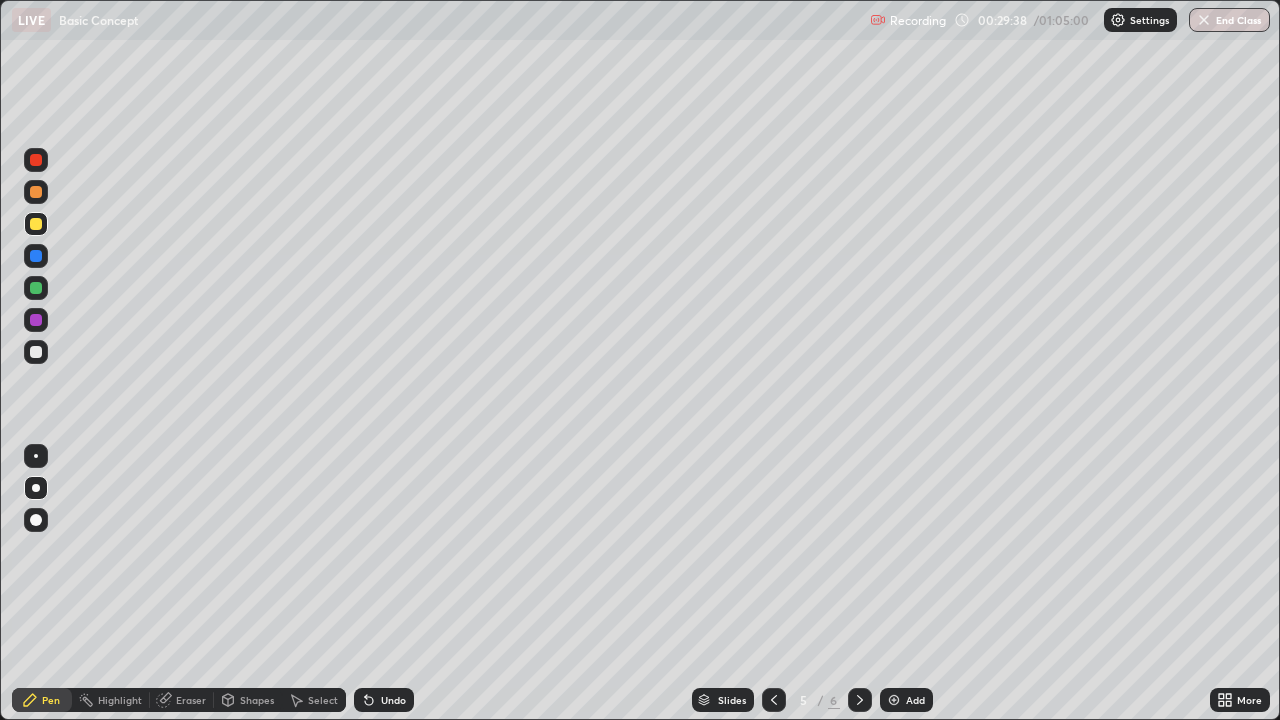 click at bounding box center [860, 700] 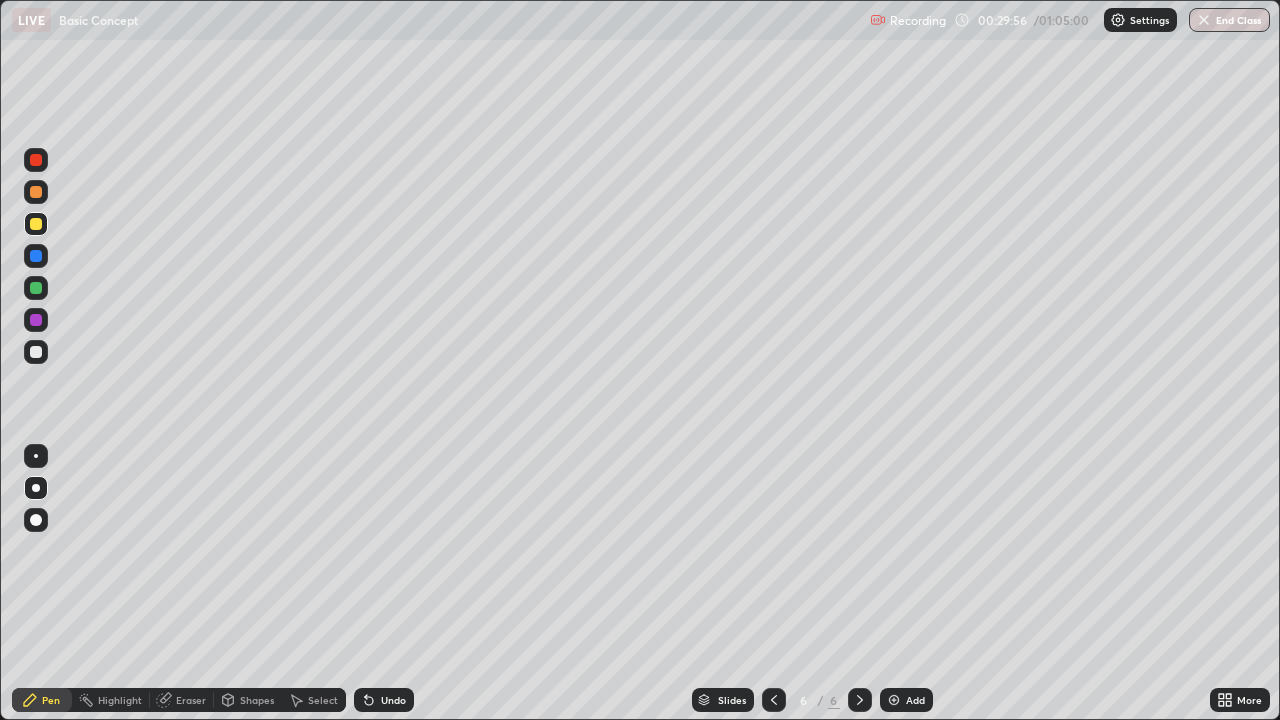 click 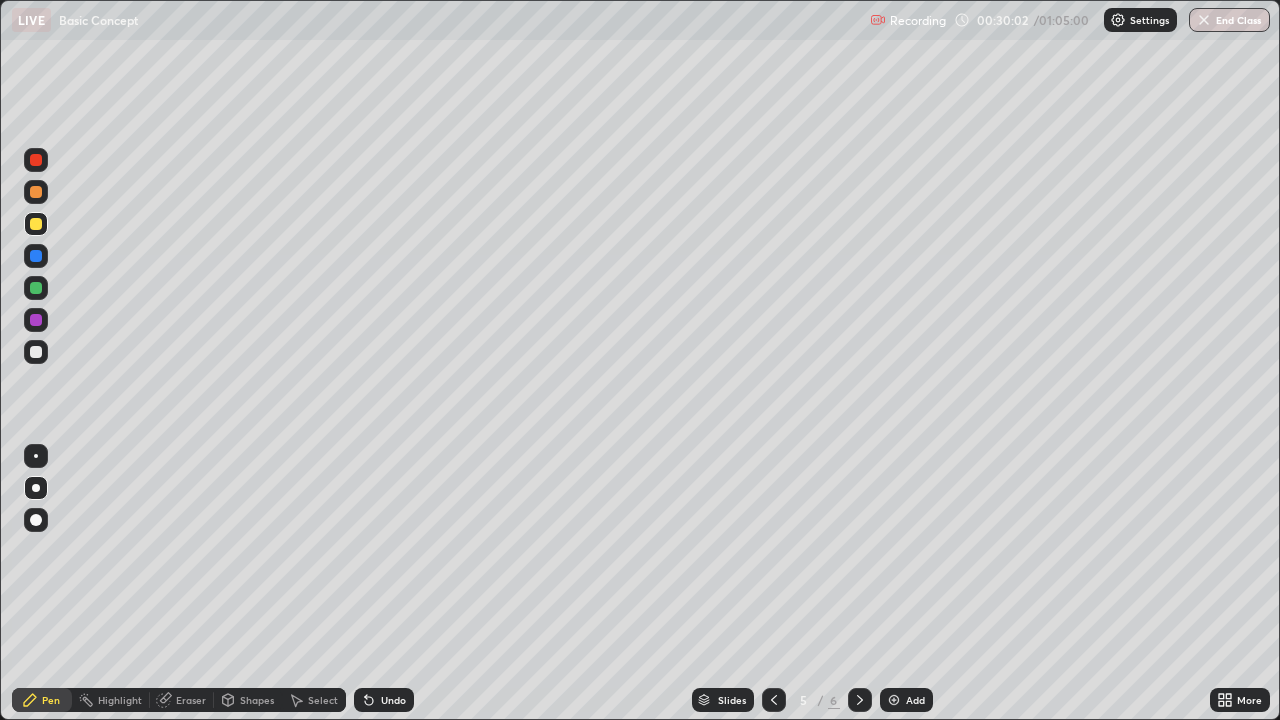 click 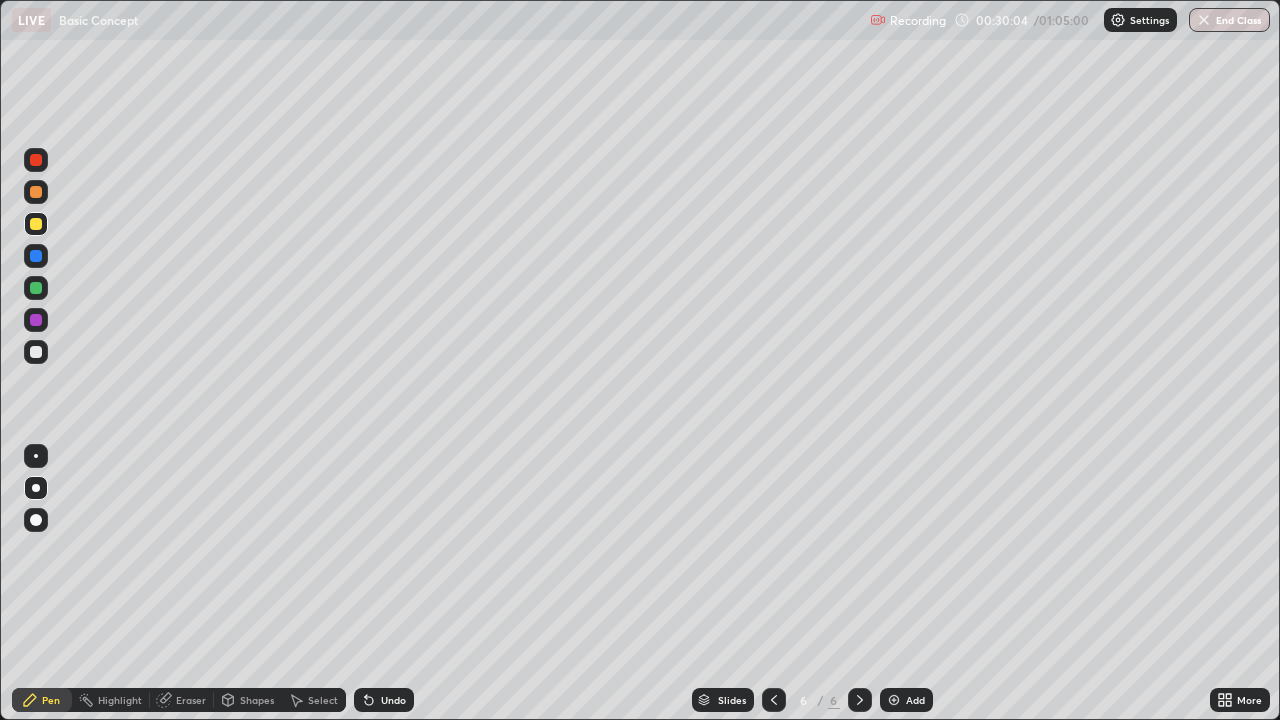 click at bounding box center [36, 352] 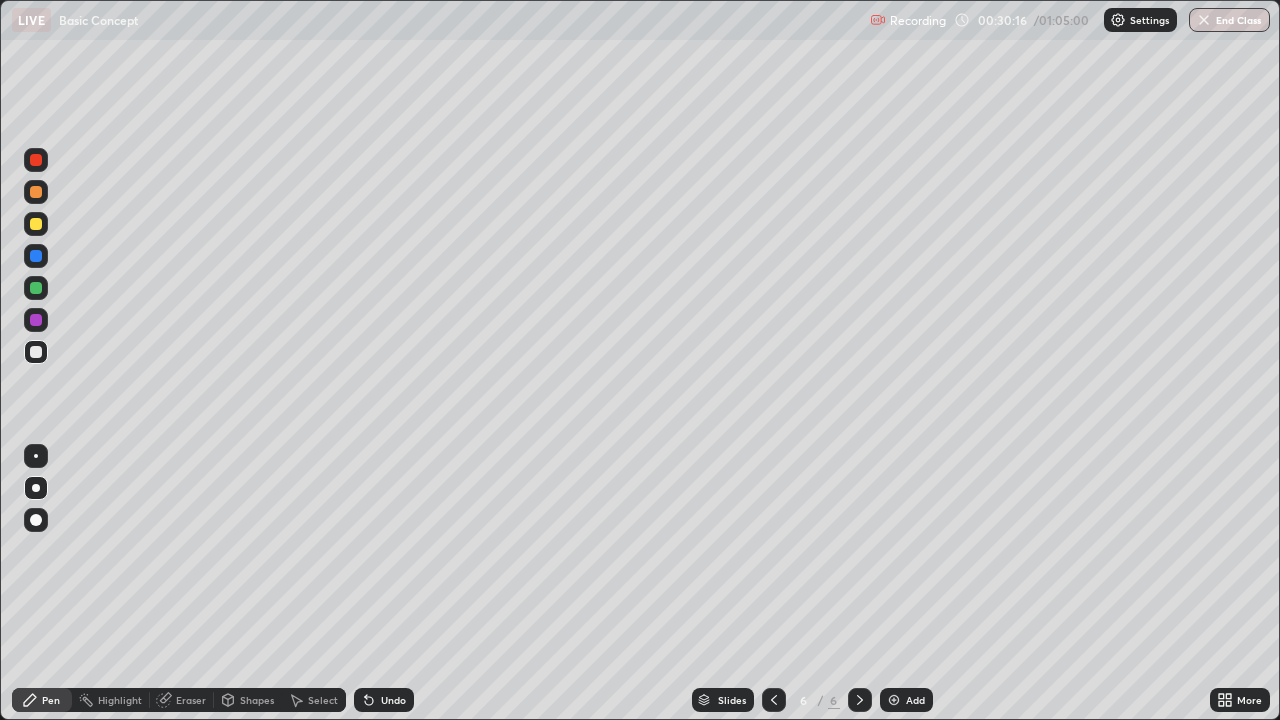 click 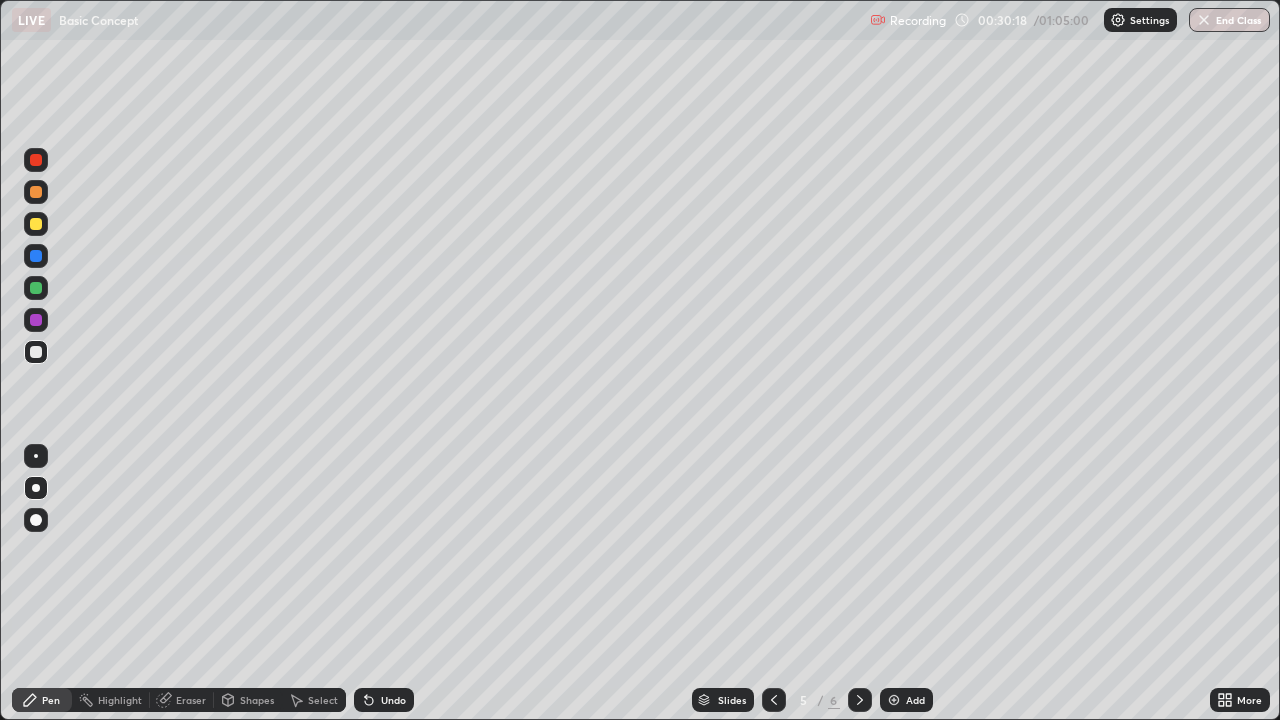 click 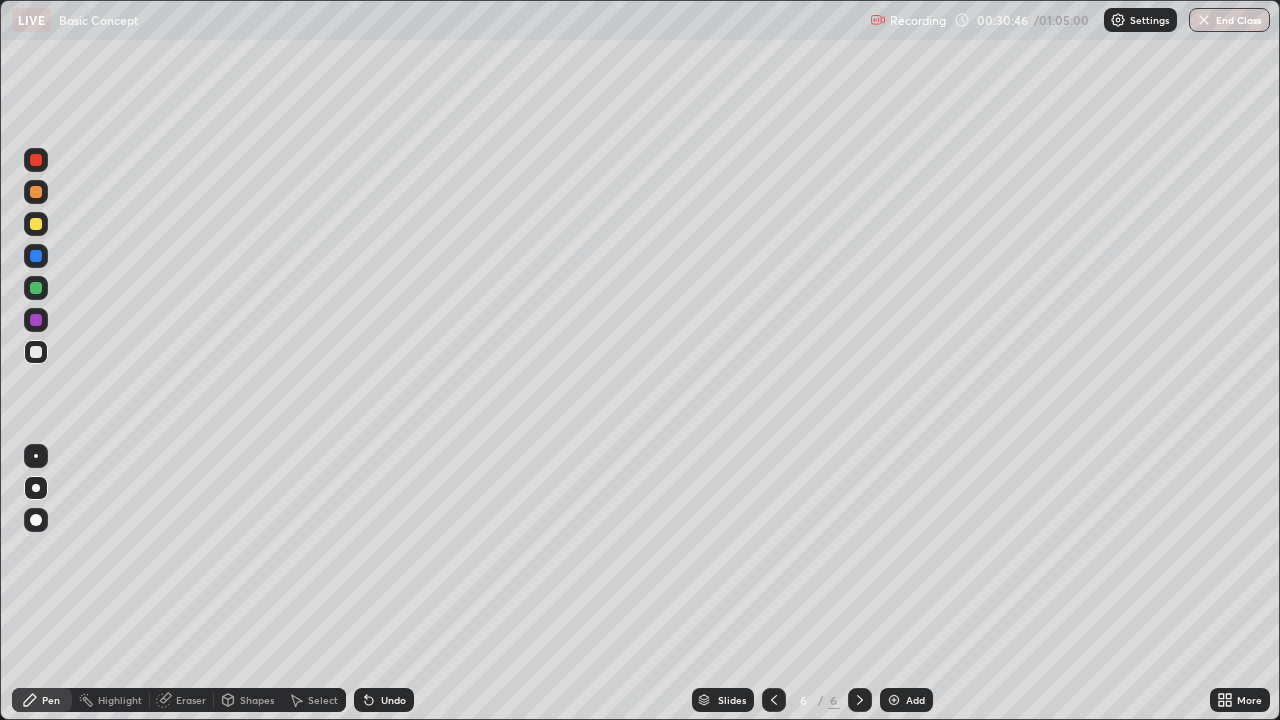 click on "Undo" at bounding box center (393, 700) 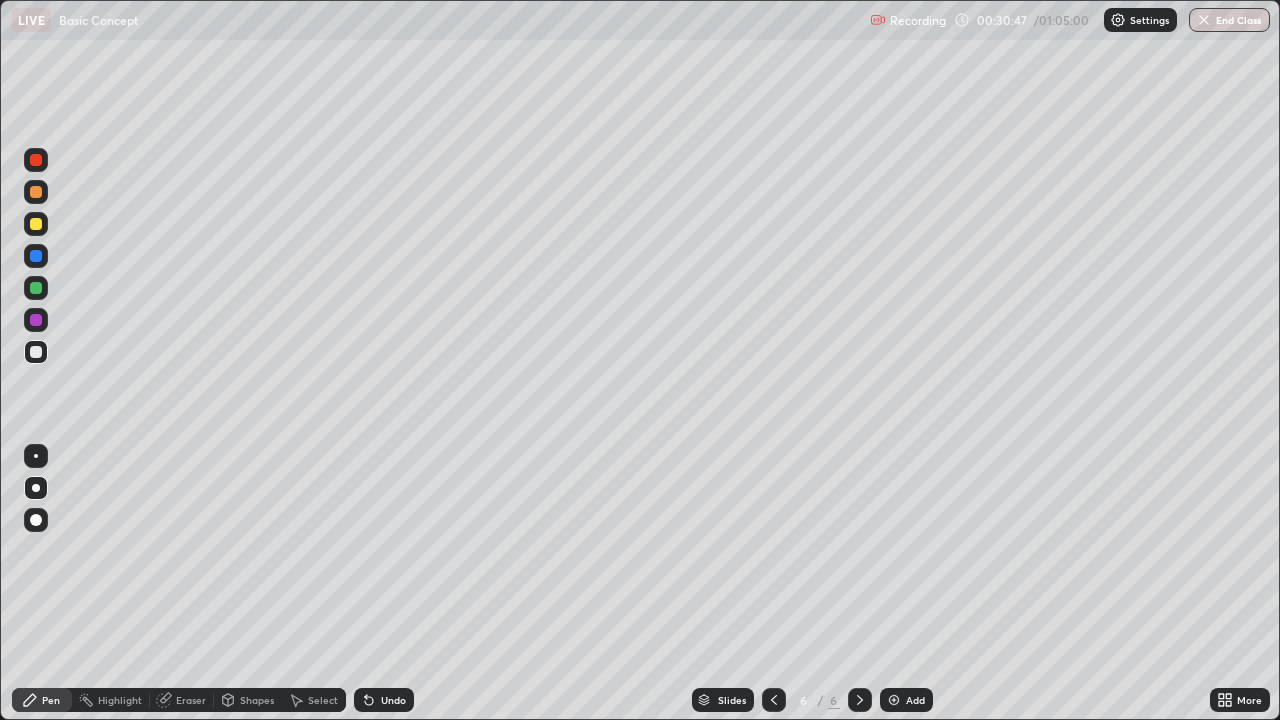click on "Undo" at bounding box center (393, 700) 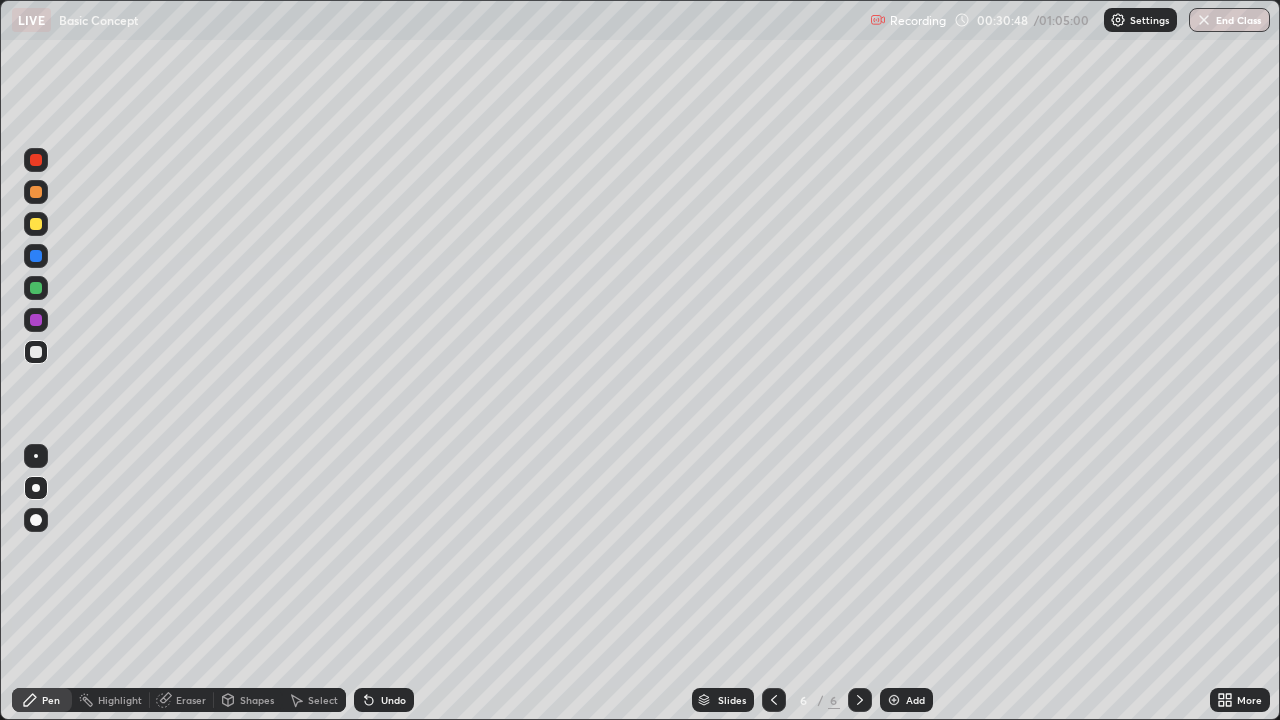 click on "Undo" at bounding box center [384, 700] 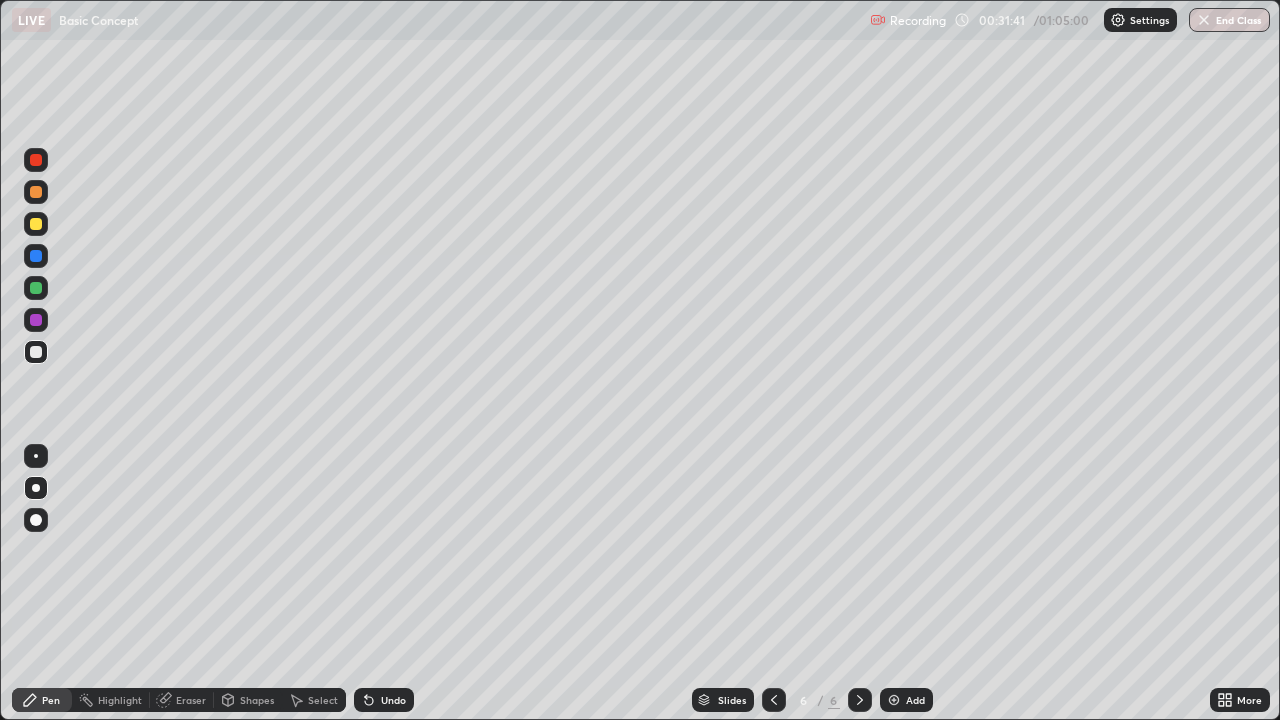click on "Undo" at bounding box center [393, 700] 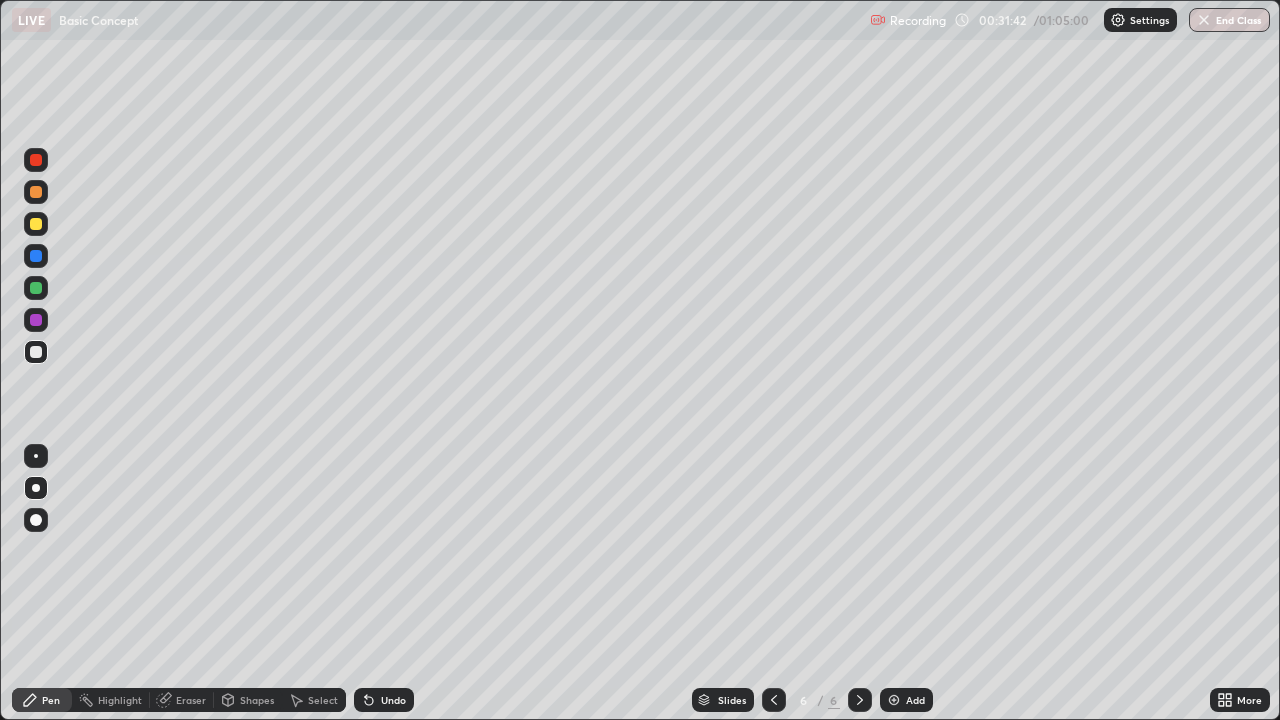 click on "Undo" at bounding box center [384, 700] 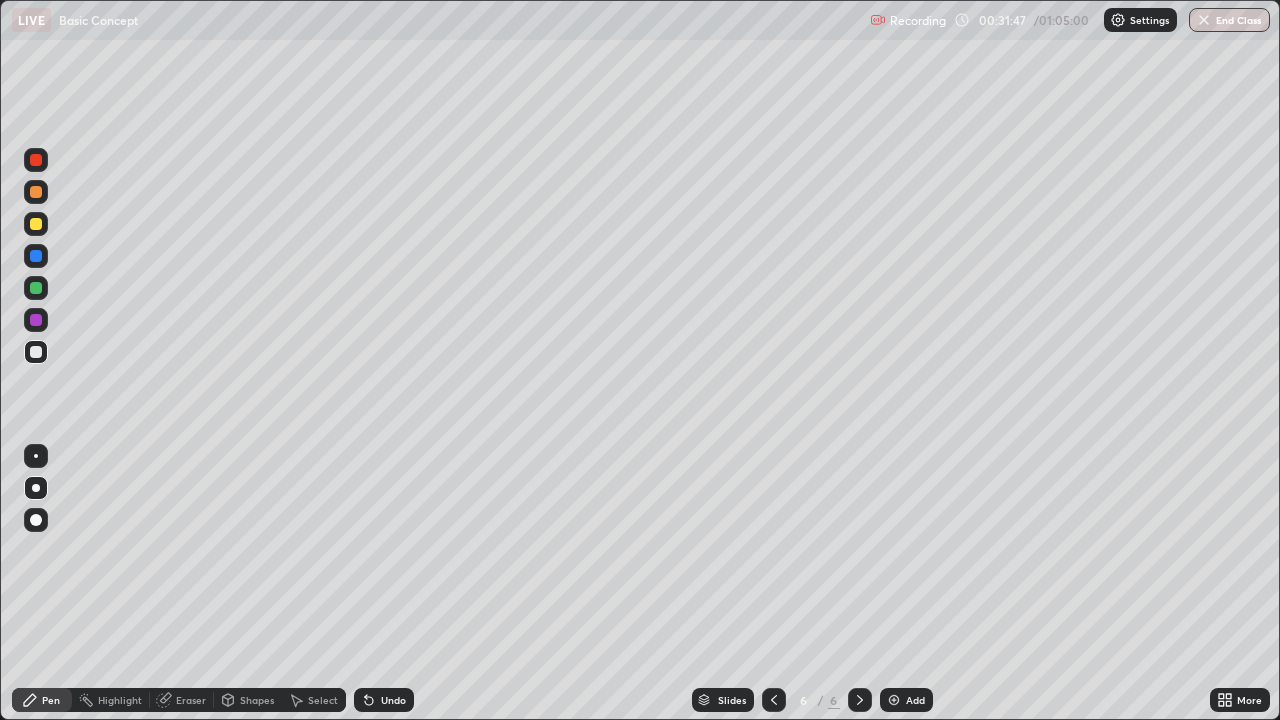 click at bounding box center (36, 288) 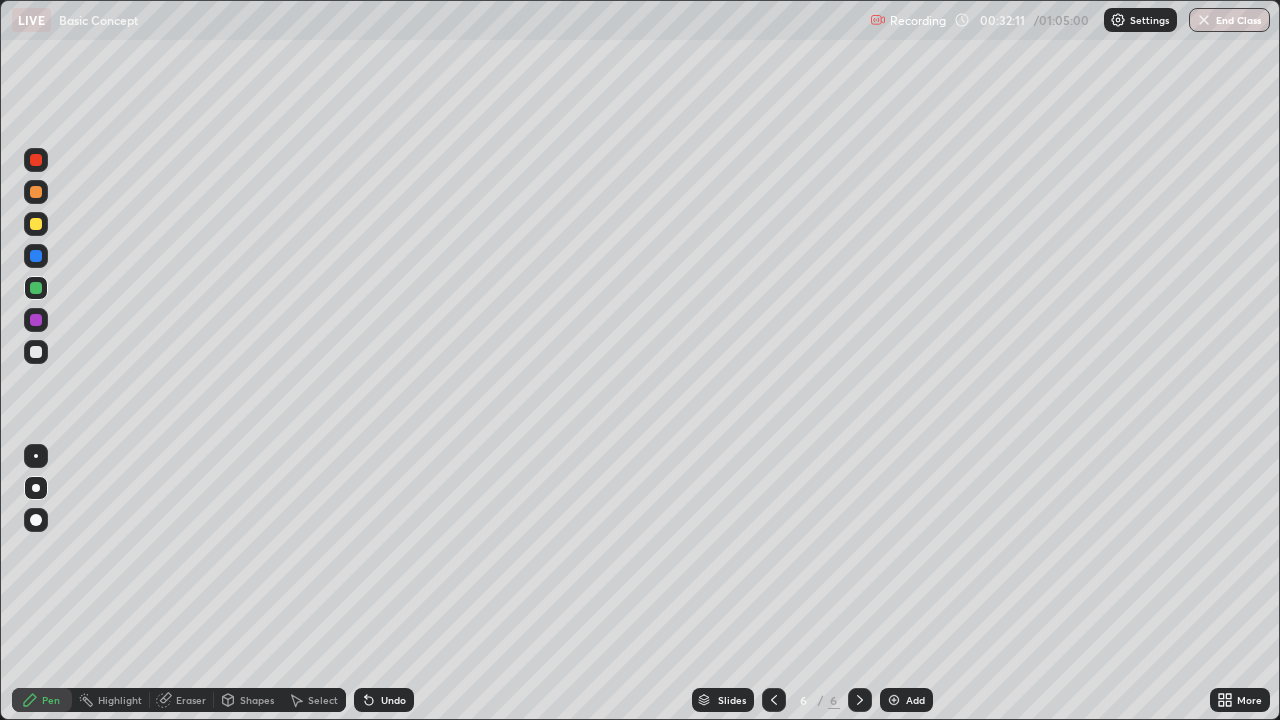 click on "Add" at bounding box center (906, 700) 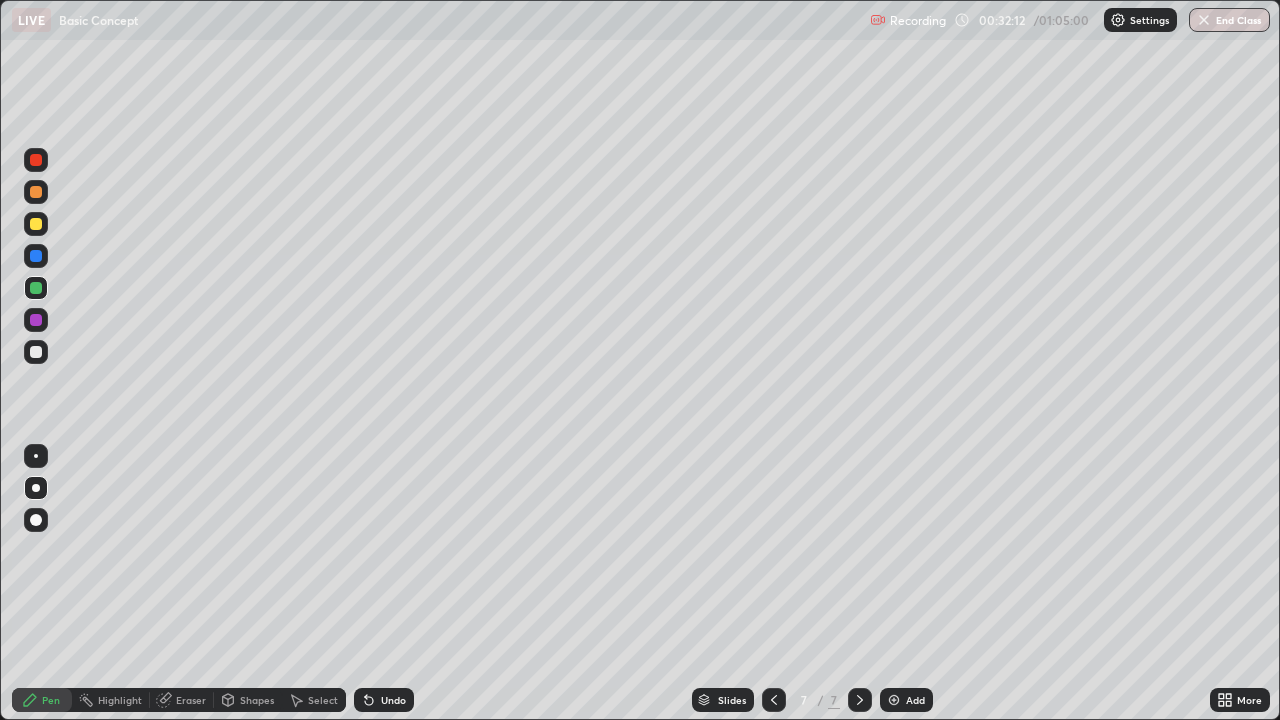 click at bounding box center (36, 352) 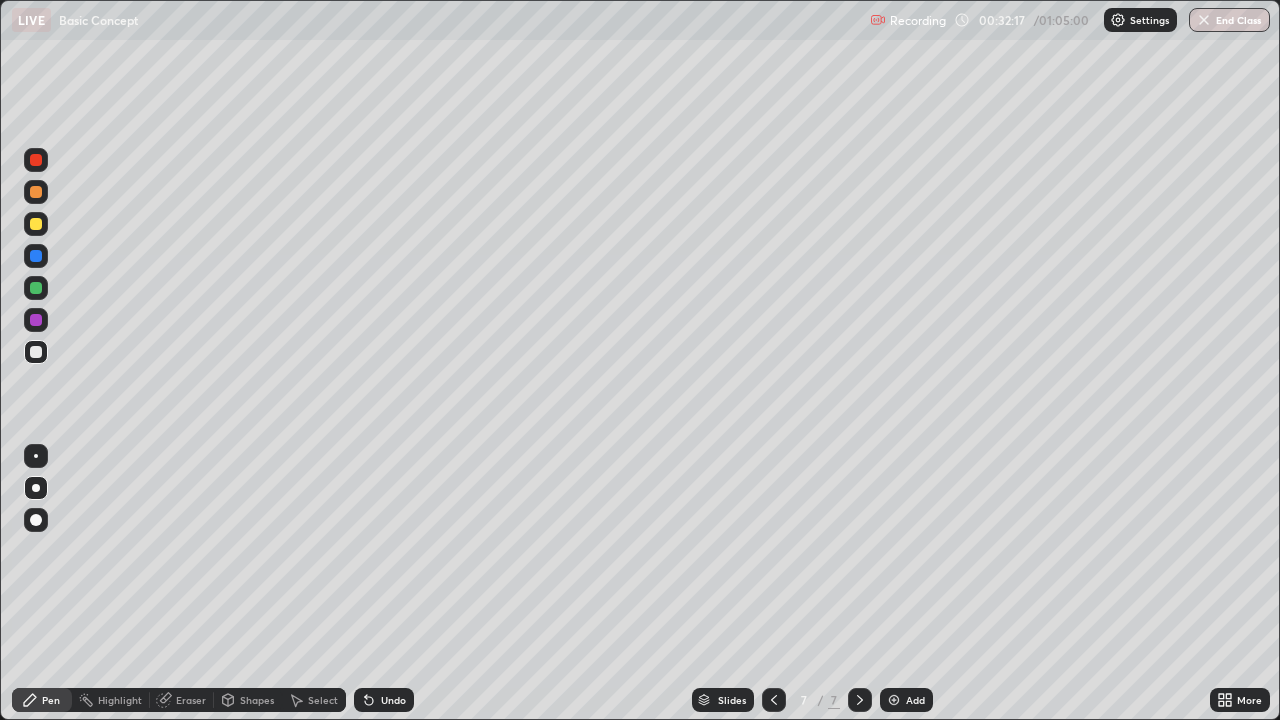 click at bounding box center [774, 700] 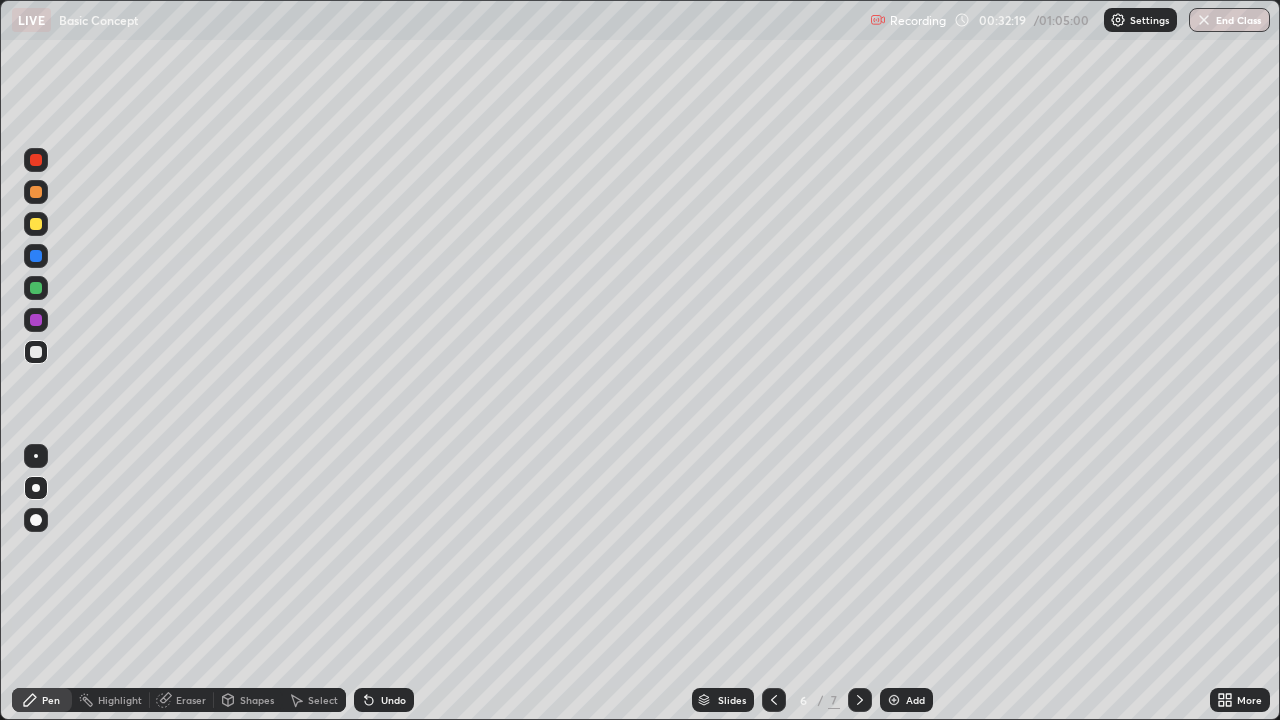 click 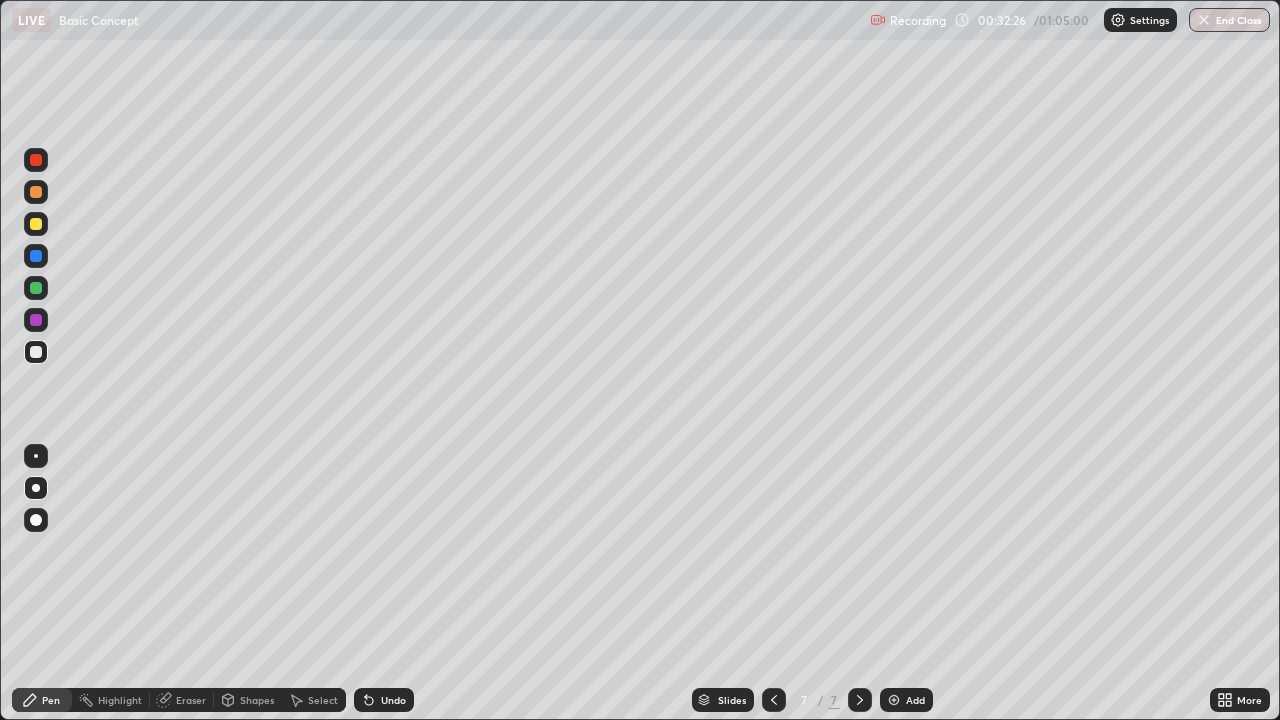 click 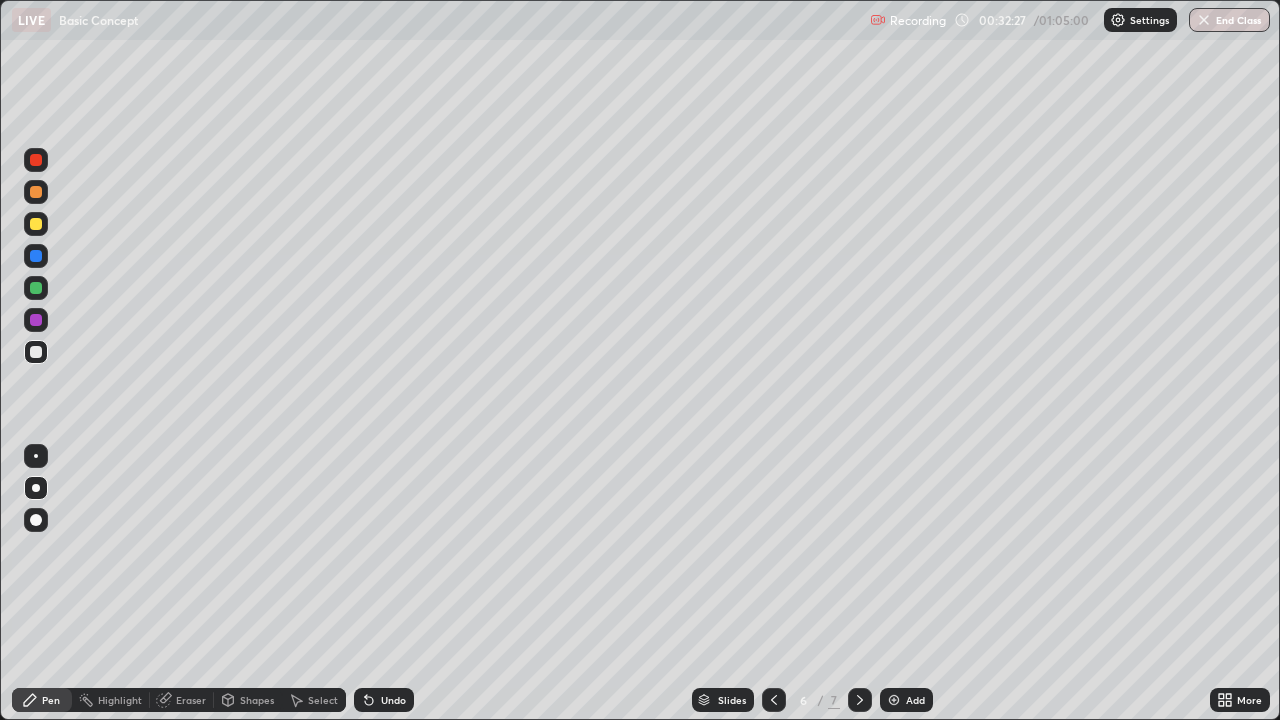 click 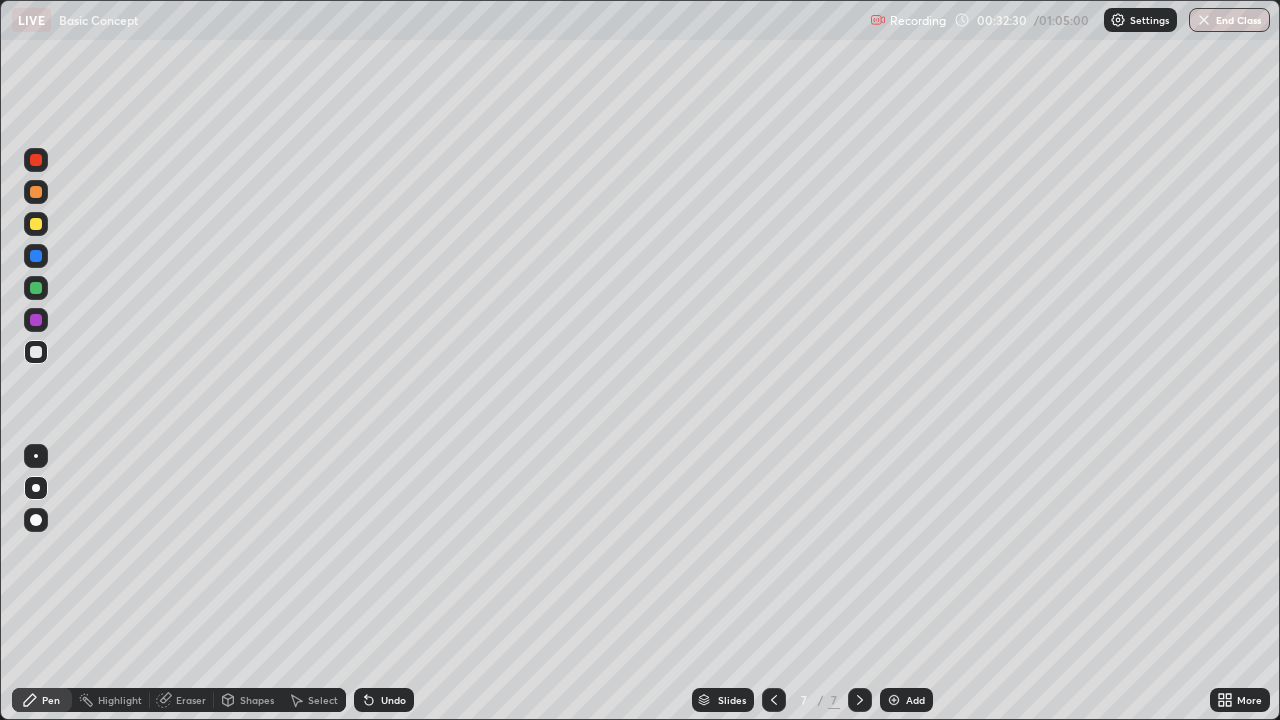 click at bounding box center [774, 700] 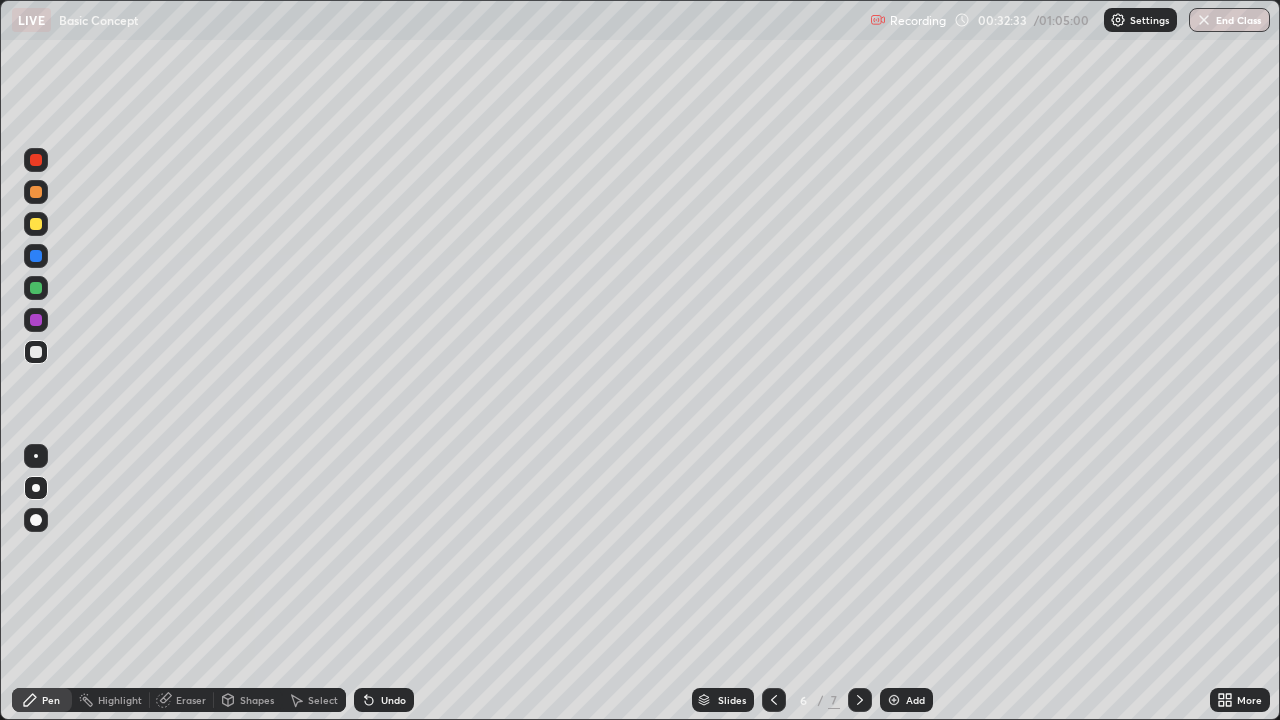 click 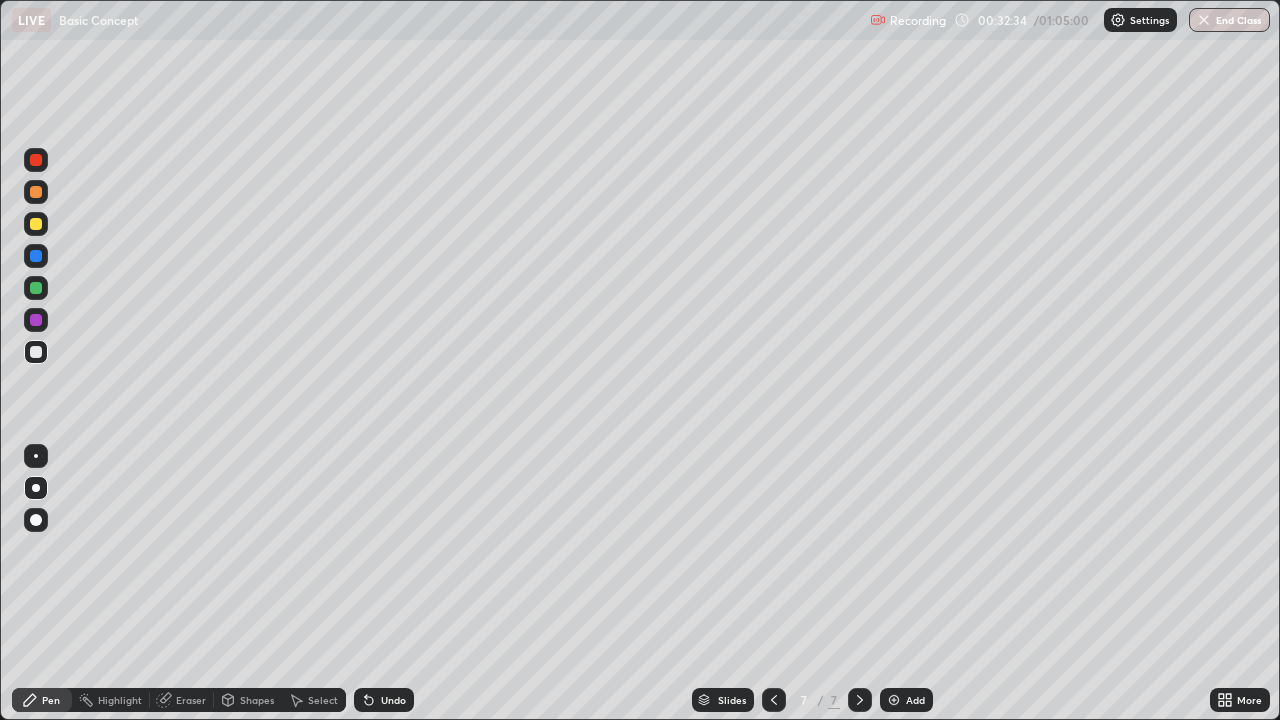 click on "Shapes" at bounding box center (257, 700) 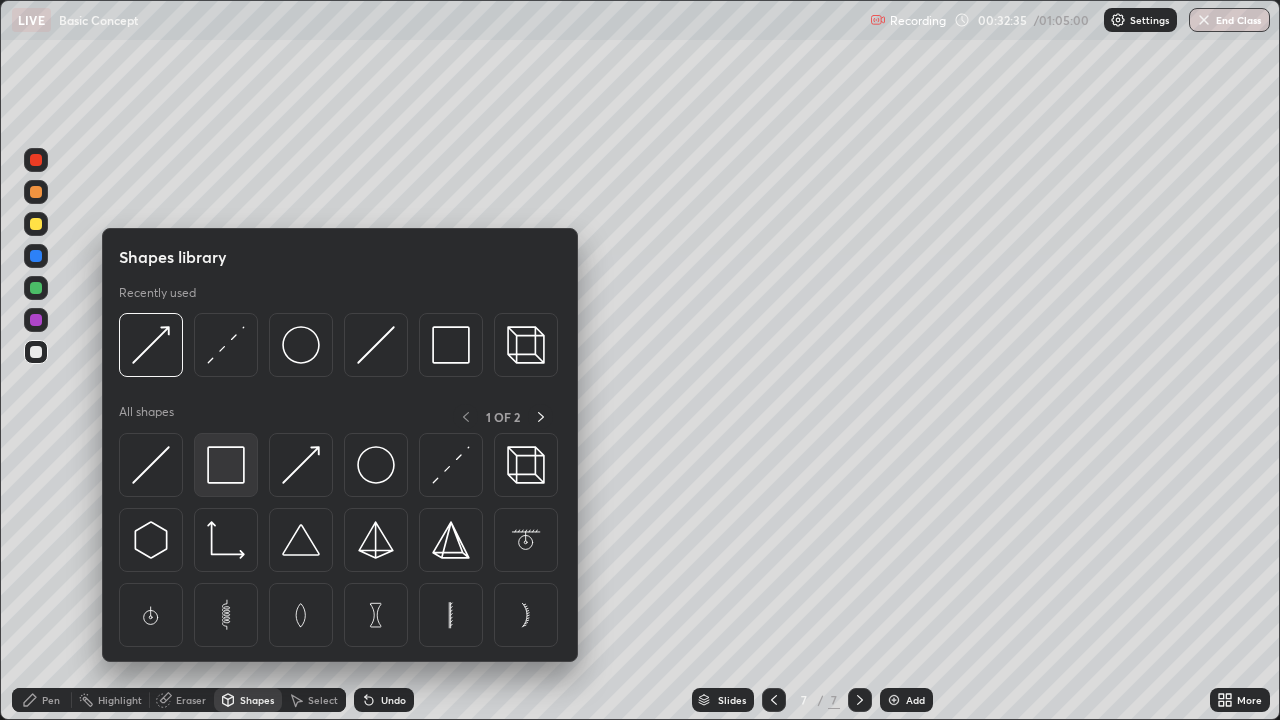 click at bounding box center (226, 465) 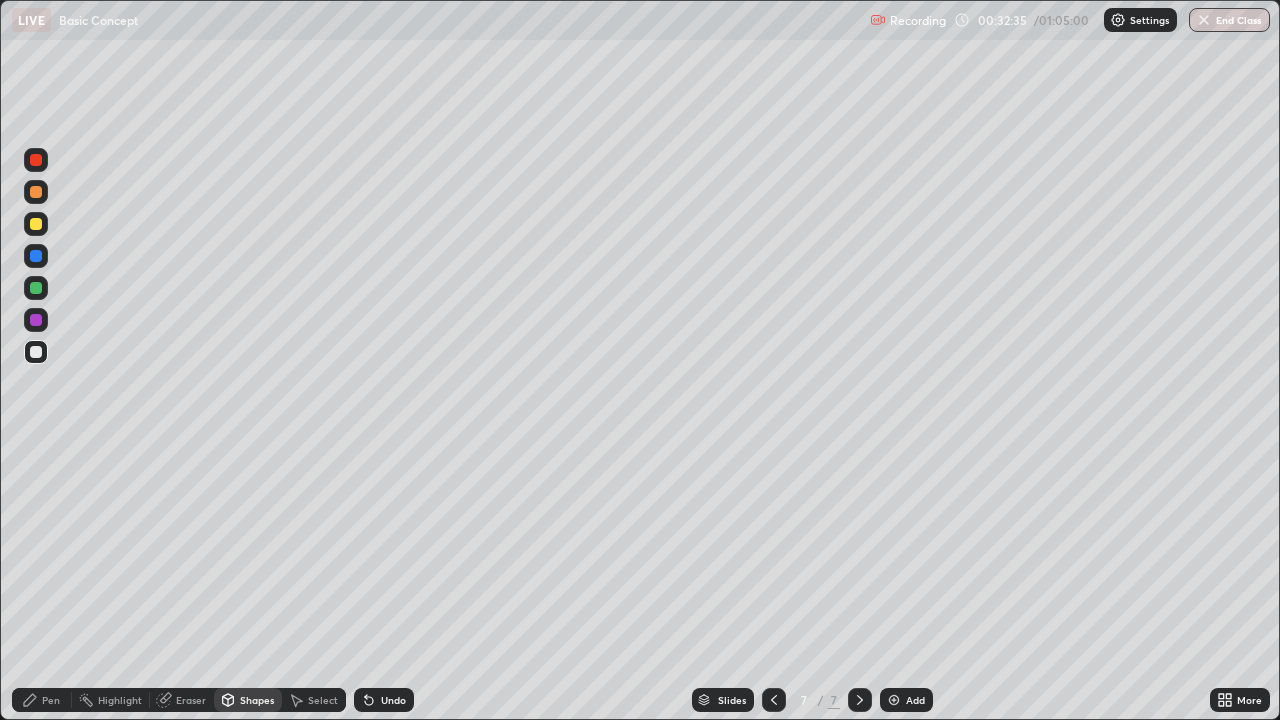 click at bounding box center [36, 224] 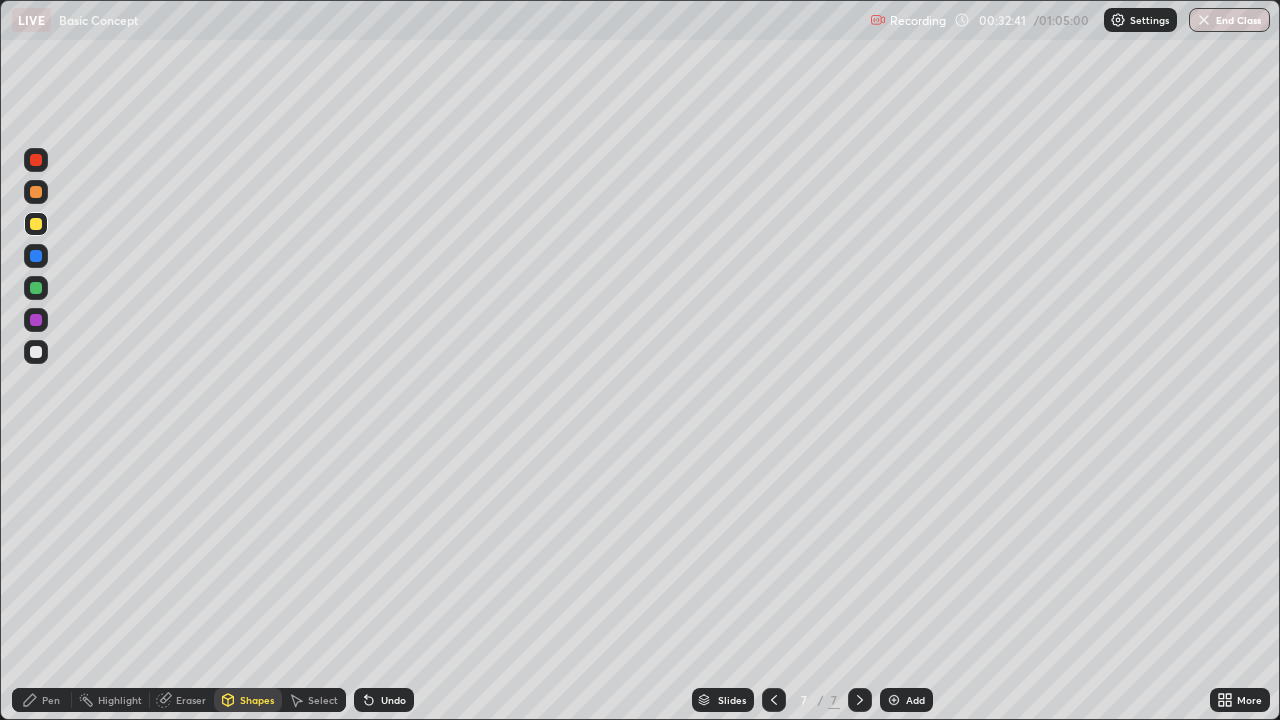 click at bounding box center (774, 700) 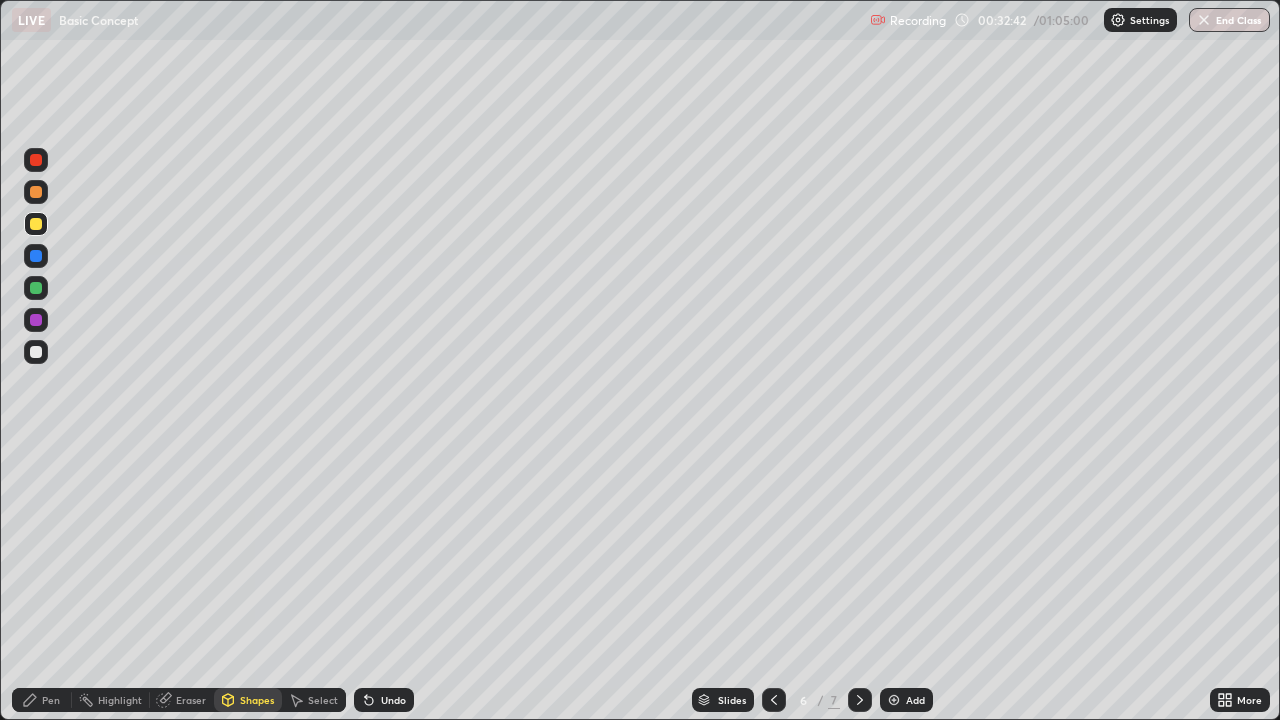 click 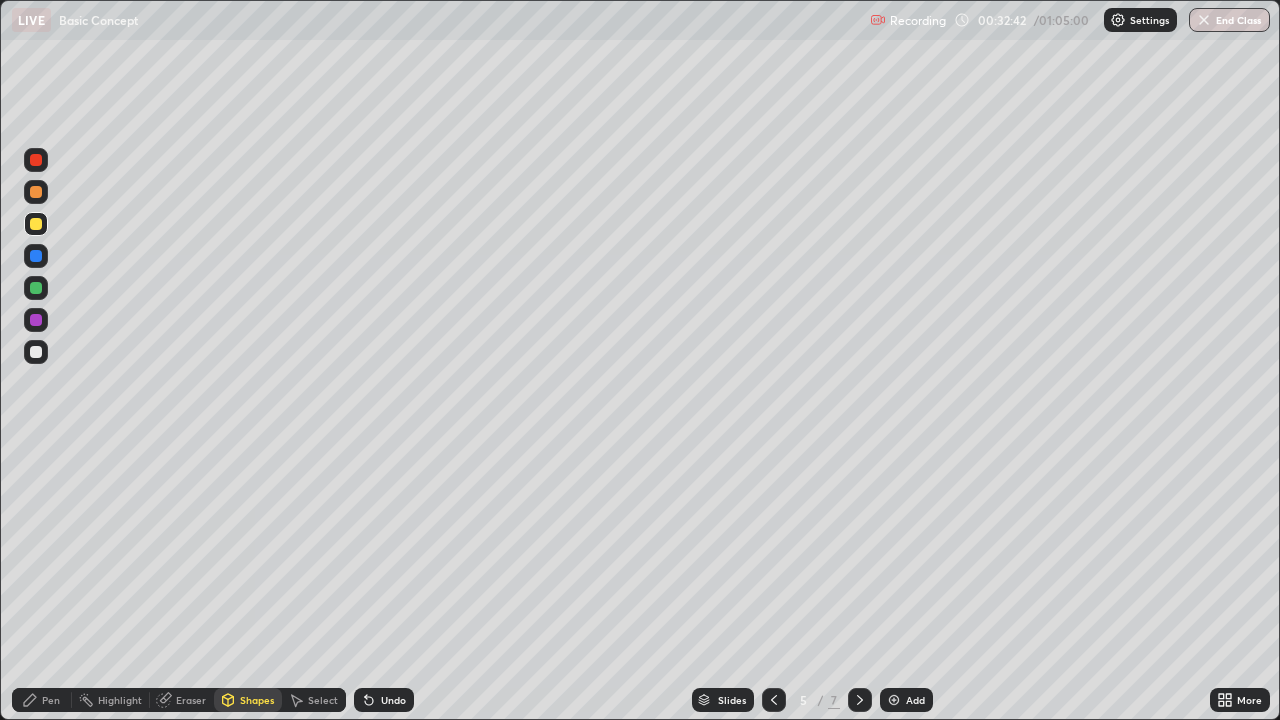 click 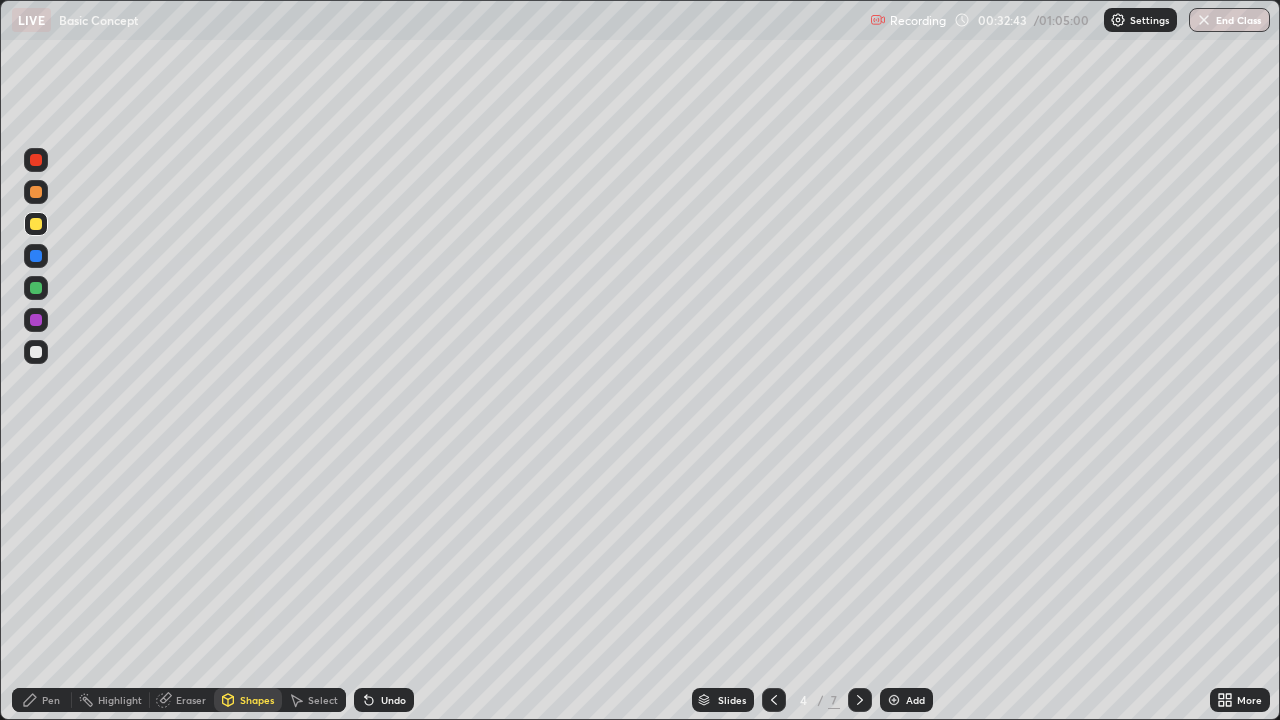 click at bounding box center [860, 700] 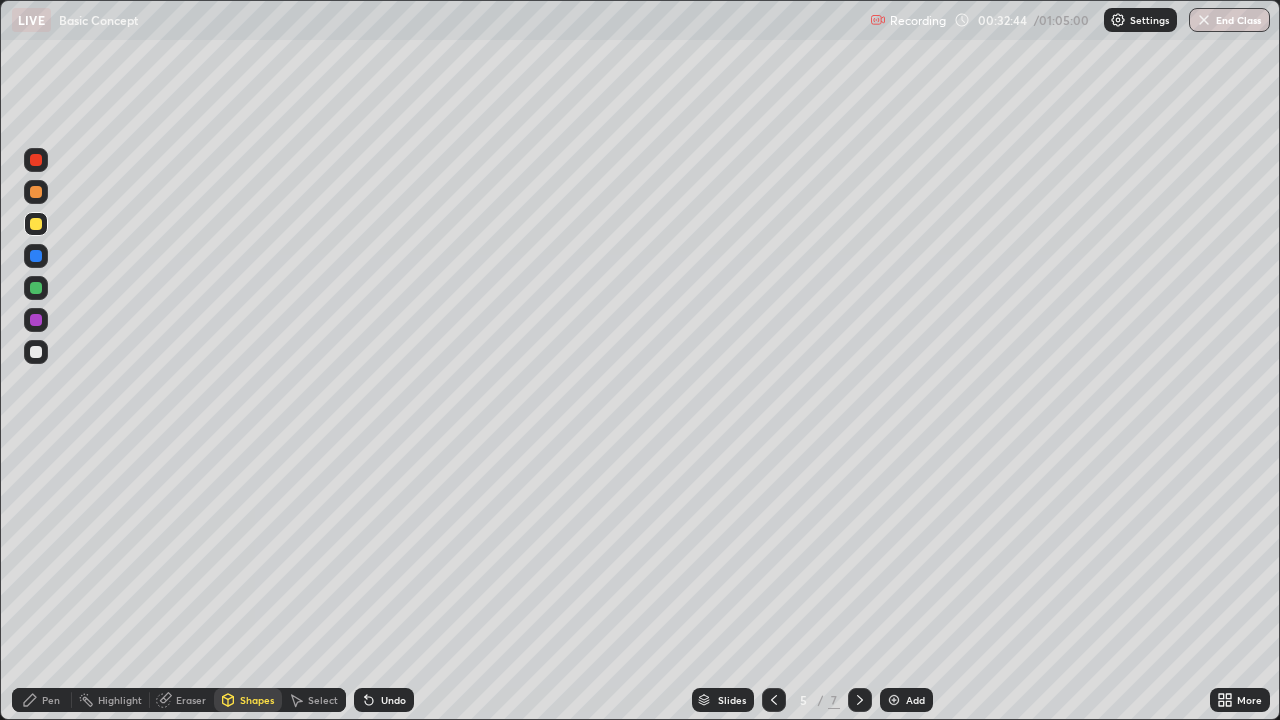 click at bounding box center (860, 700) 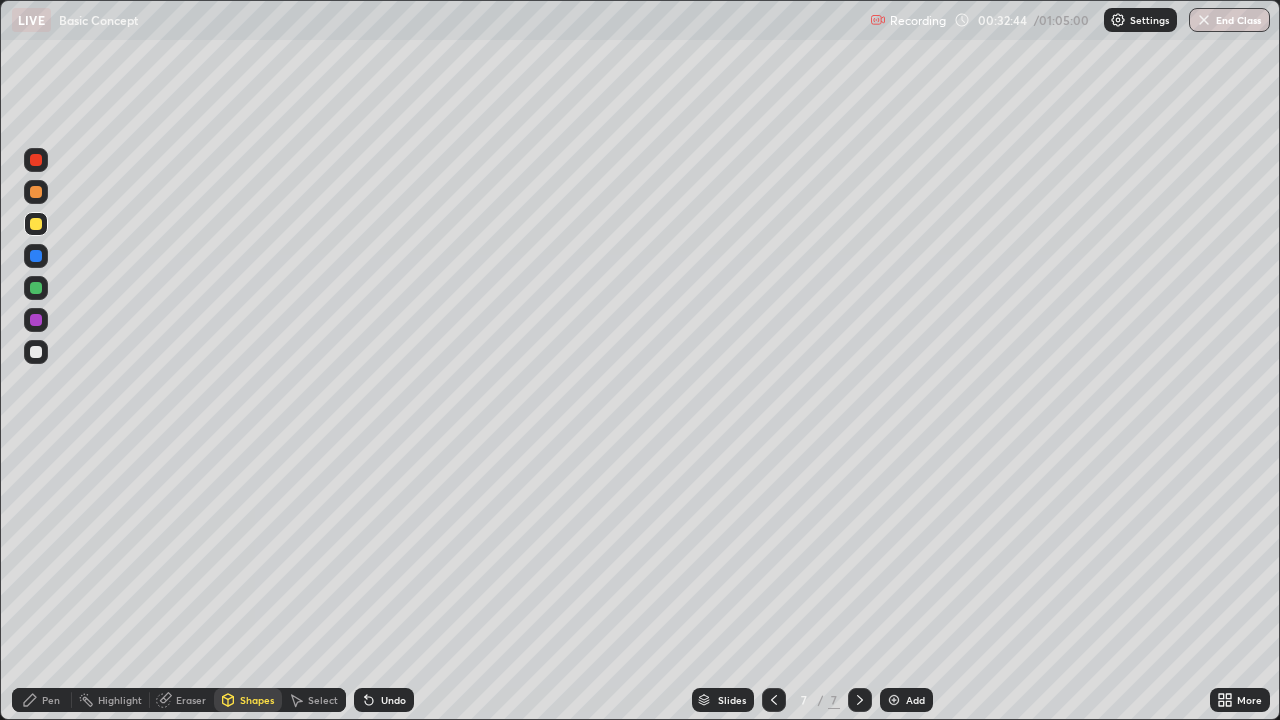 click 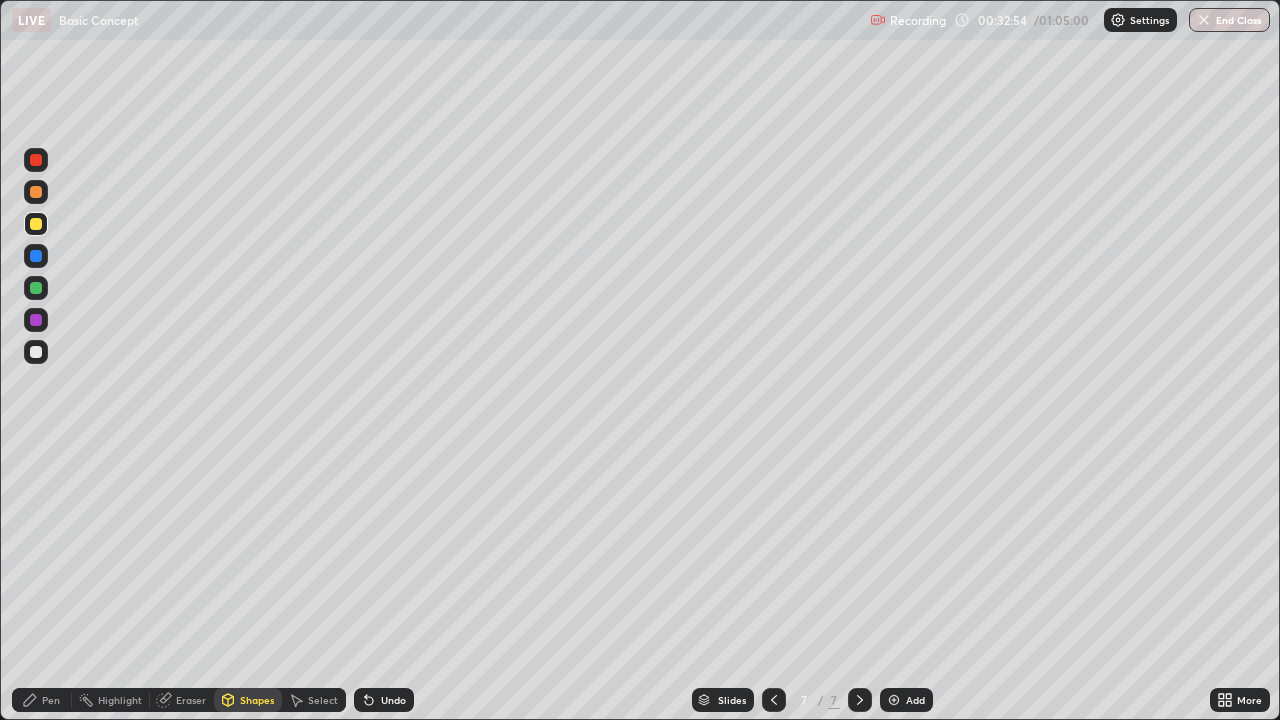 click on "Add" at bounding box center (915, 700) 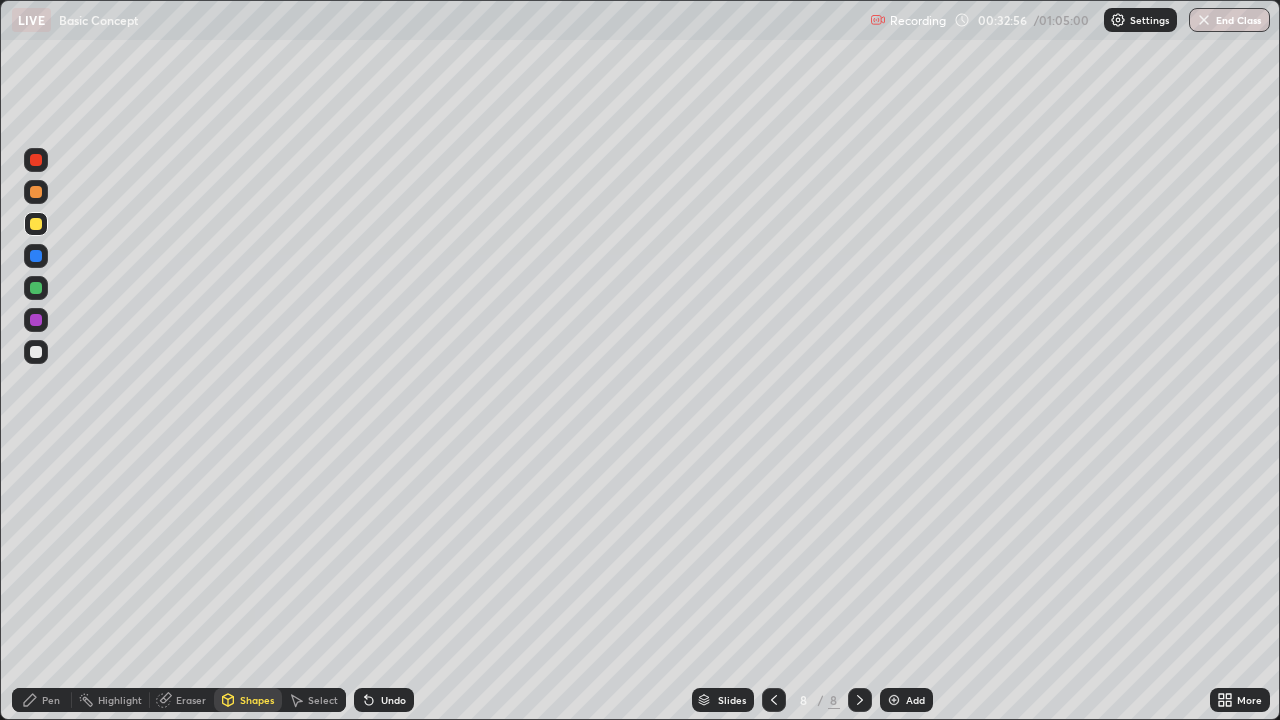 click on "Shapes" at bounding box center [257, 700] 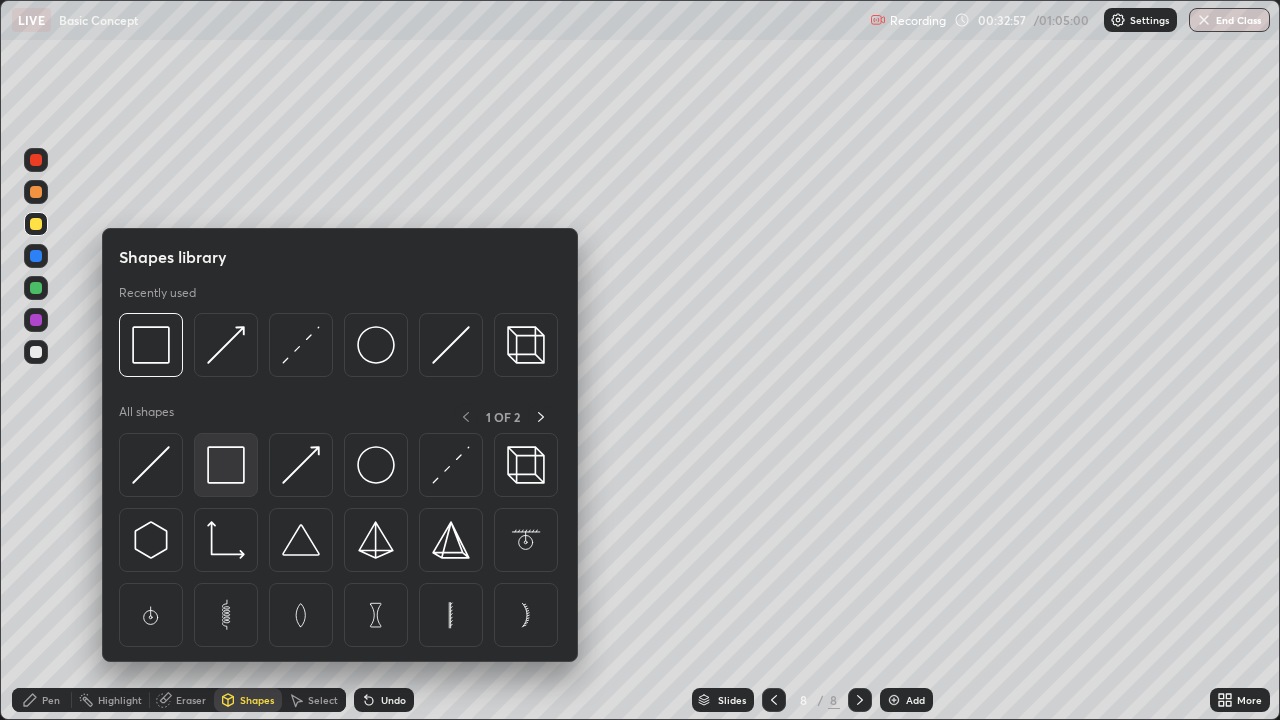 click at bounding box center (226, 465) 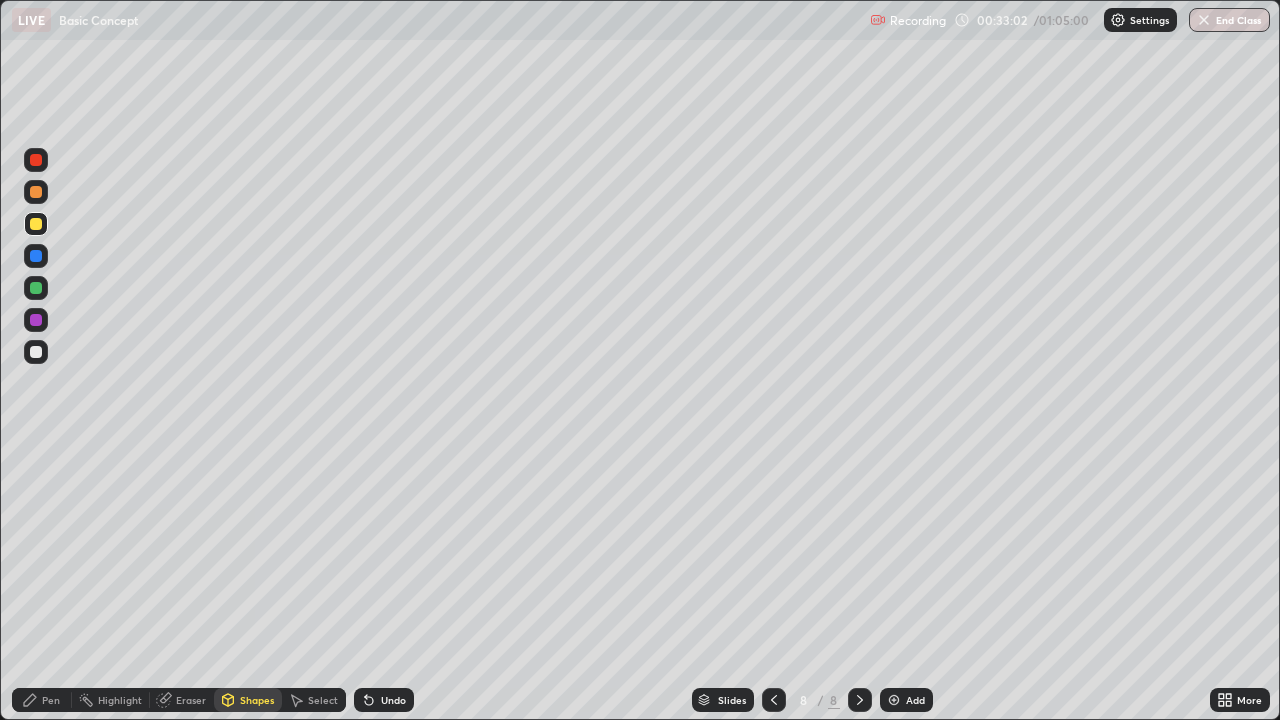 click on "Eraser" at bounding box center [191, 700] 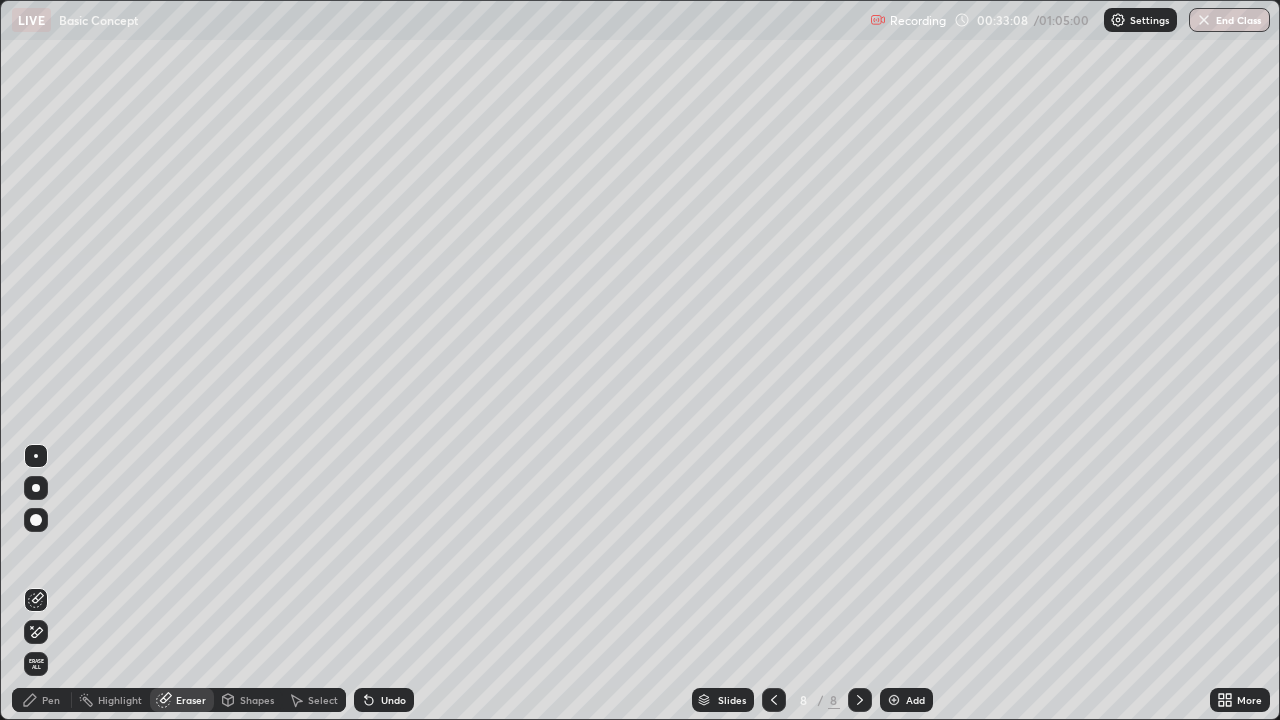 click on "Shapes" at bounding box center (257, 700) 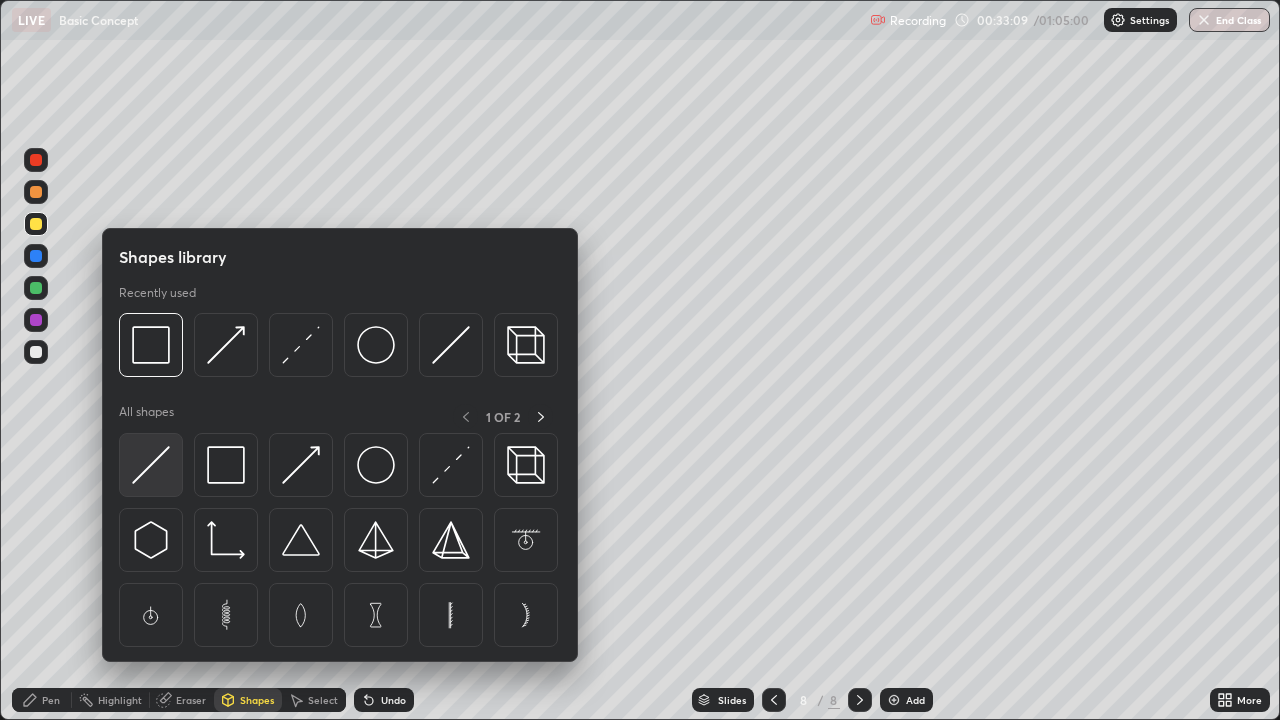 click at bounding box center (151, 465) 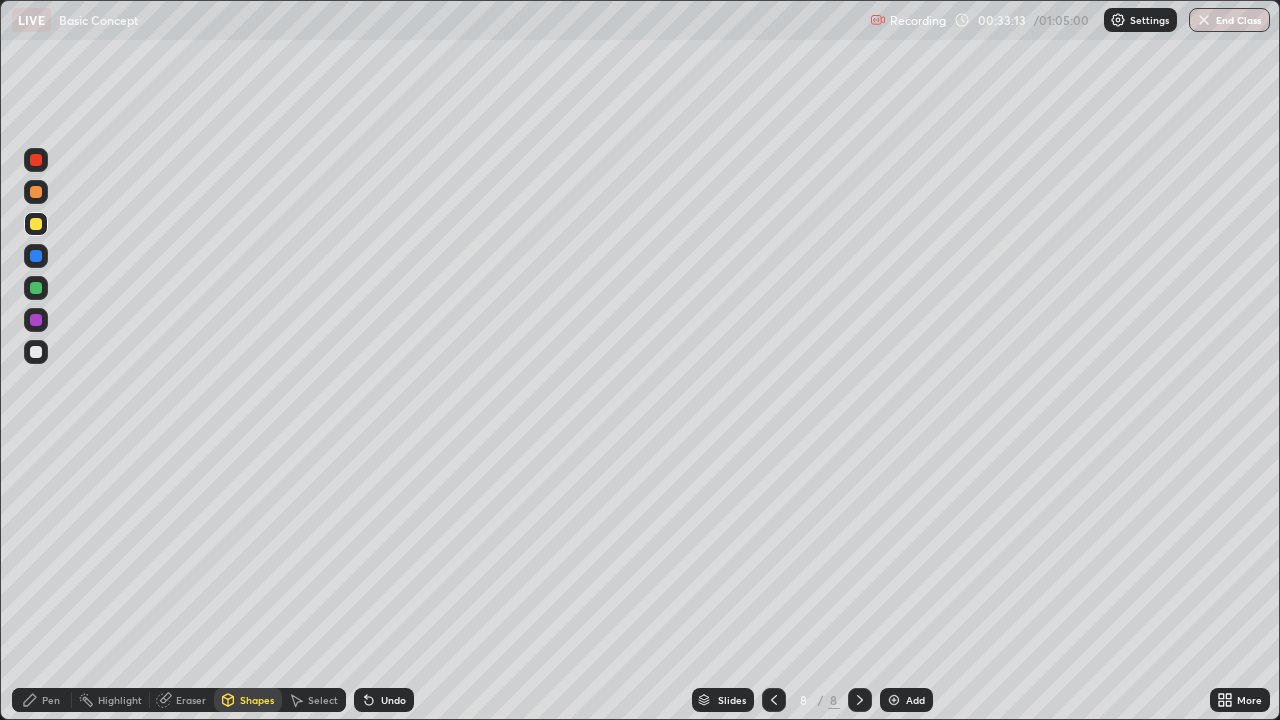 click on "Pen" at bounding box center (51, 700) 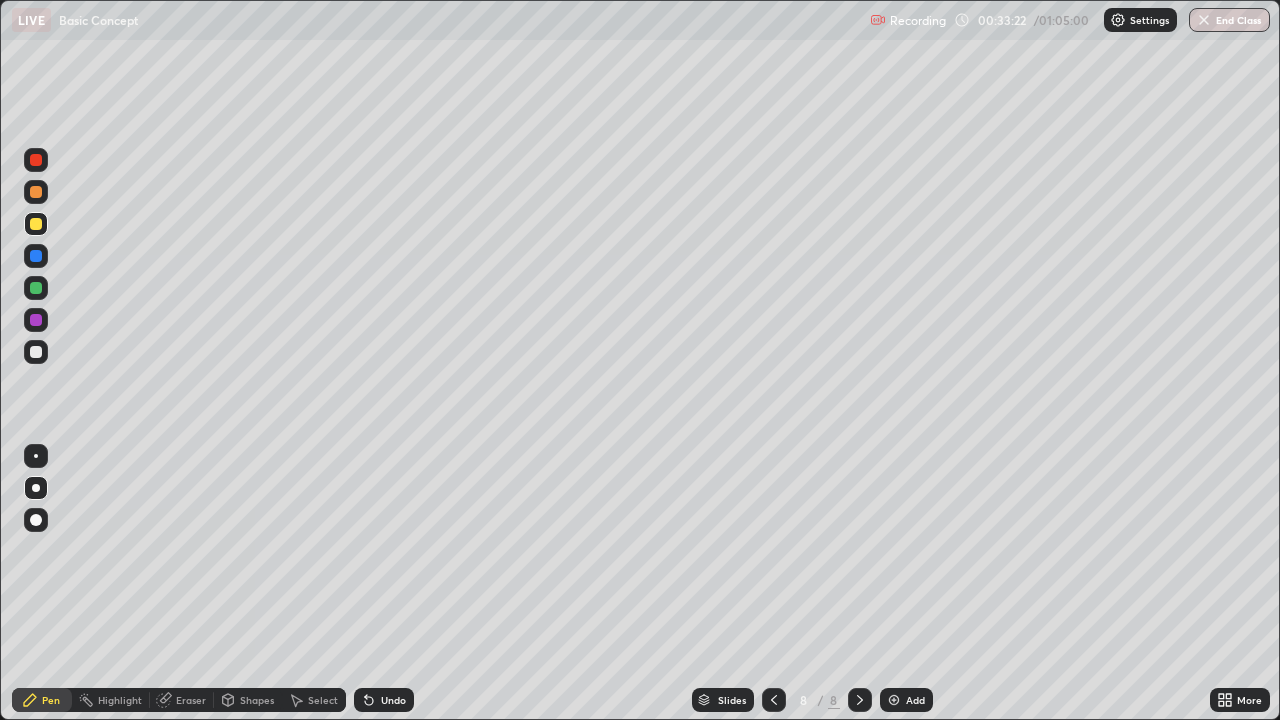 click on "Shapes" at bounding box center (257, 700) 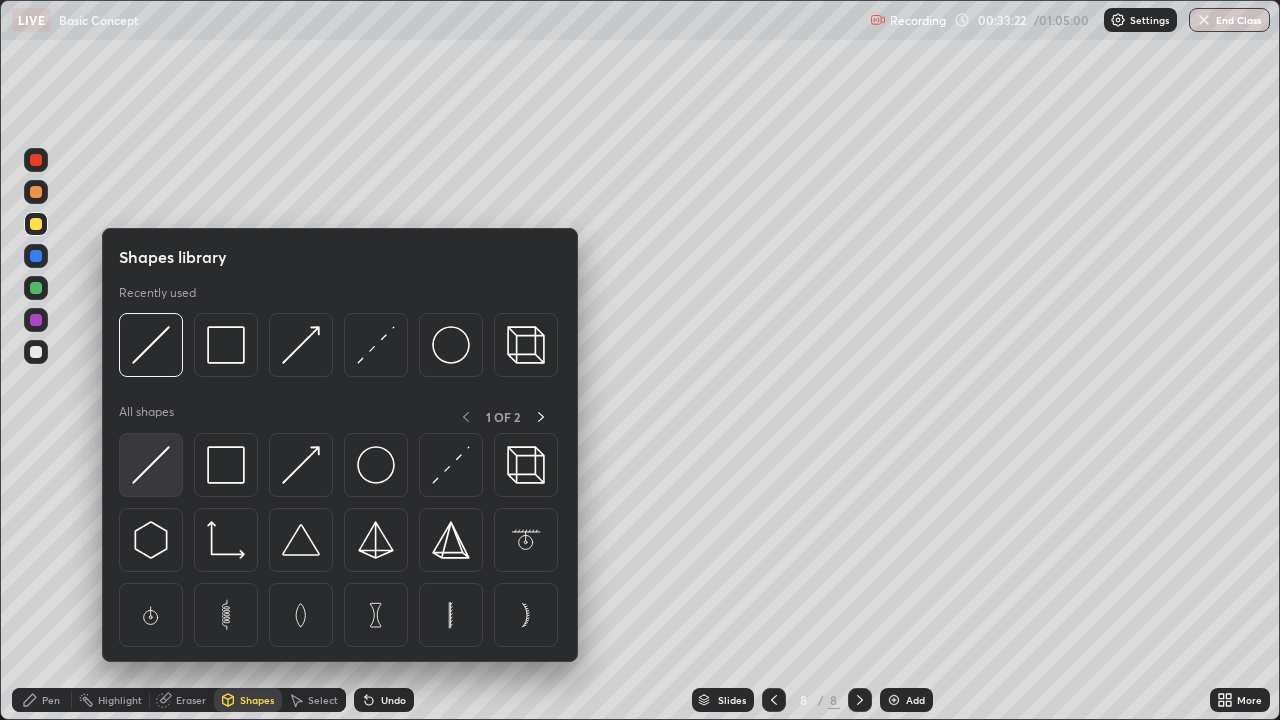 click at bounding box center [151, 465] 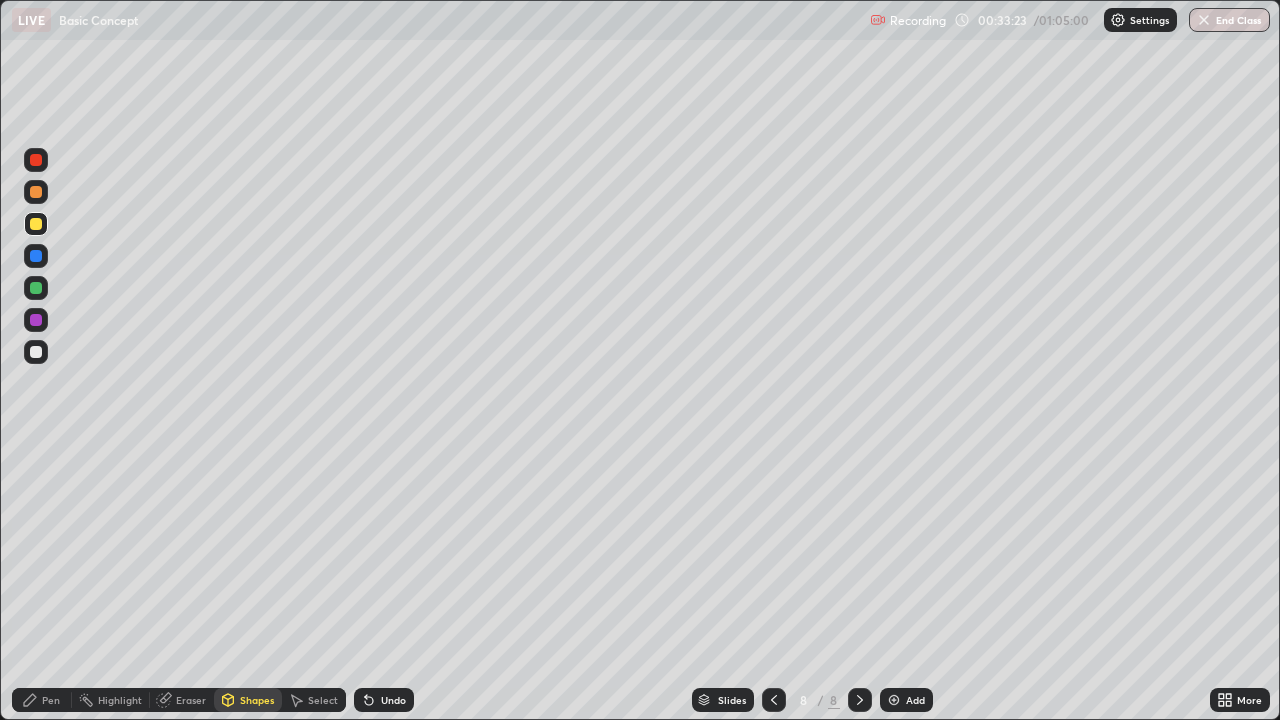 click at bounding box center [36, 352] 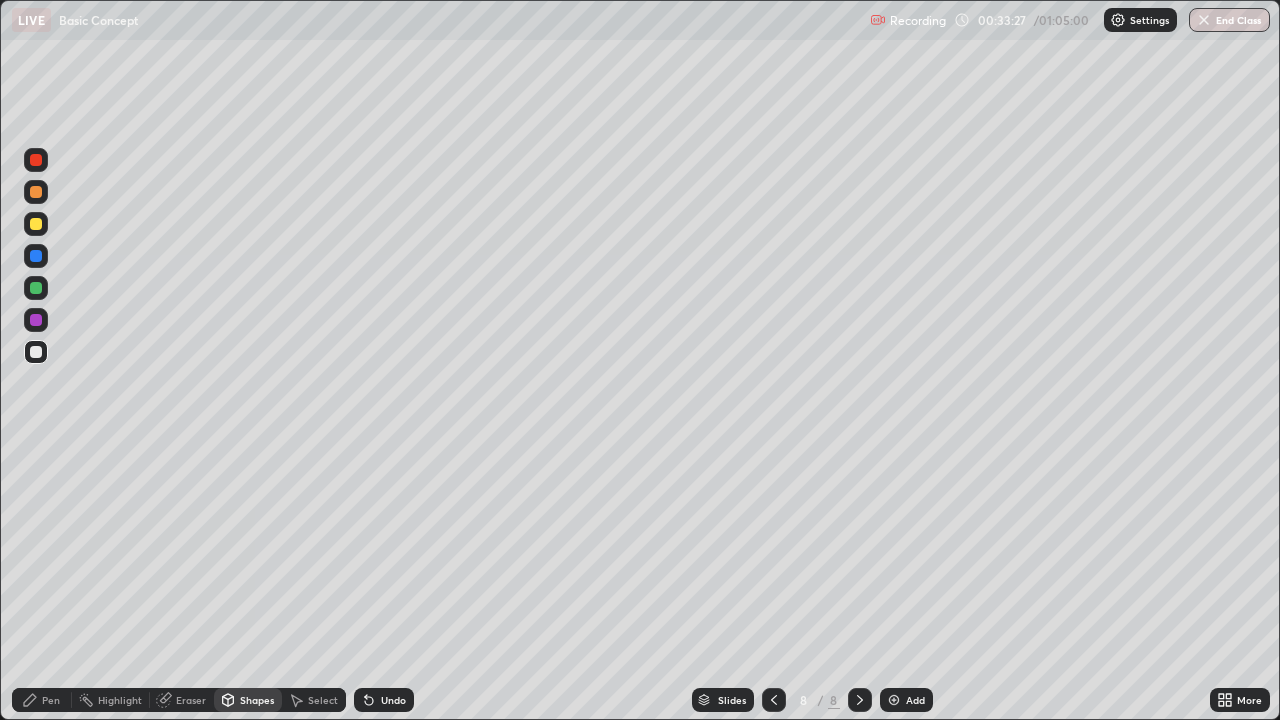 click on "Shapes" at bounding box center [248, 700] 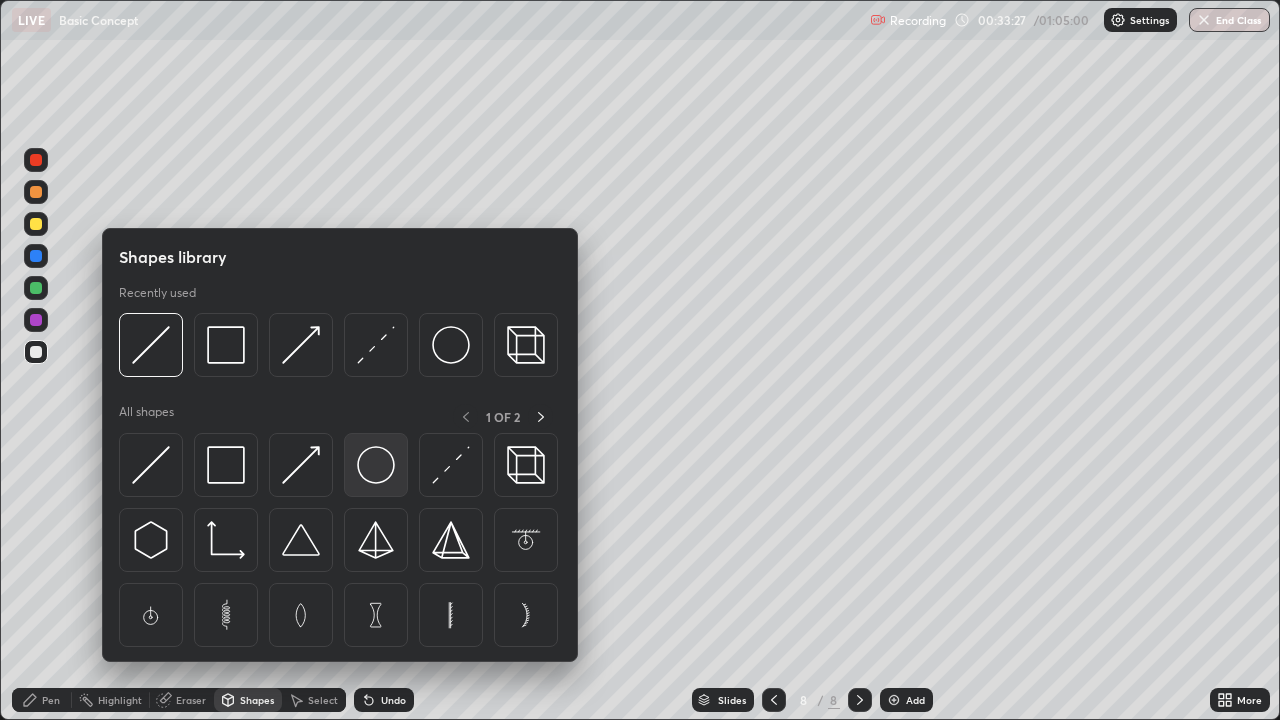 click at bounding box center [376, 465] 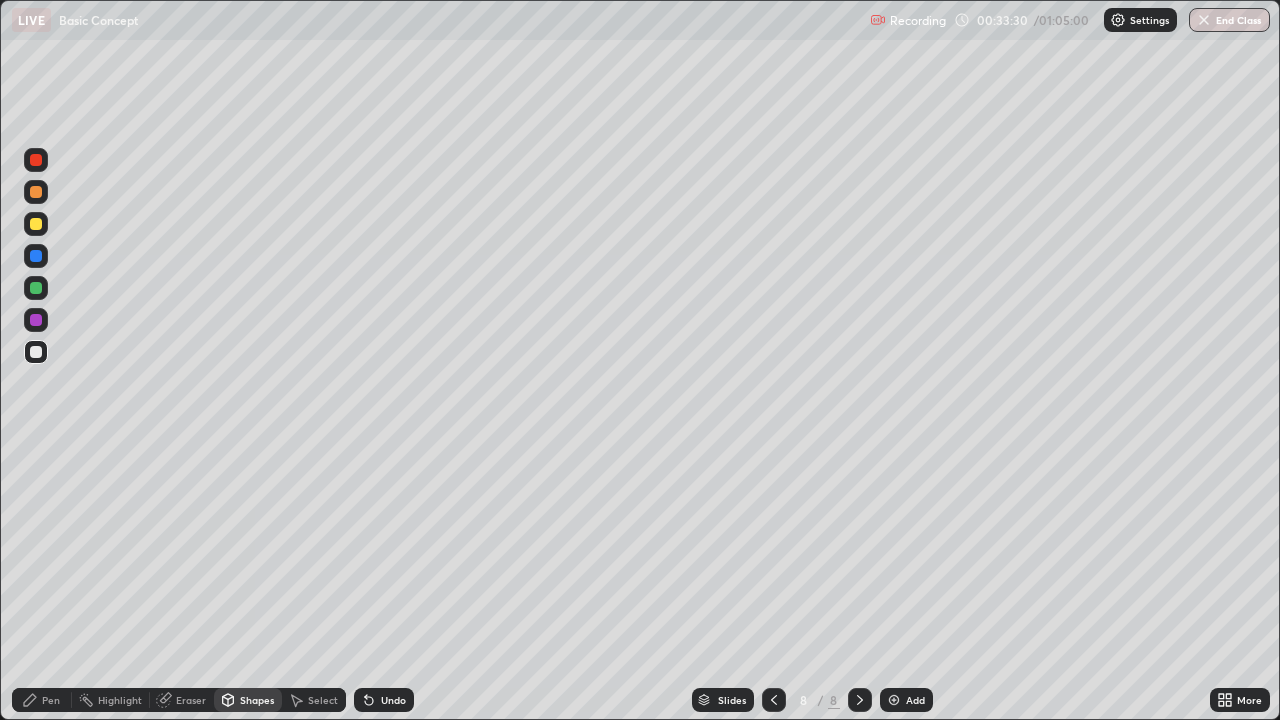 click on "Pen" at bounding box center (51, 700) 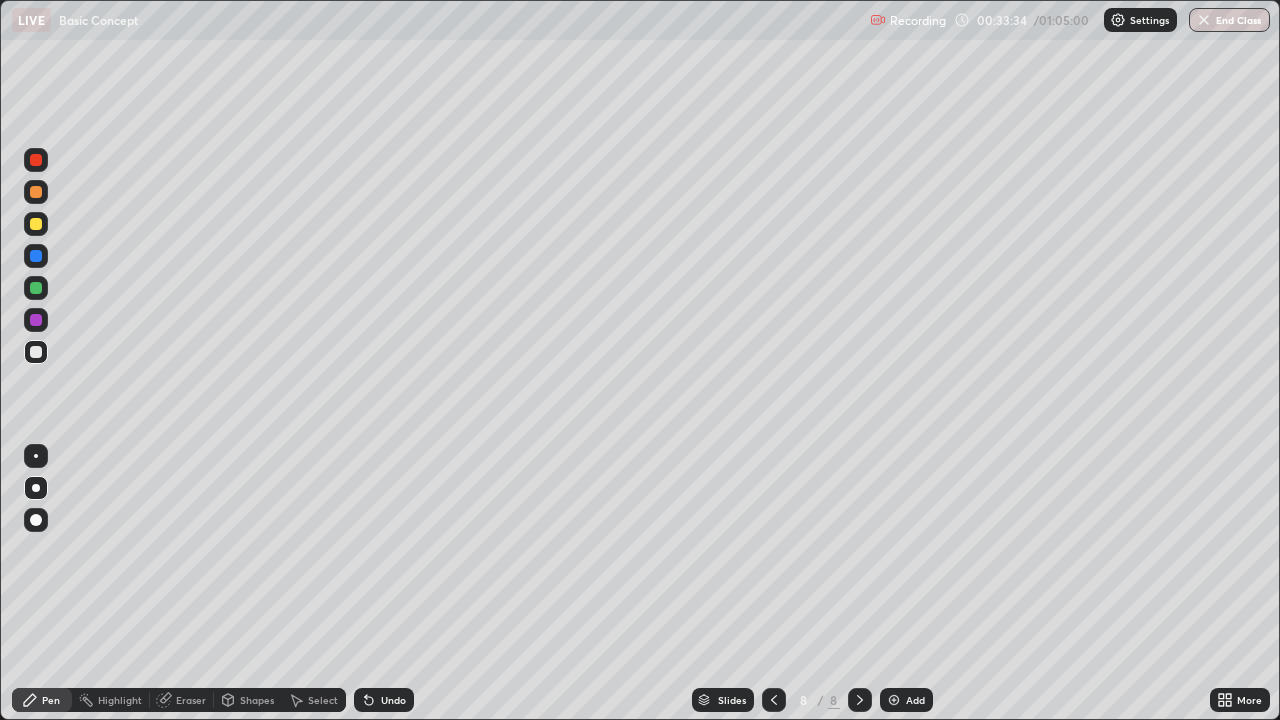 click on "Shapes" at bounding box center [257, 700] 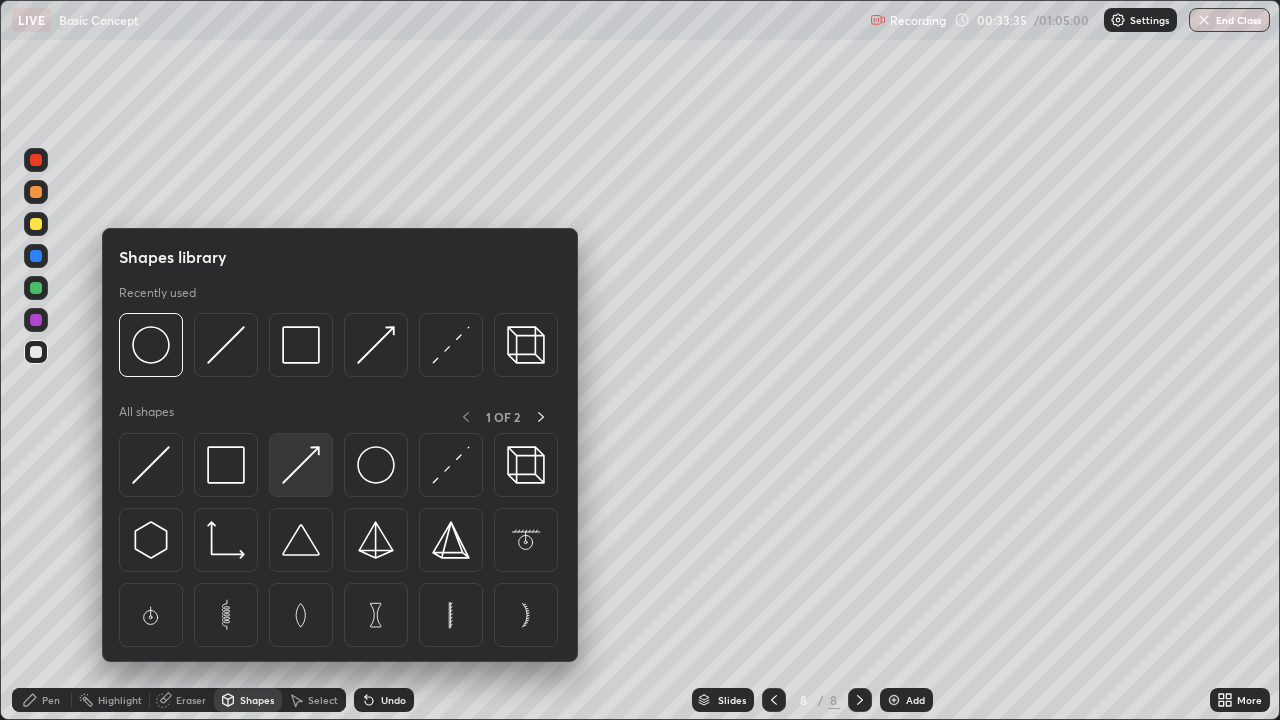 click at bounding box center (301, 465) 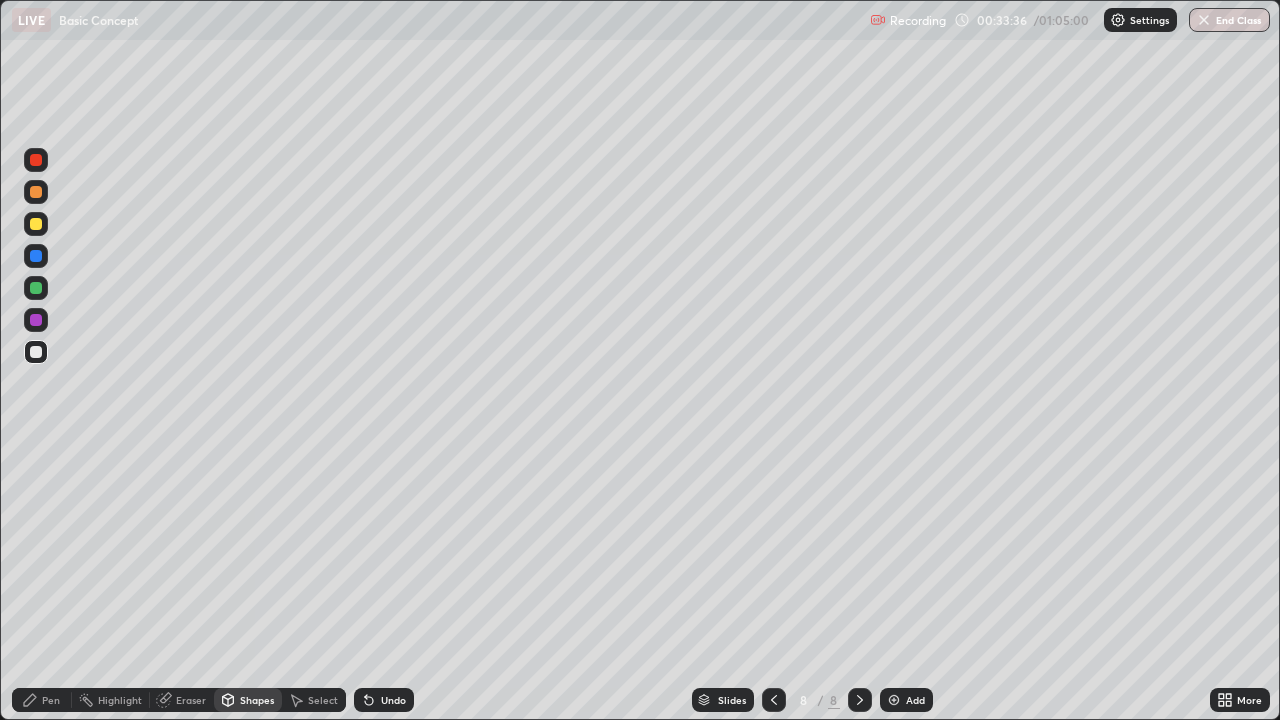 click at bounding box center (36, 160) 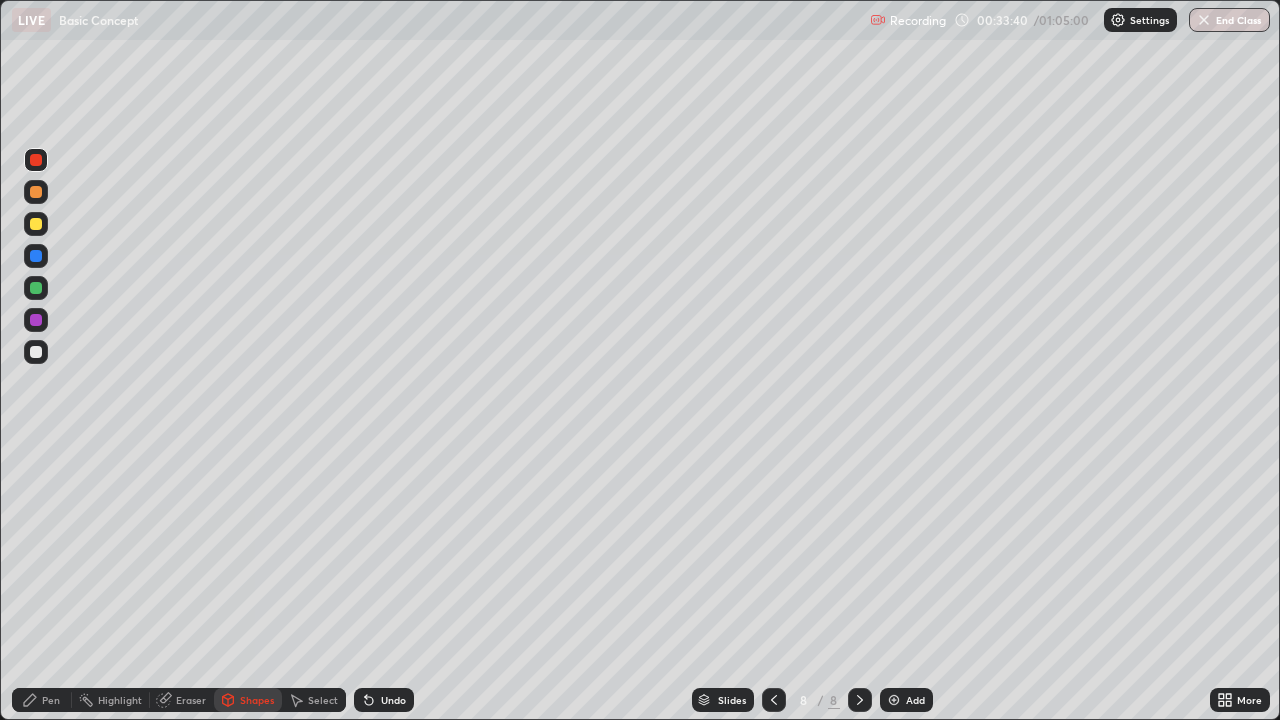 click on "Pen" at bounding box center [51, 700] 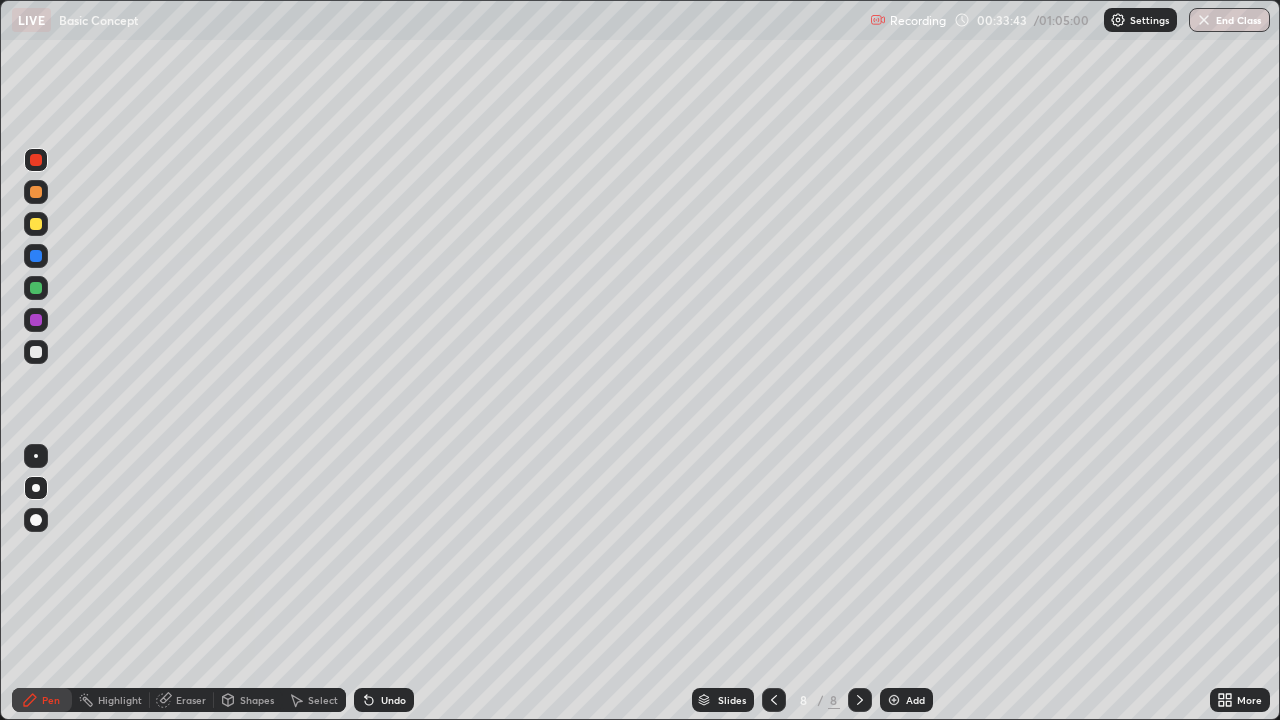 click on "Shapes" at bounding box center [257, 700] 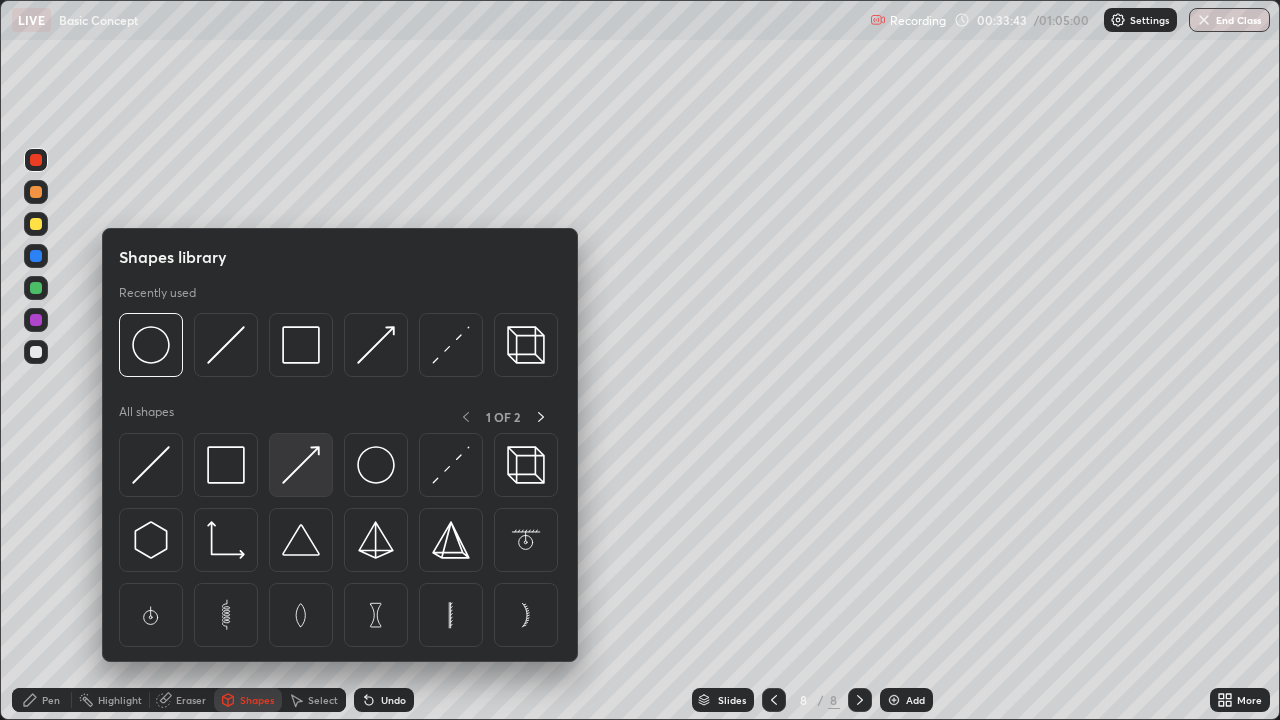 click at bounding box center [301, 465] 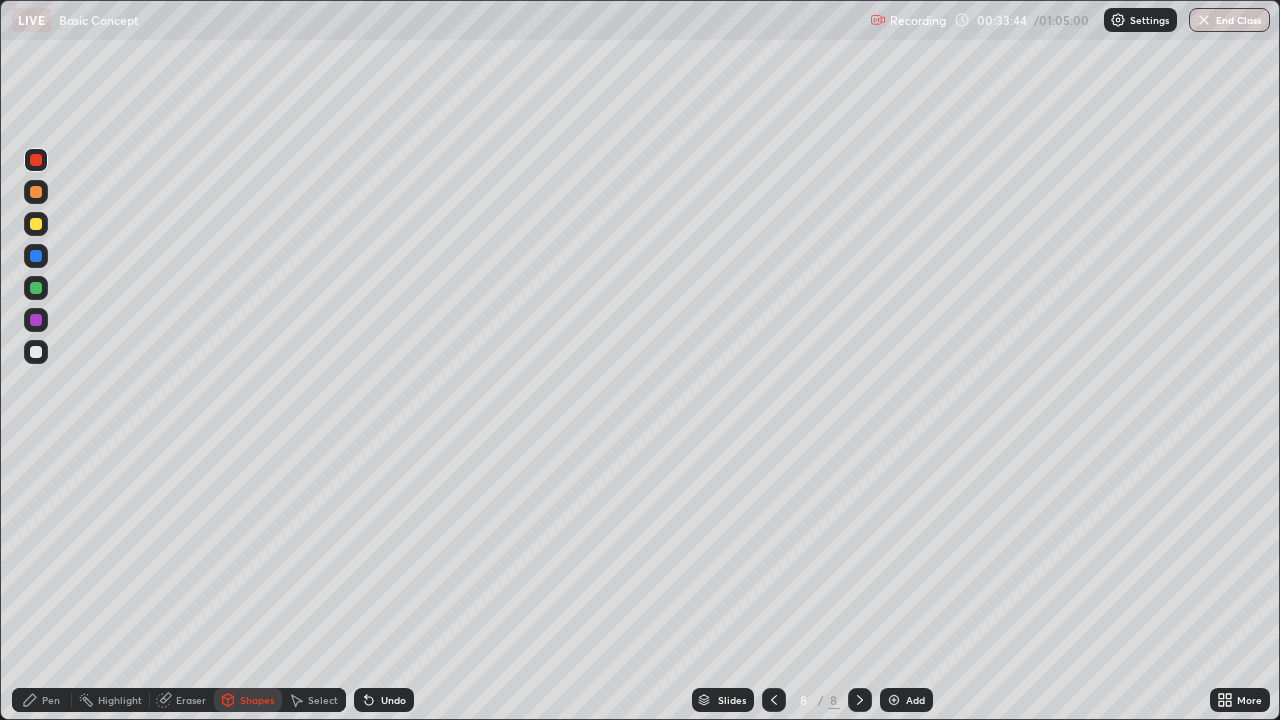 click at bounding box center [36, 192] 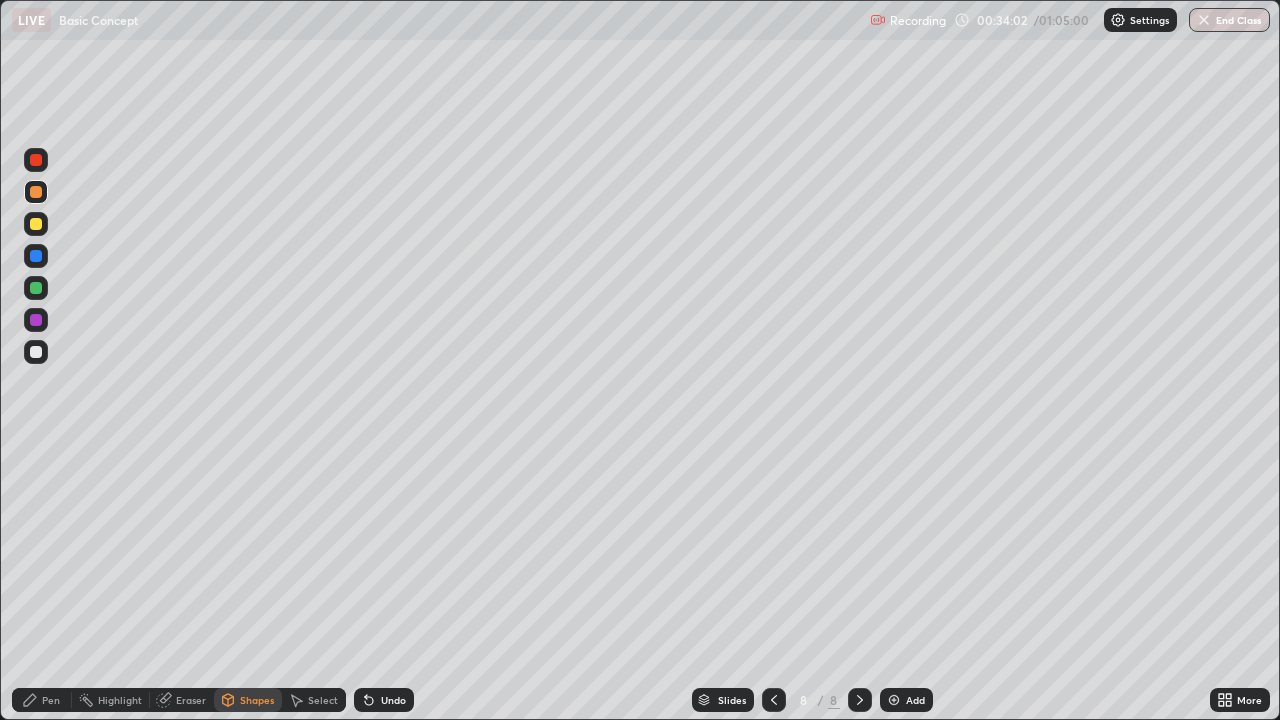 click on "Pen" at bounding box center (51, 700) 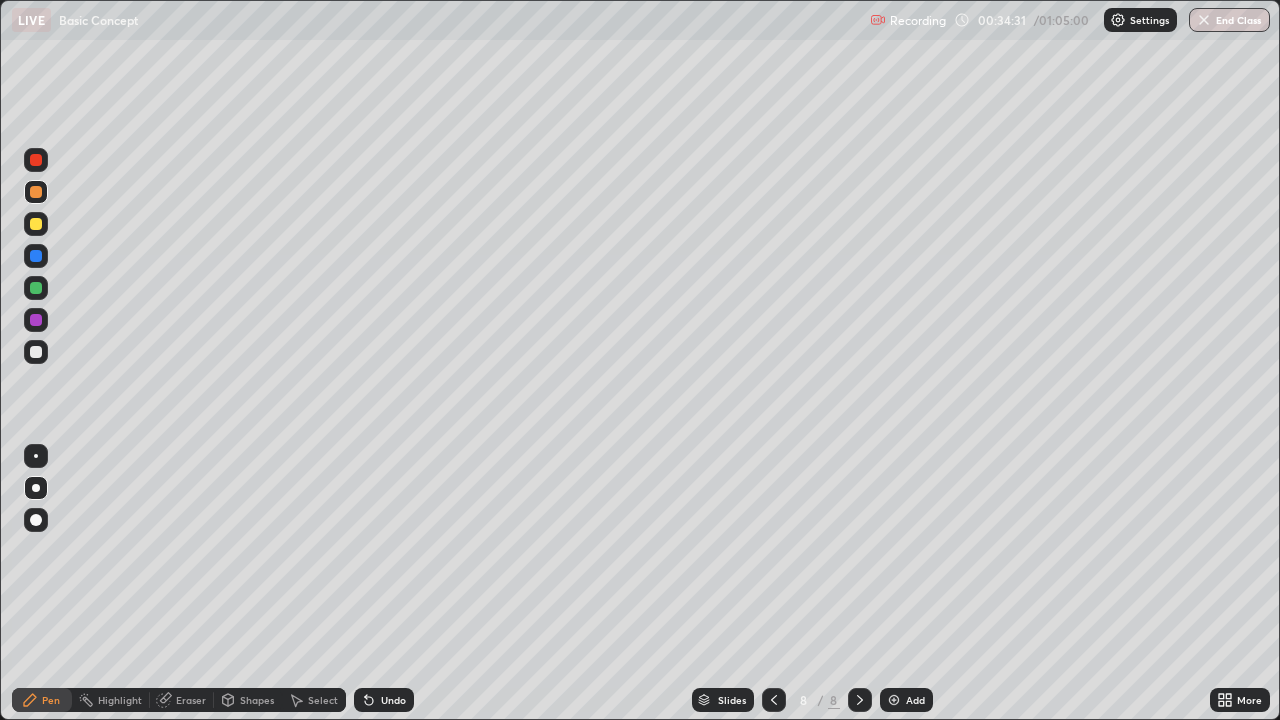 click on "Shapes" at bounding box center (257, 700) 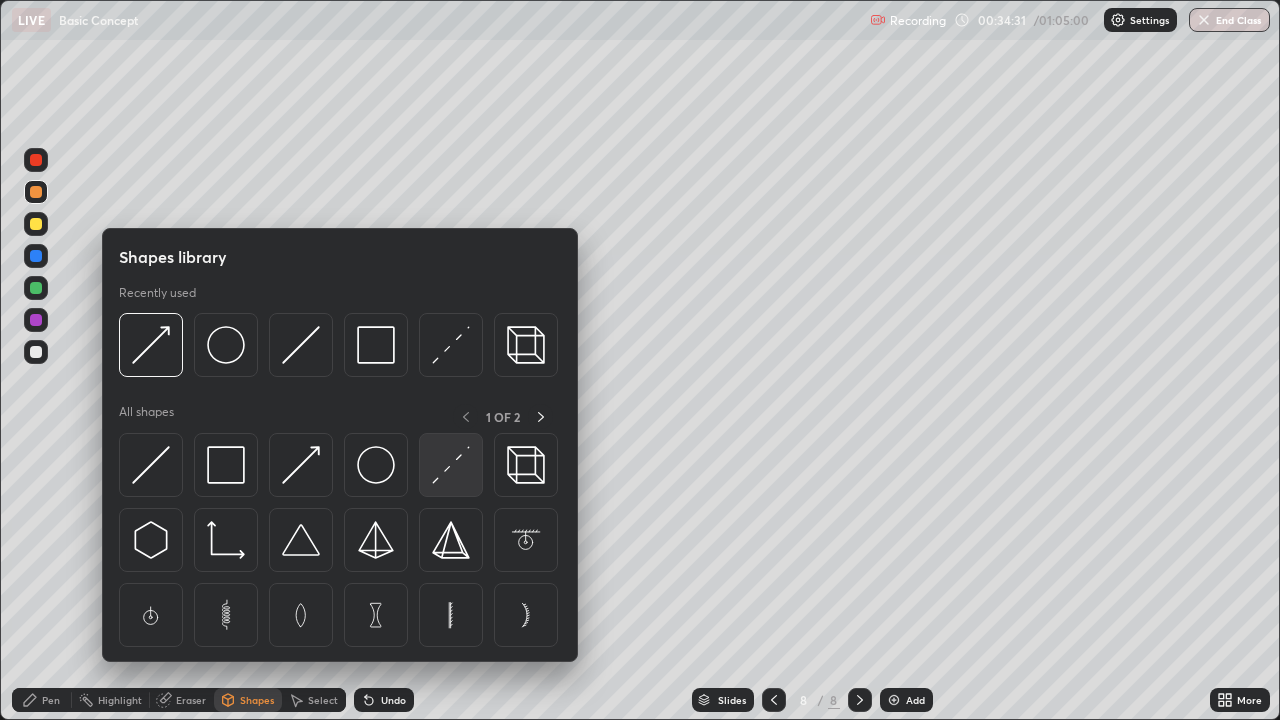 click at bounding box center (451, 465) 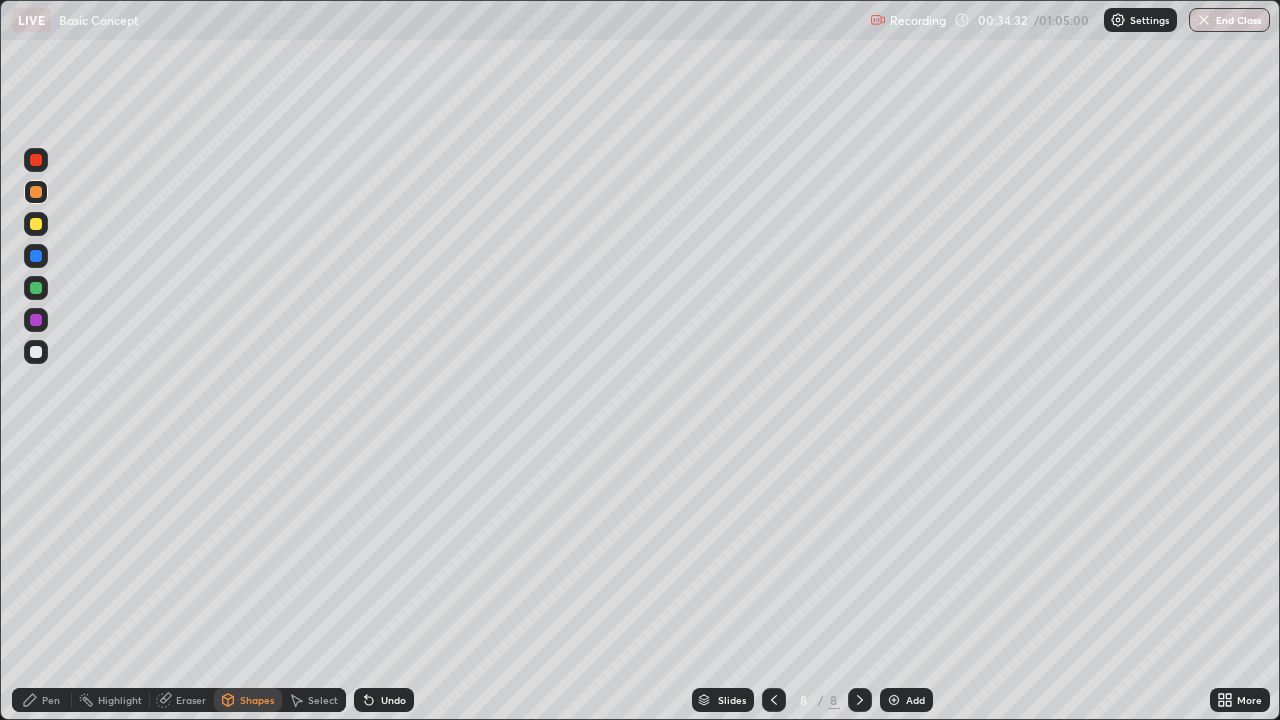 click at bounding box center (36, 352) 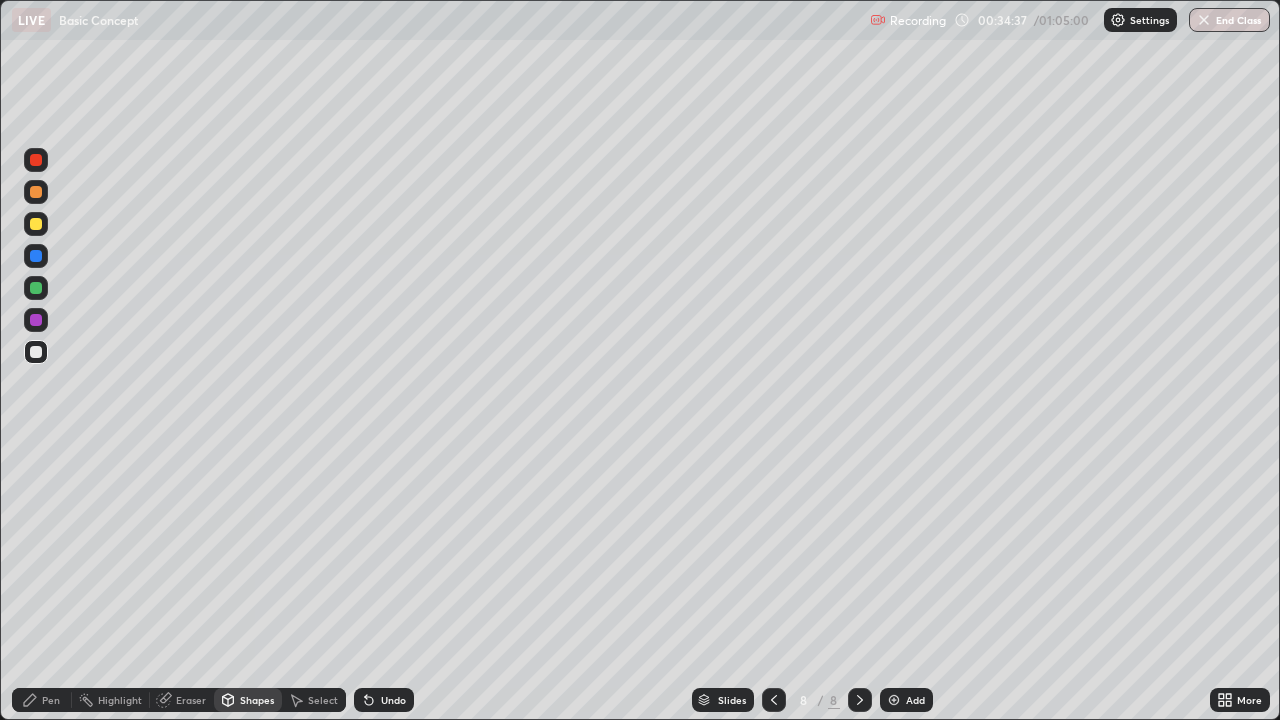 click 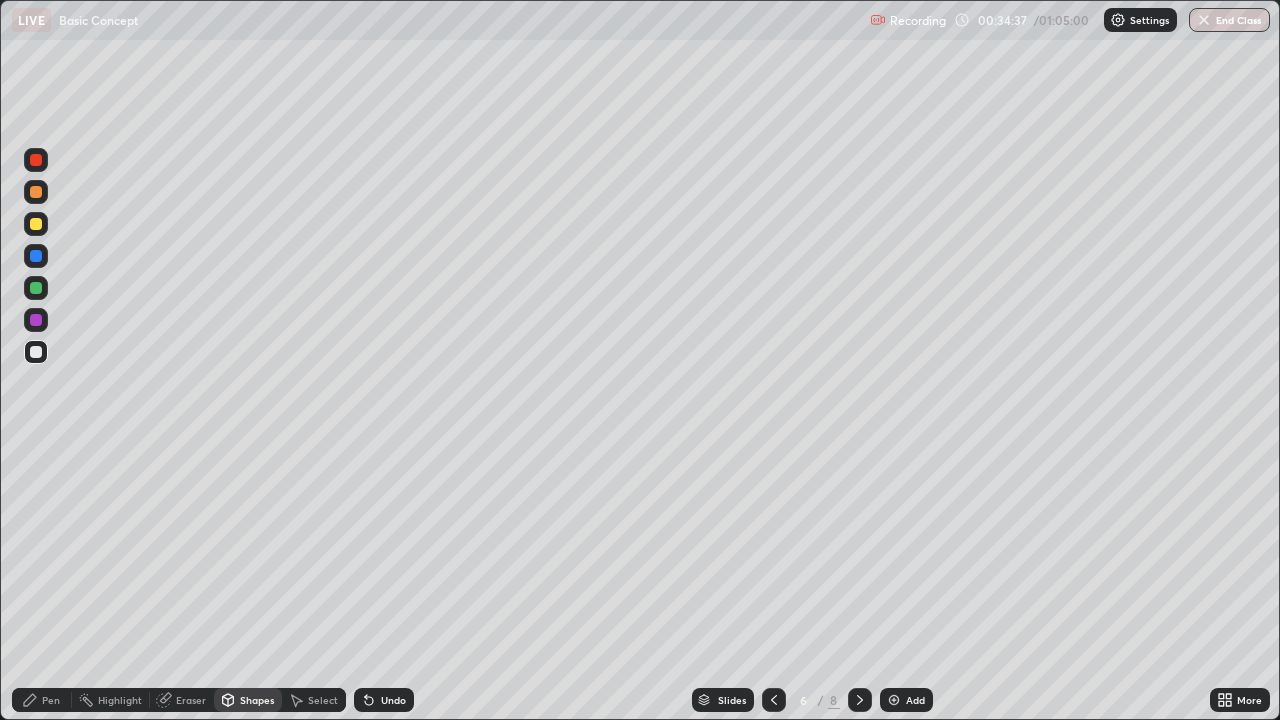 click 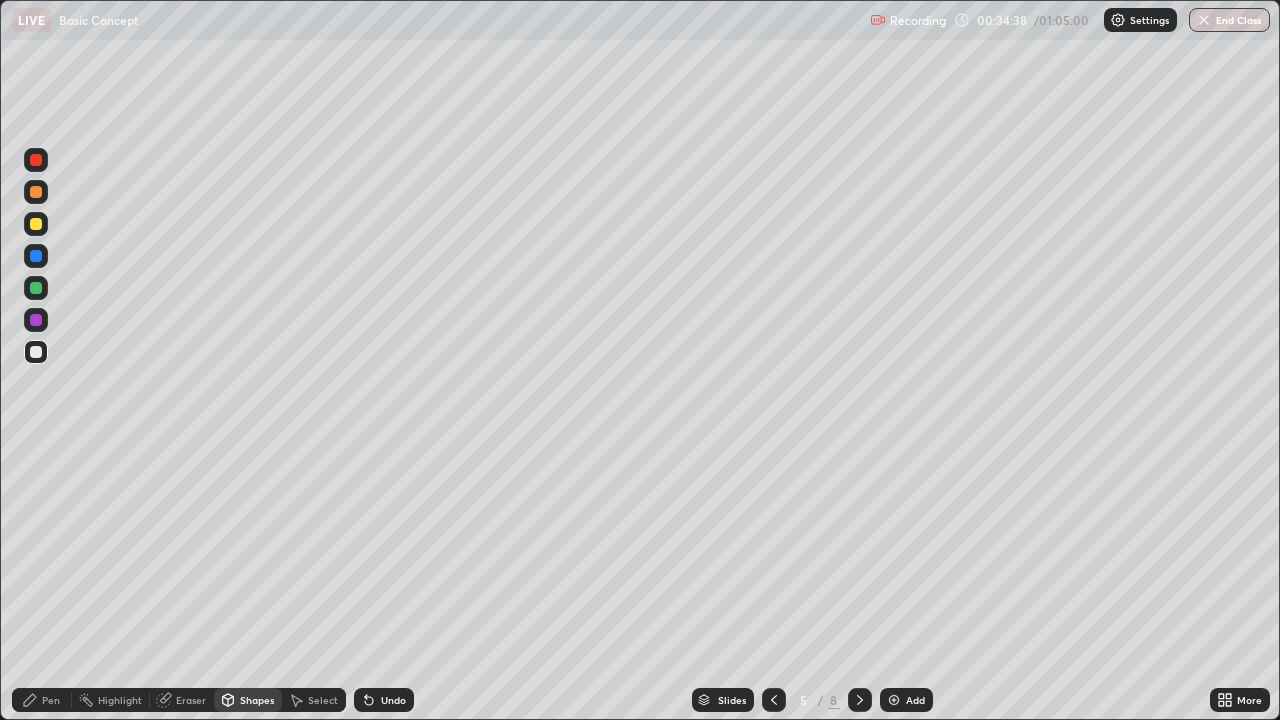 click at bounding box center (774, 700) 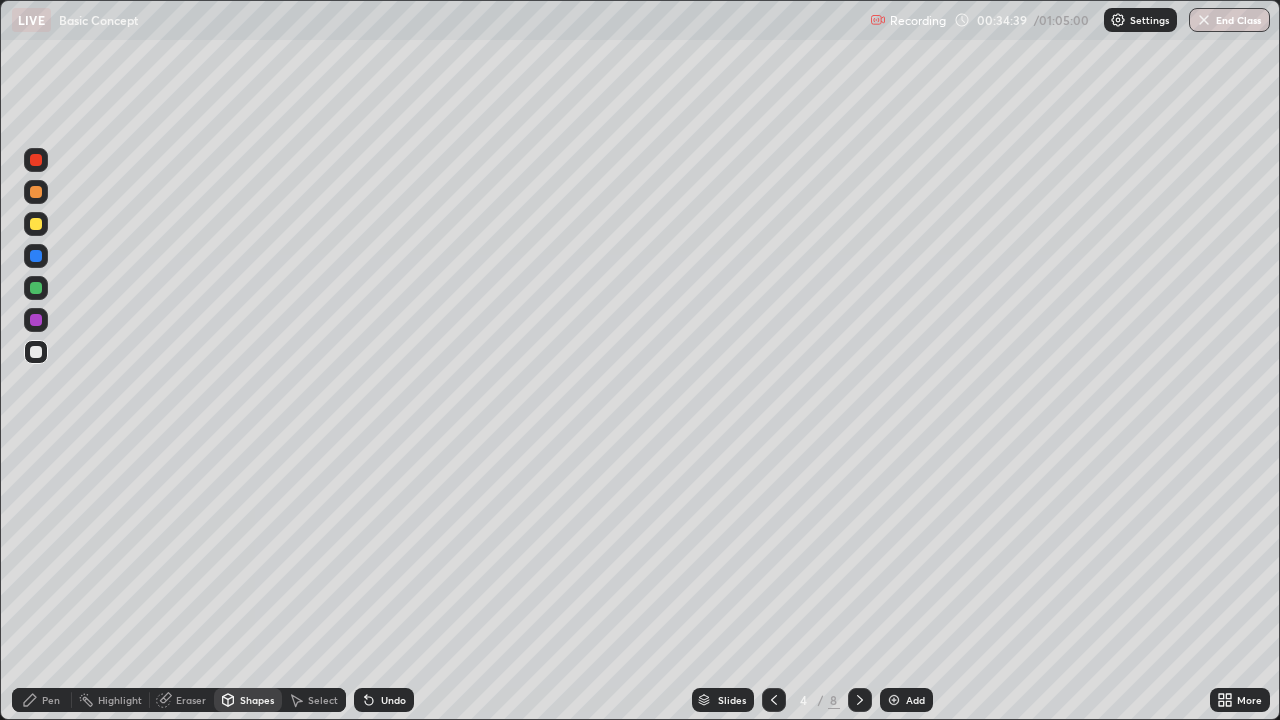 click at bounding box center (774, 700) 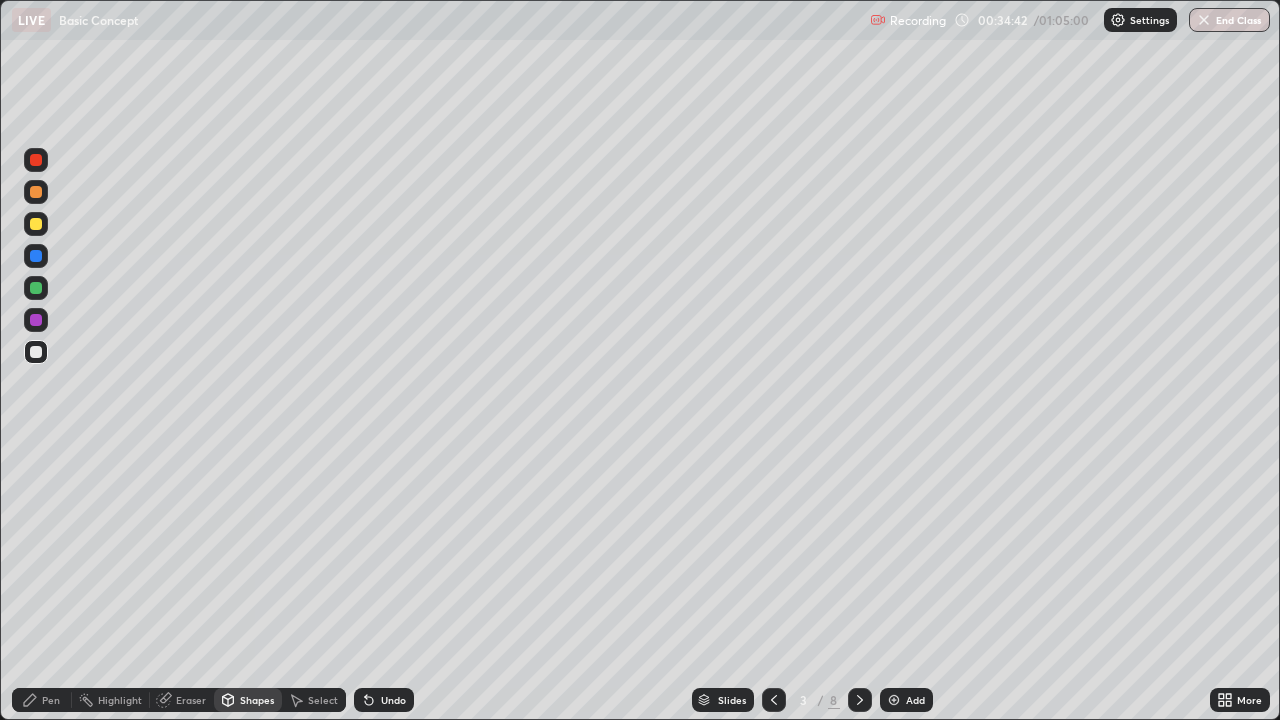 click 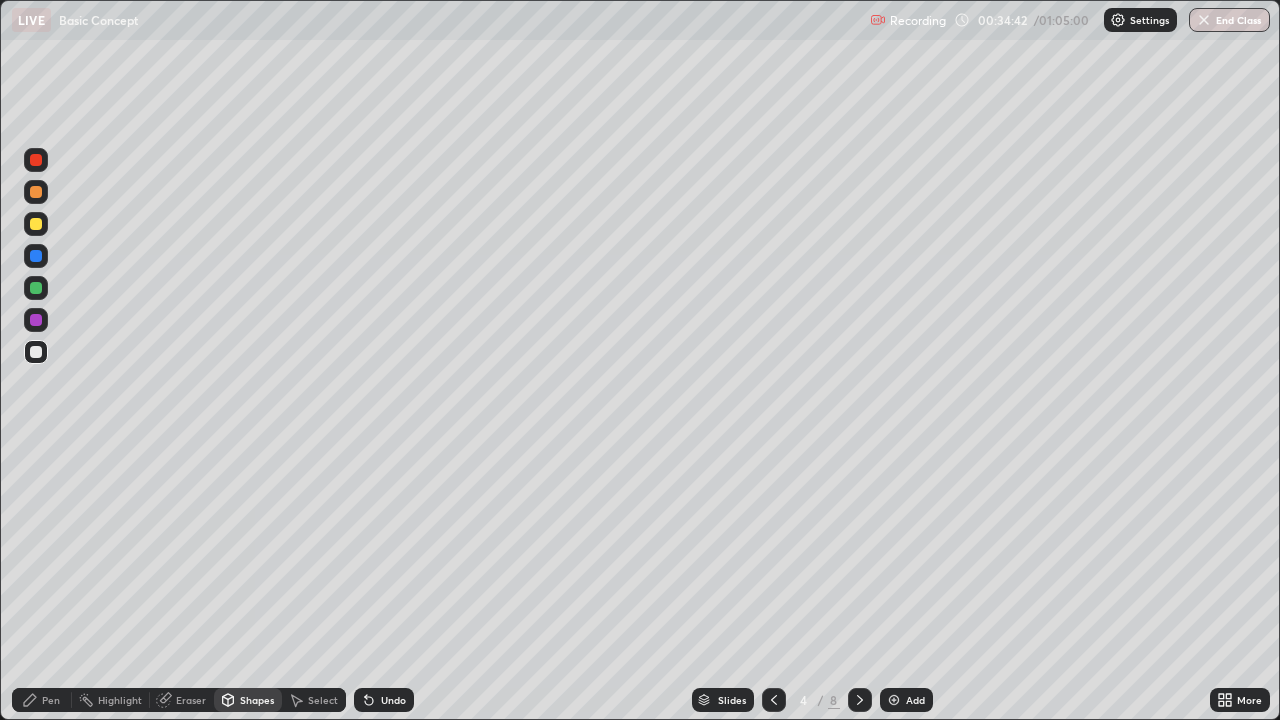 click 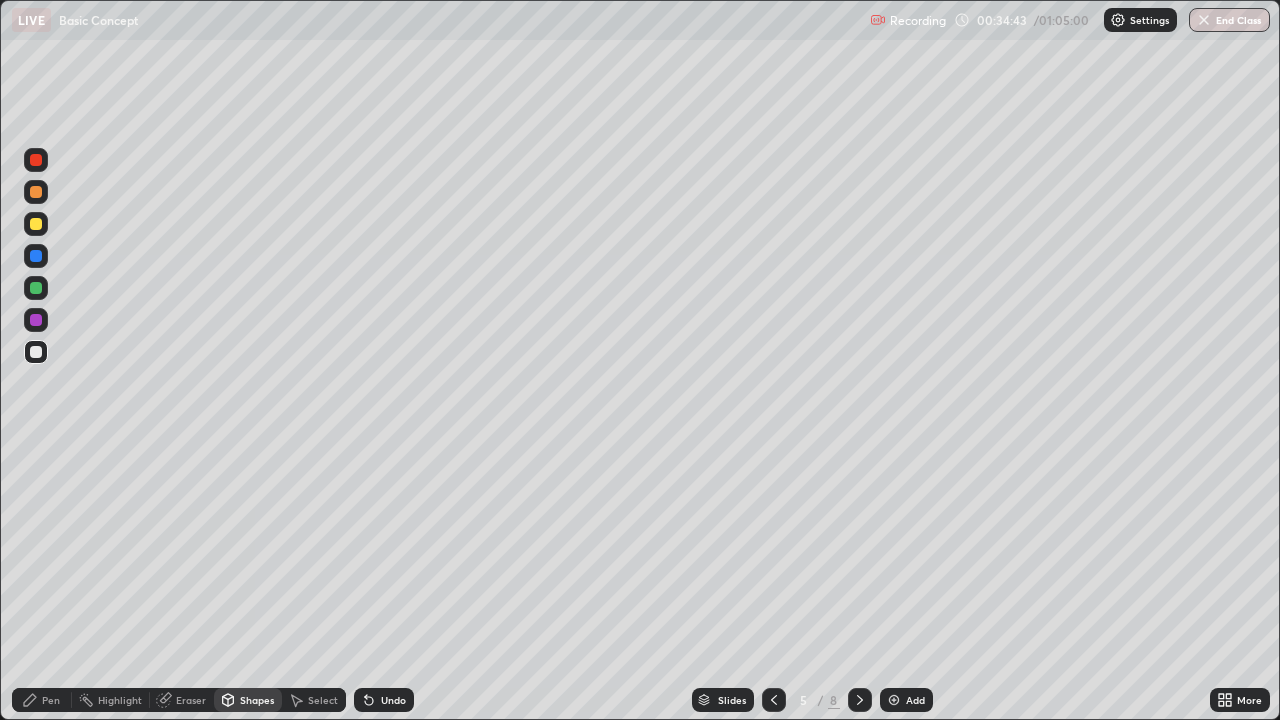 click 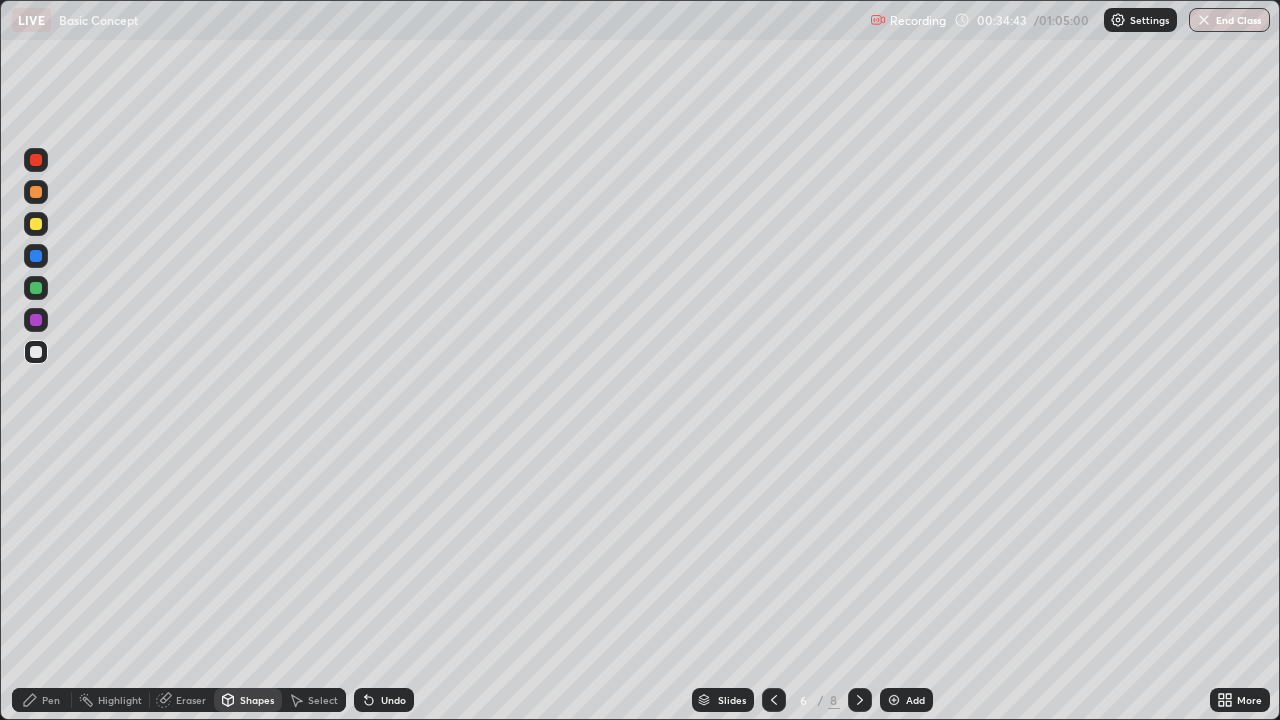 click at bounding box center (860, 700) 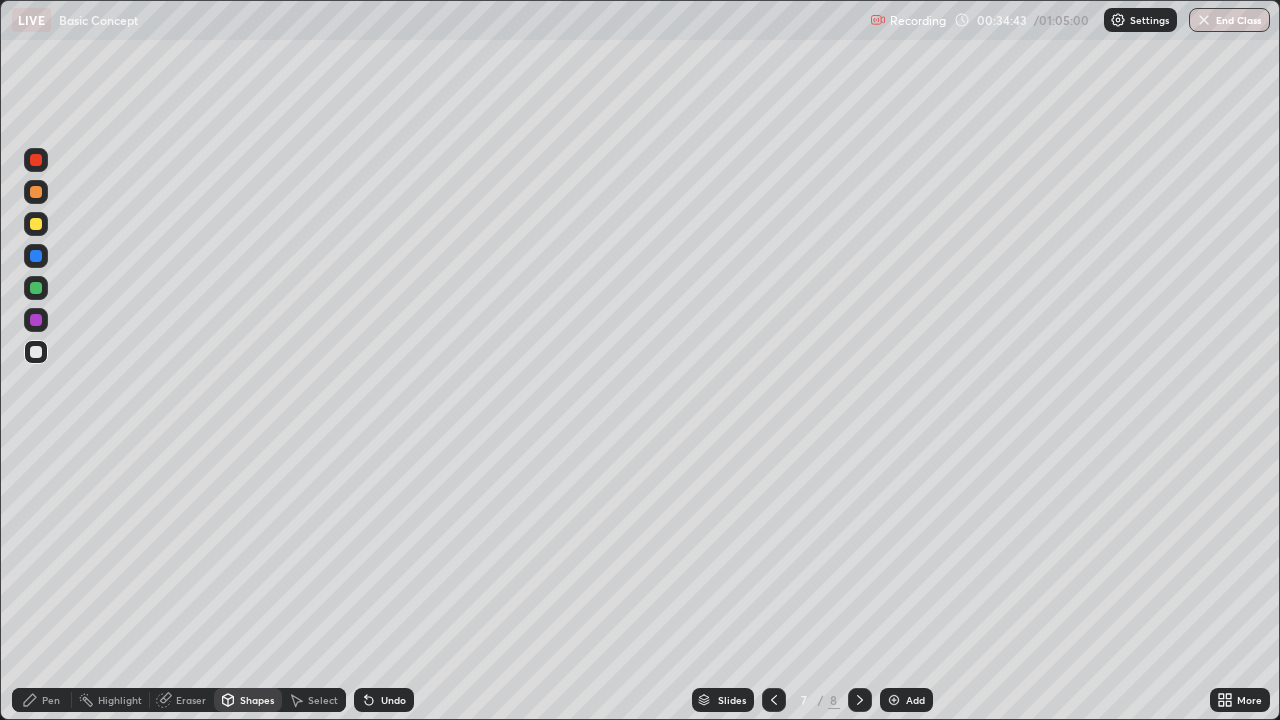 click at bounding box center [860, 700] 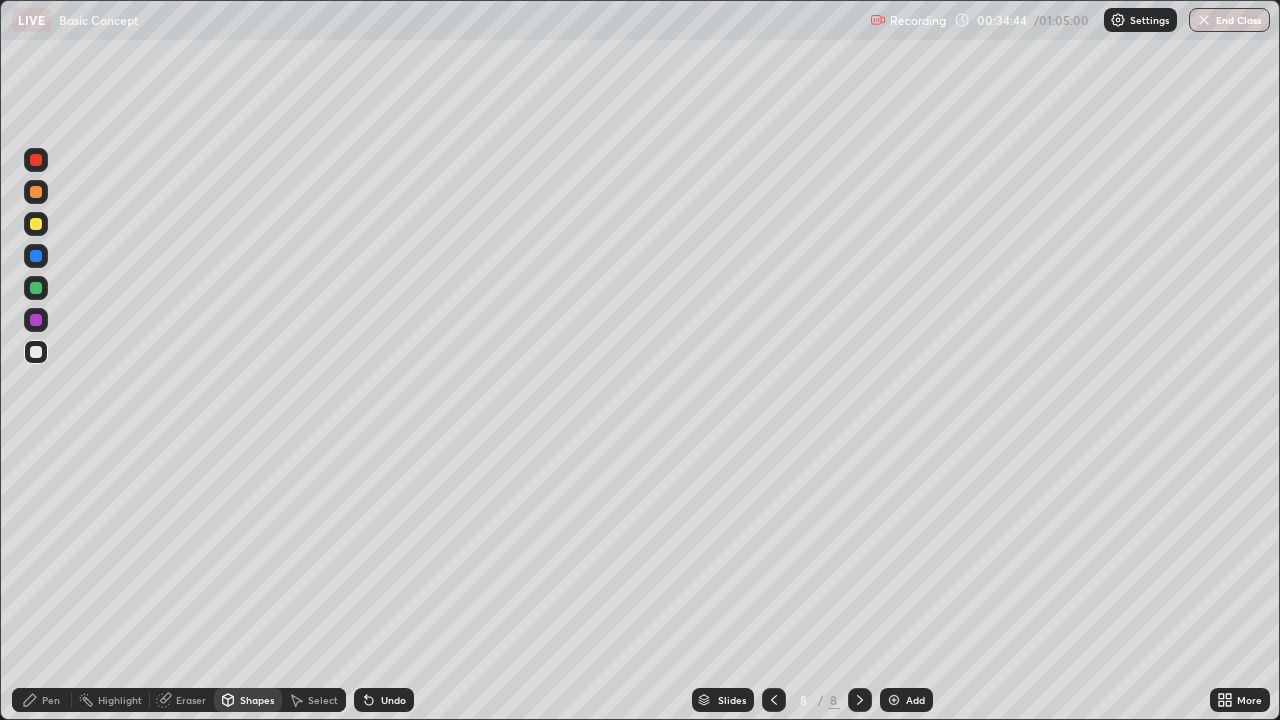 click at bounding box center (860, 700) 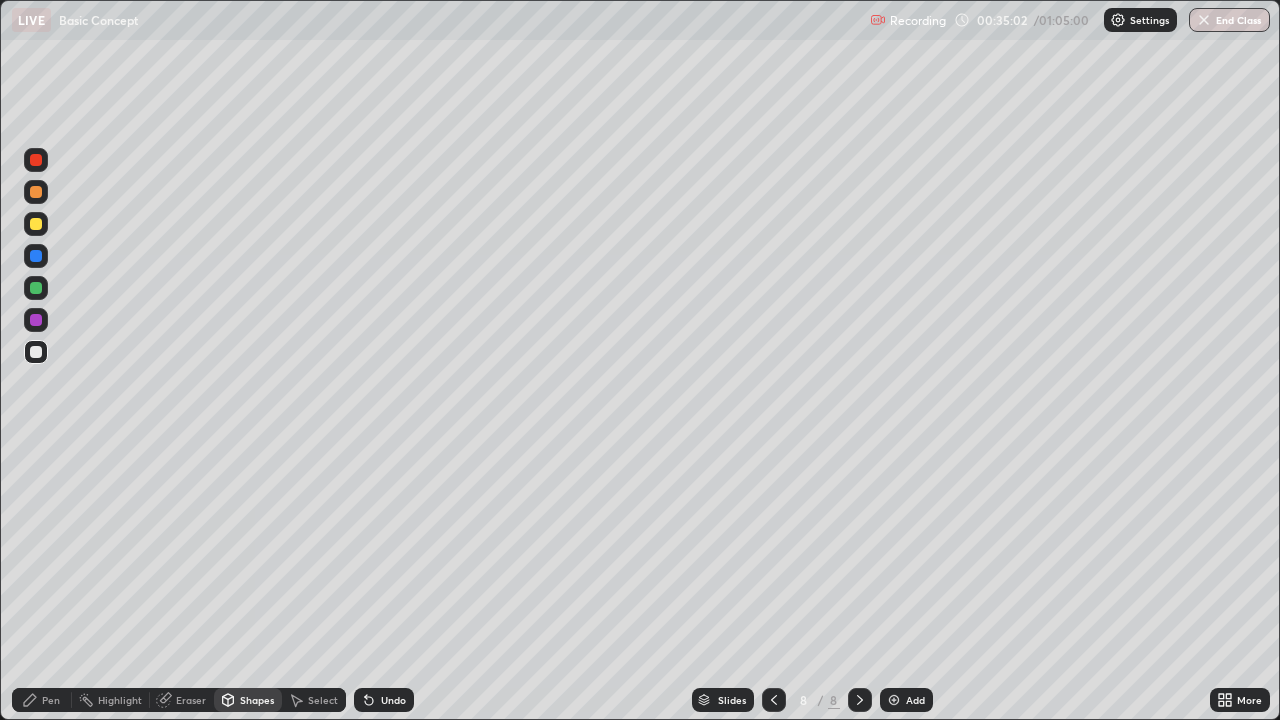 click on "Pen" at bounding box center [42, 700] 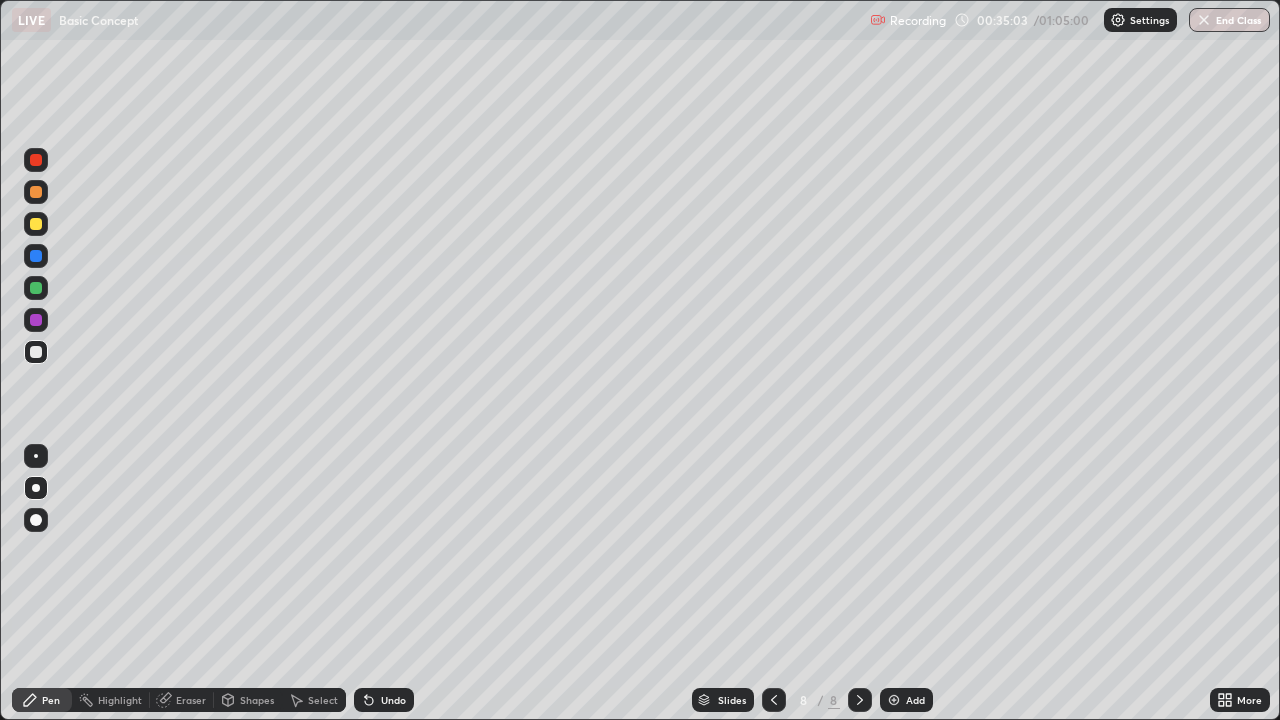 click at bounding box center [36, 224] 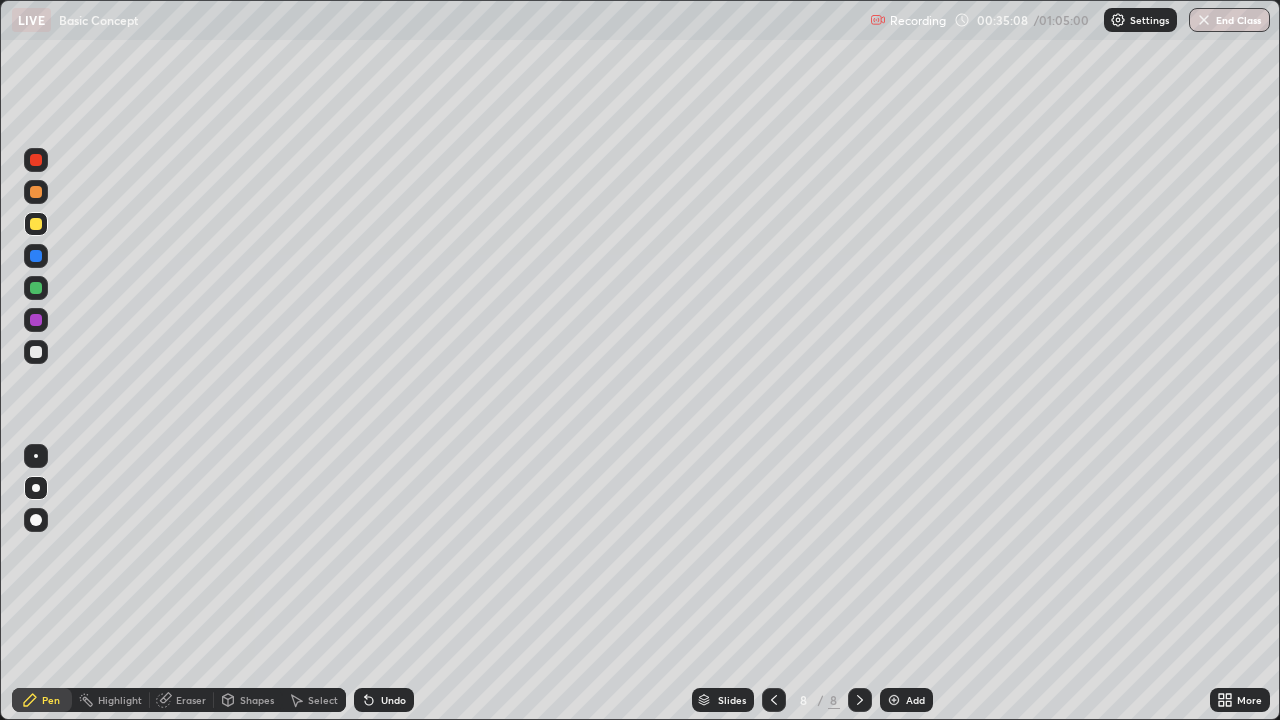 click on "Shapes" at bounding box center (257, 700) 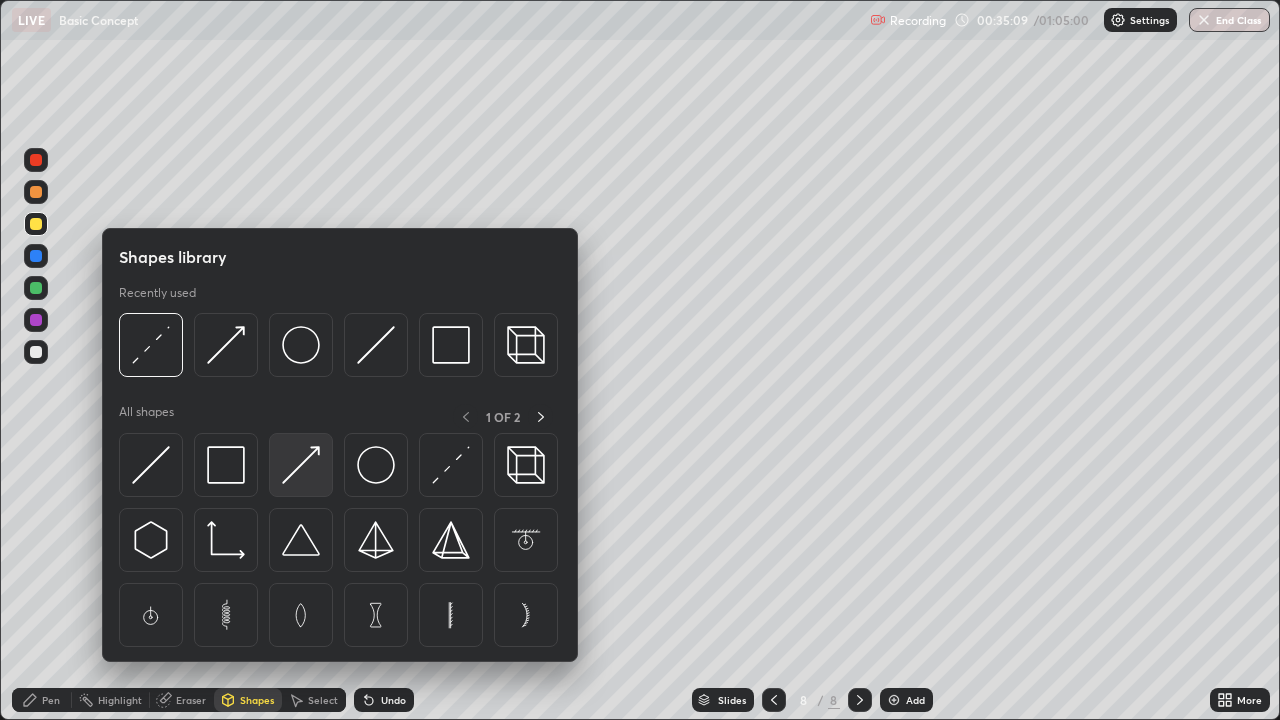 click at bounding box center (301, 465) 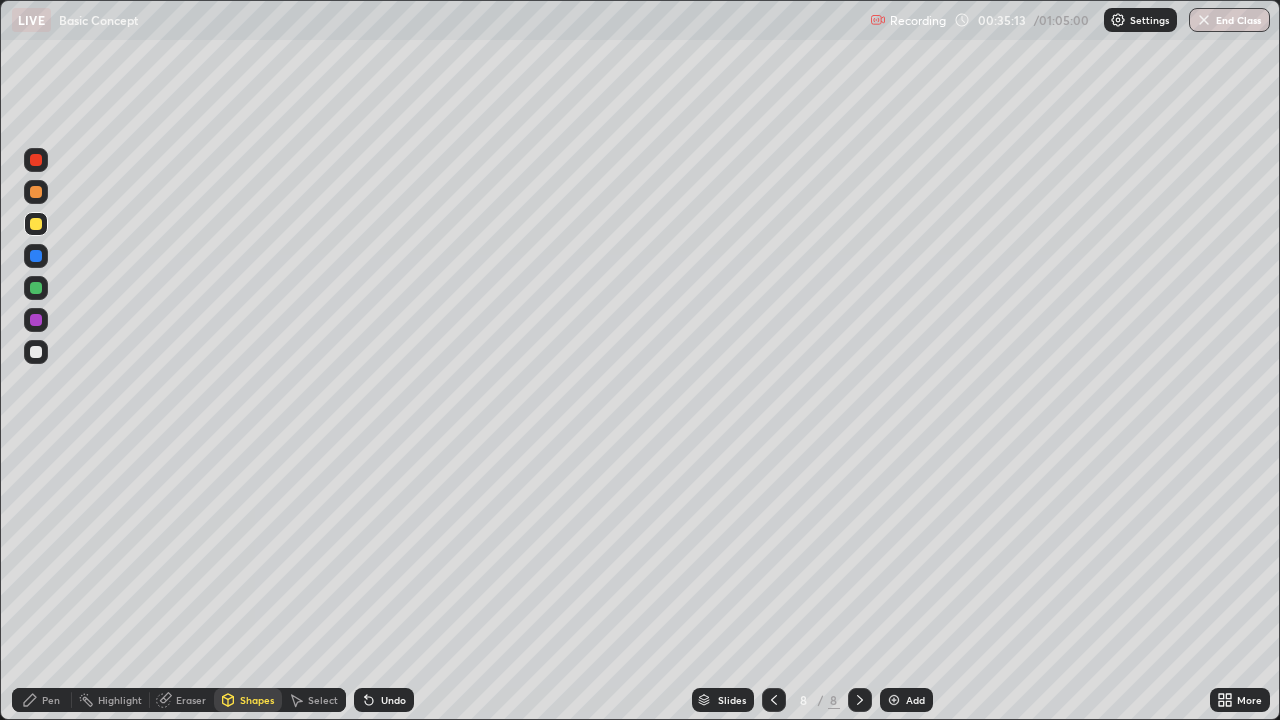 click on "Pen" at bounding box center [51, 700] 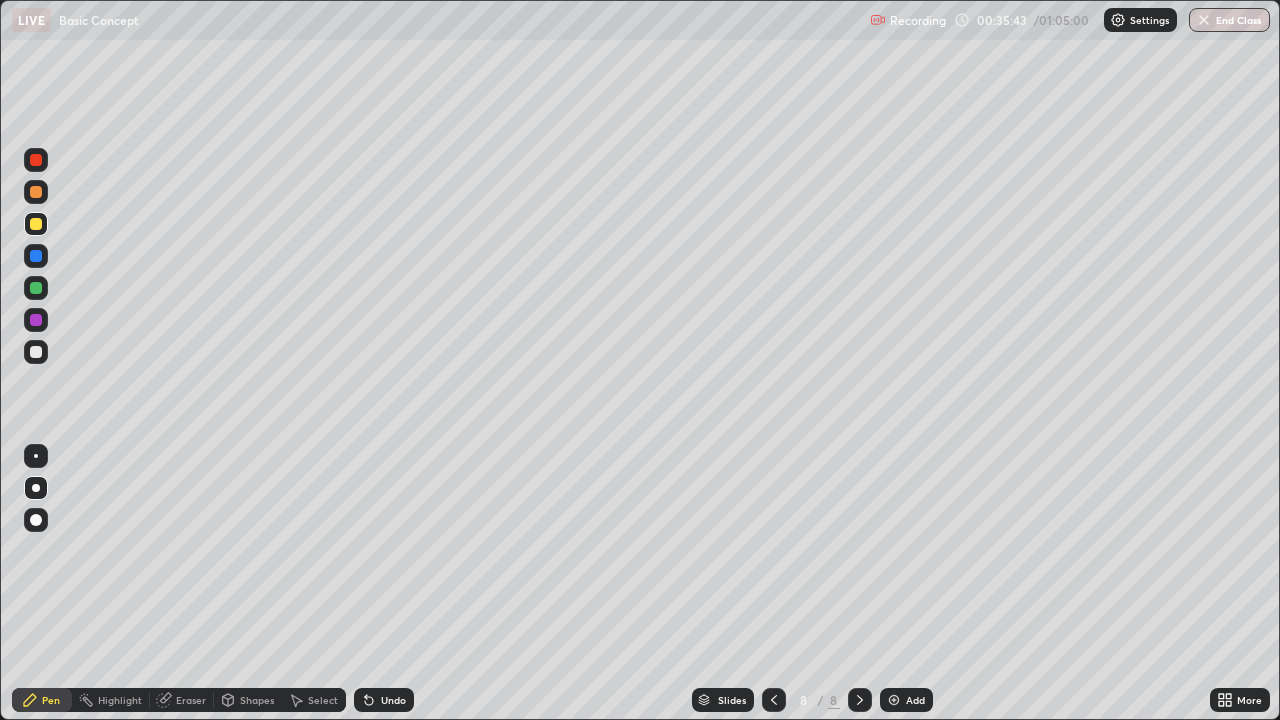 click on "Shapes" at bounding box center (248, 700) 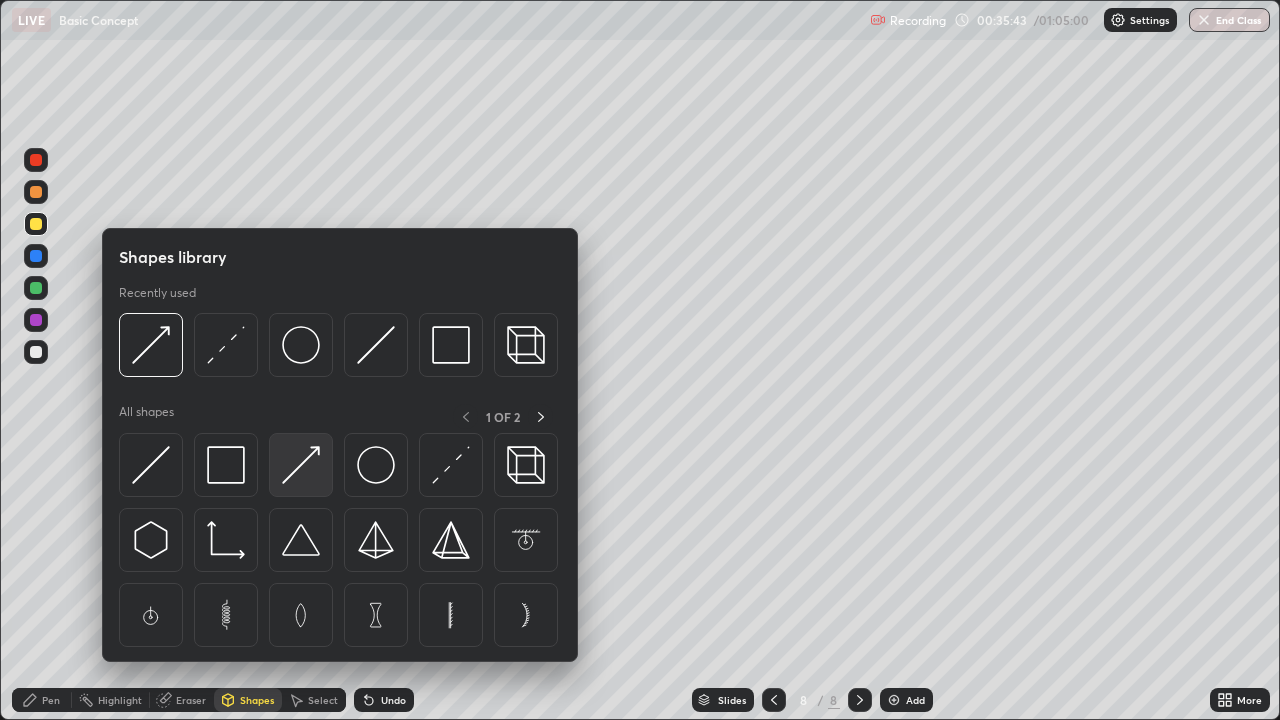 click at bounding box center (301, 465) 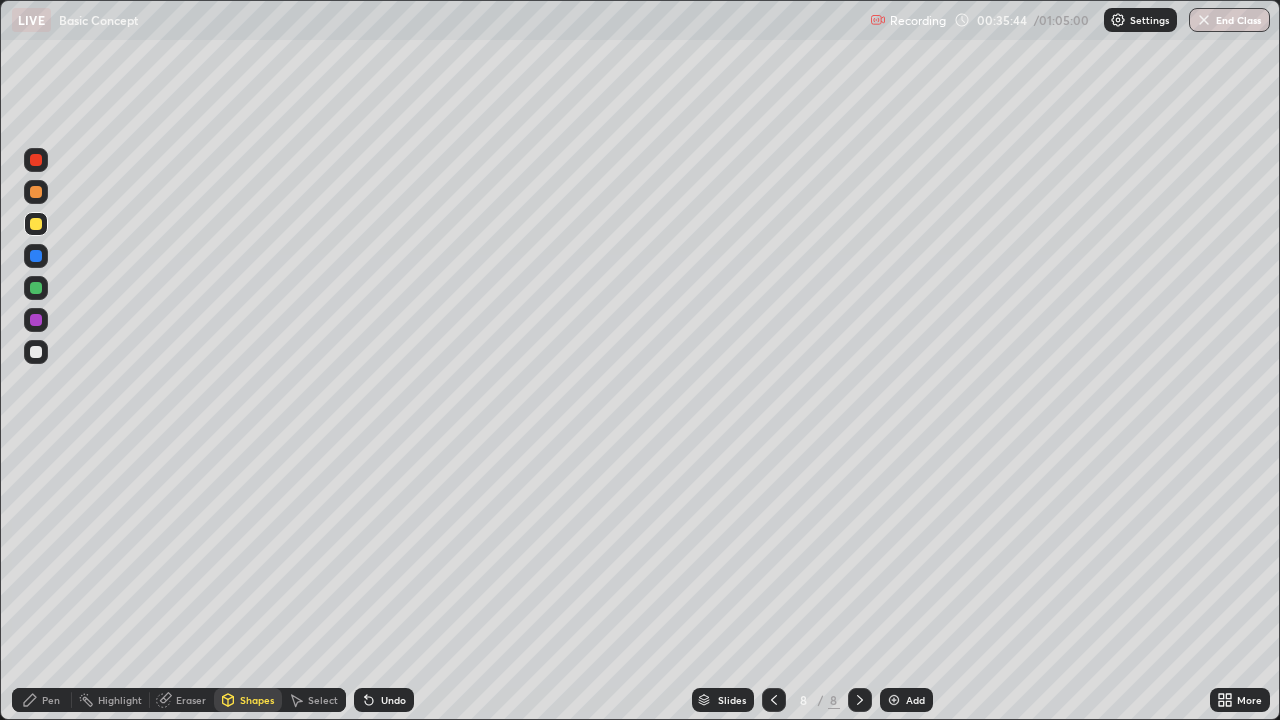 click at bounding box center [36, 160] 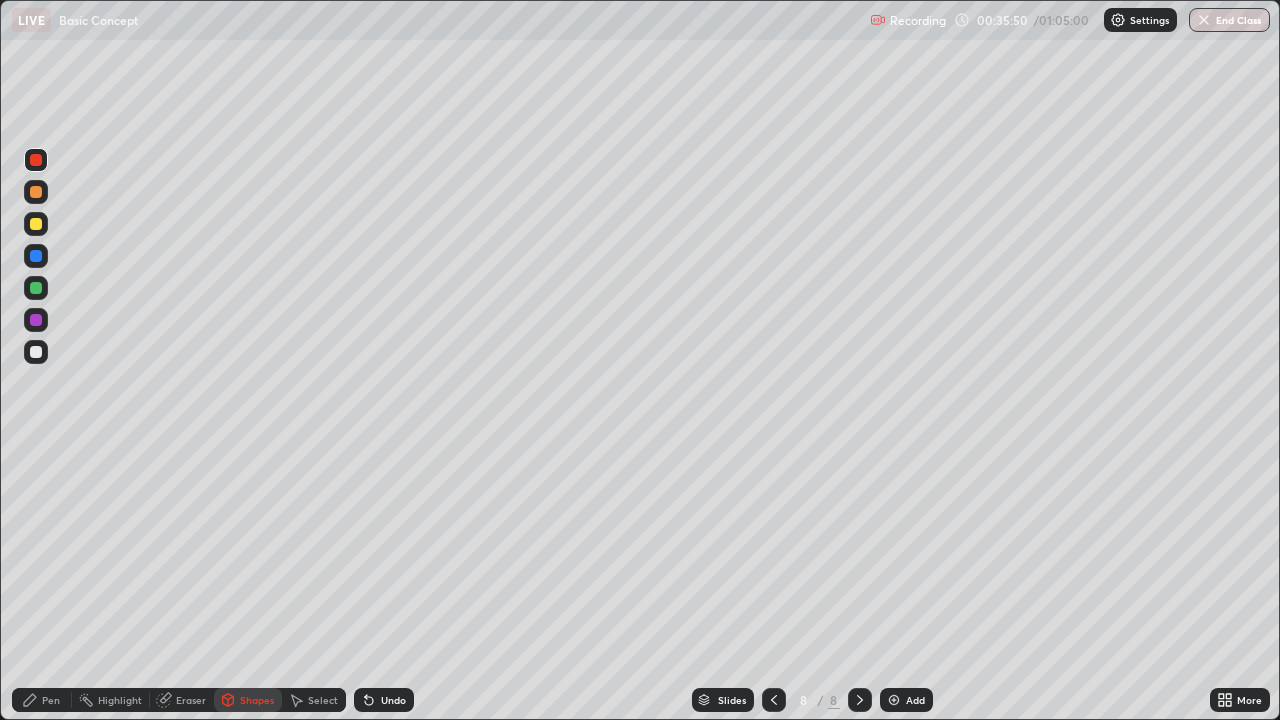 click on "Pen" at bounding box center [51, 700] 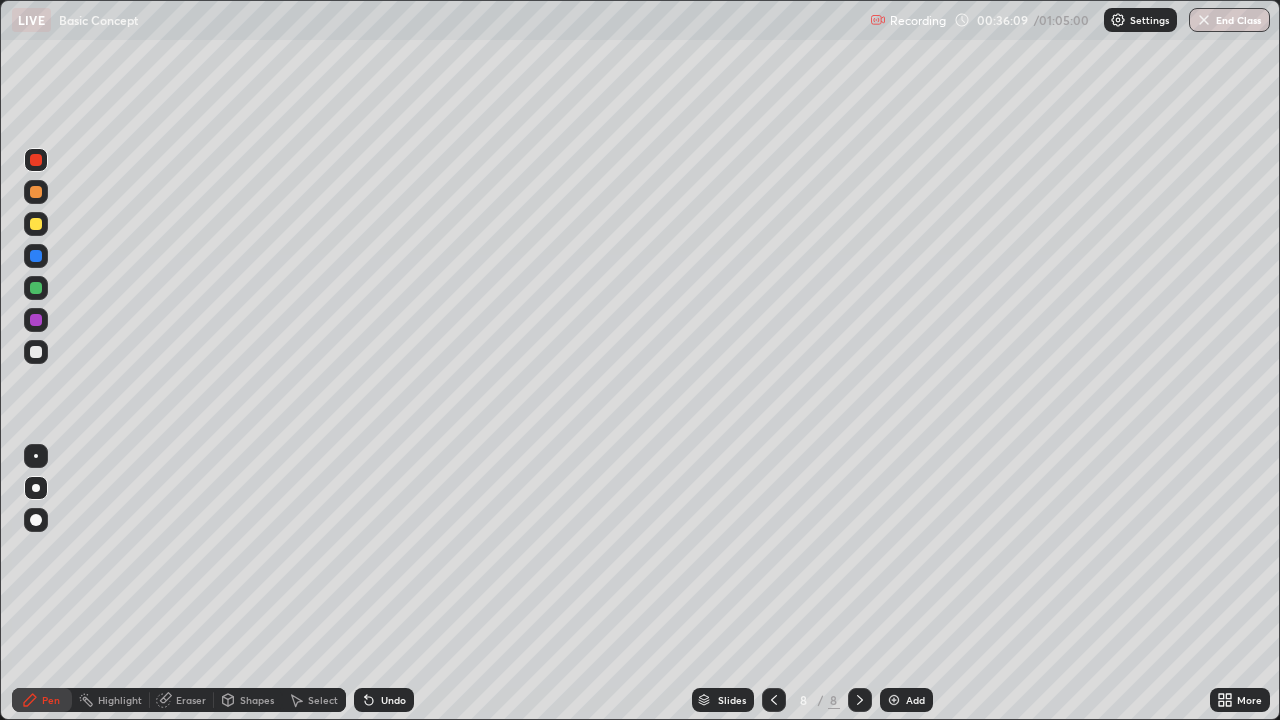 click at bounding box center (36, 352) 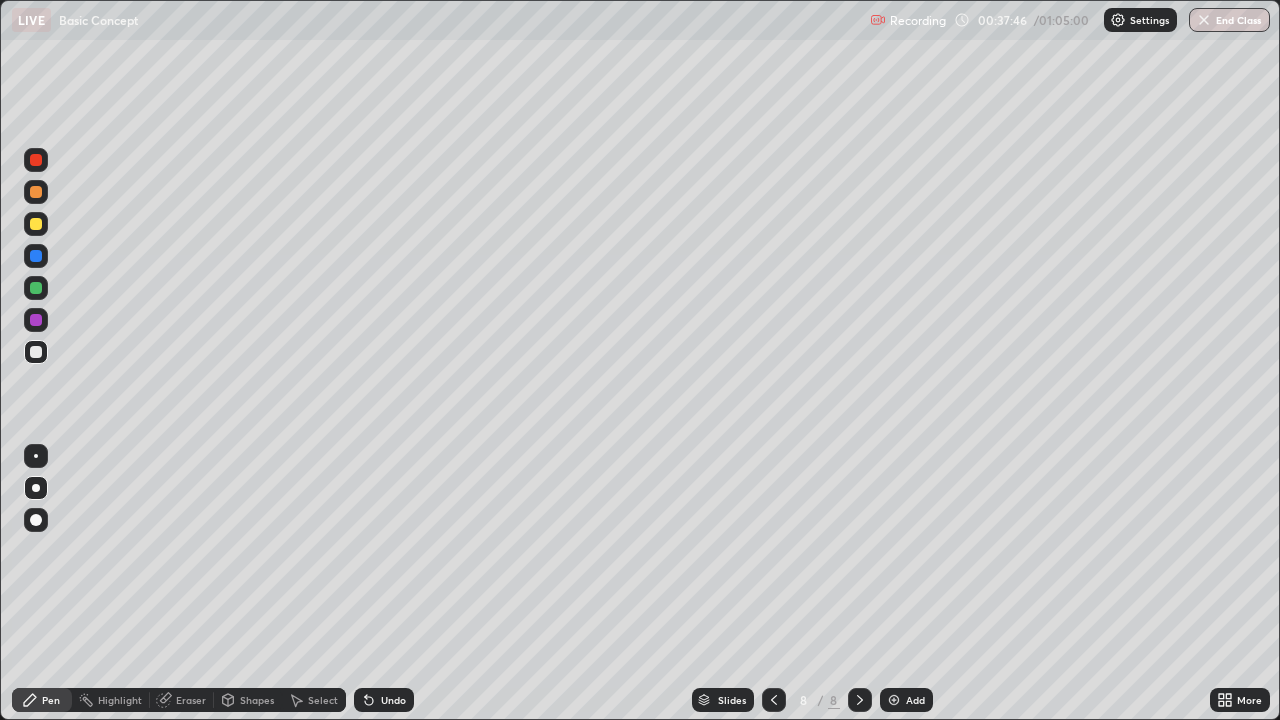 click at bounding box center [36, 224] 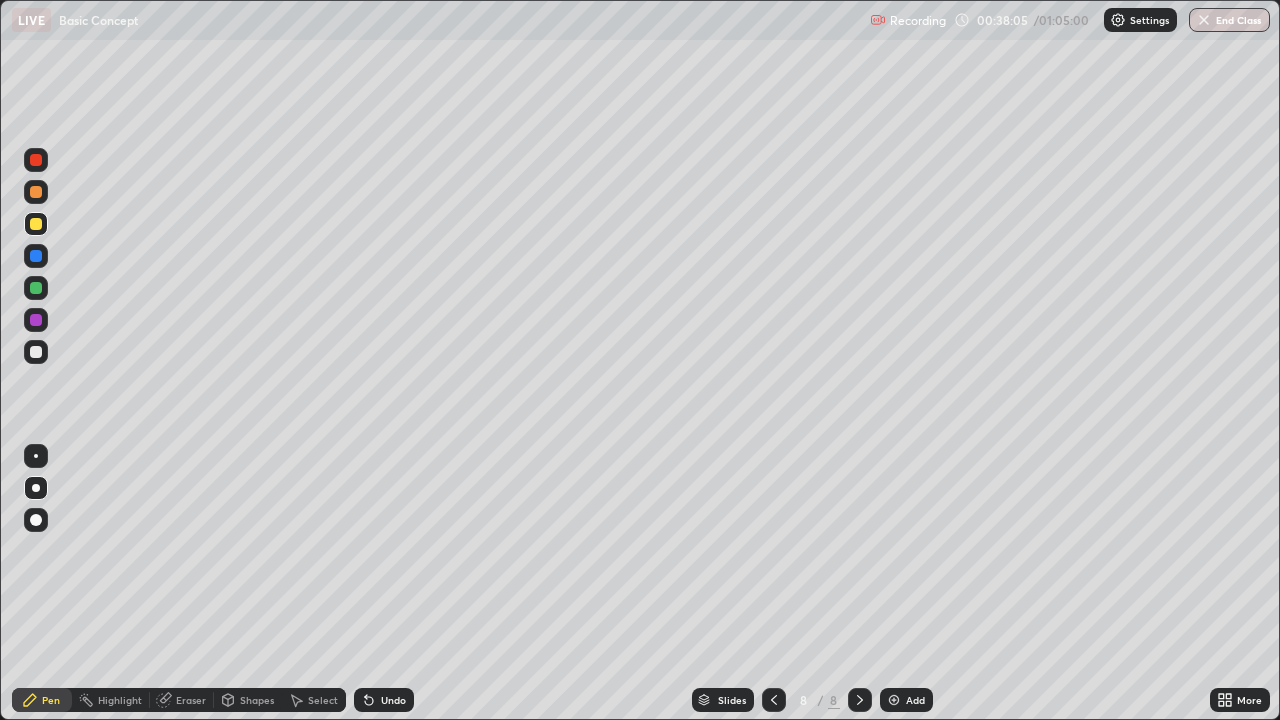 click at bounding box center [36, 192] 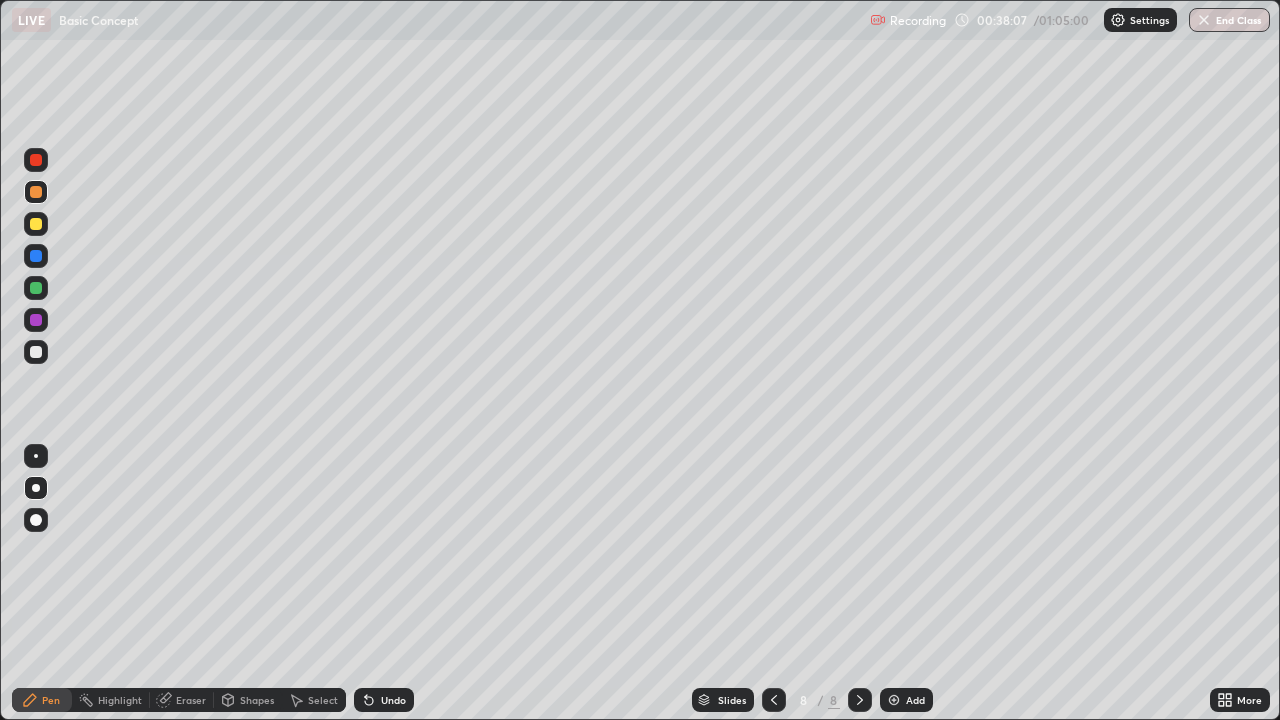 click at bounding box center [36, 288] 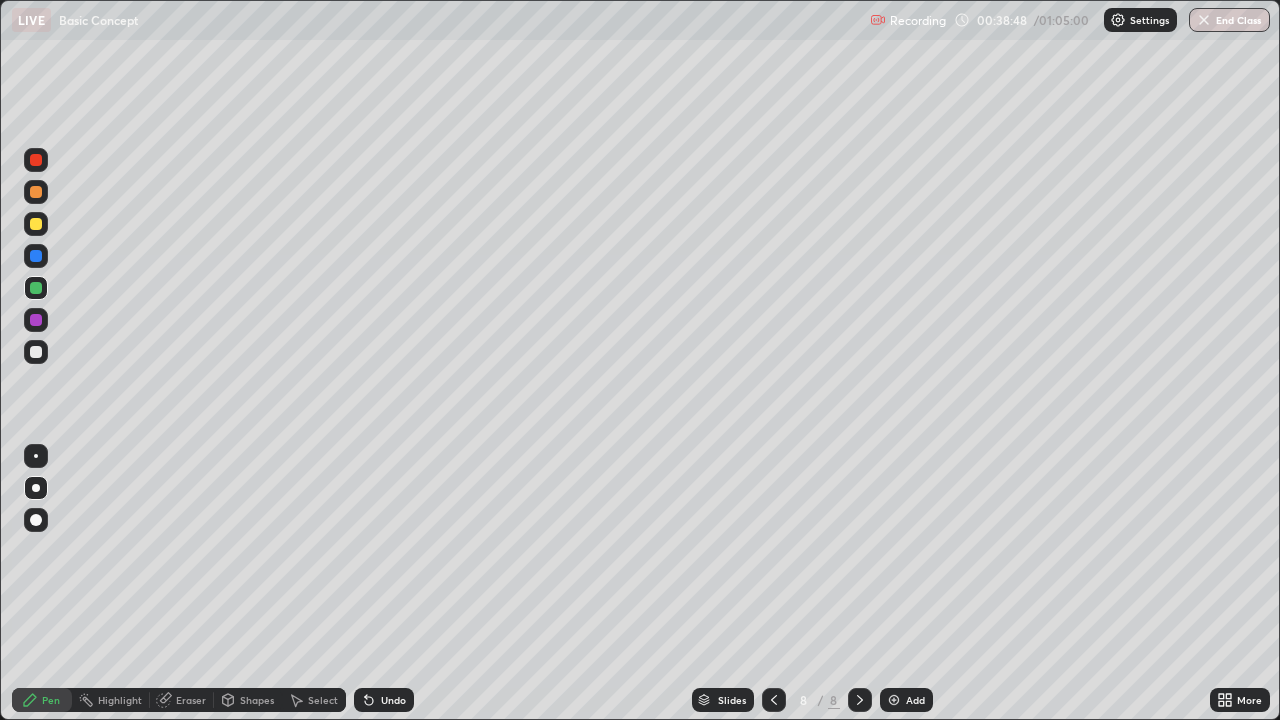 click on "Add" at bounding box center (915, 700) 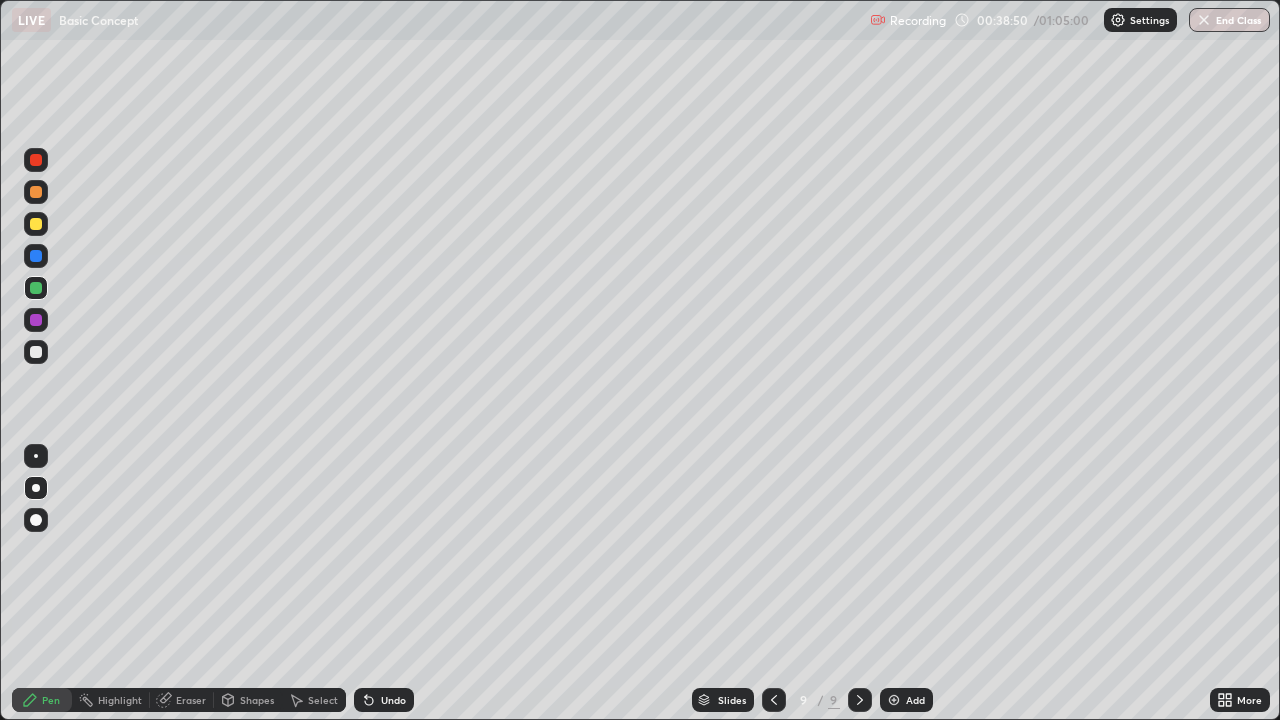 click at bounding box center (36, 352) 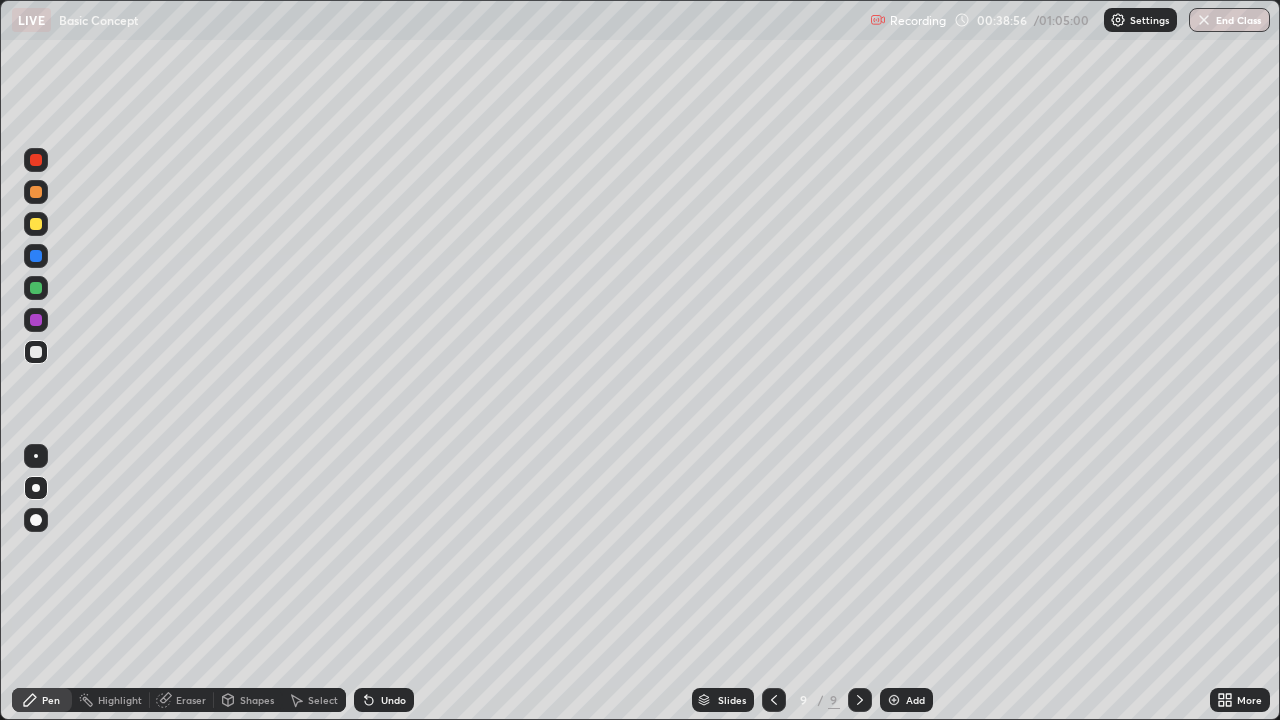 click 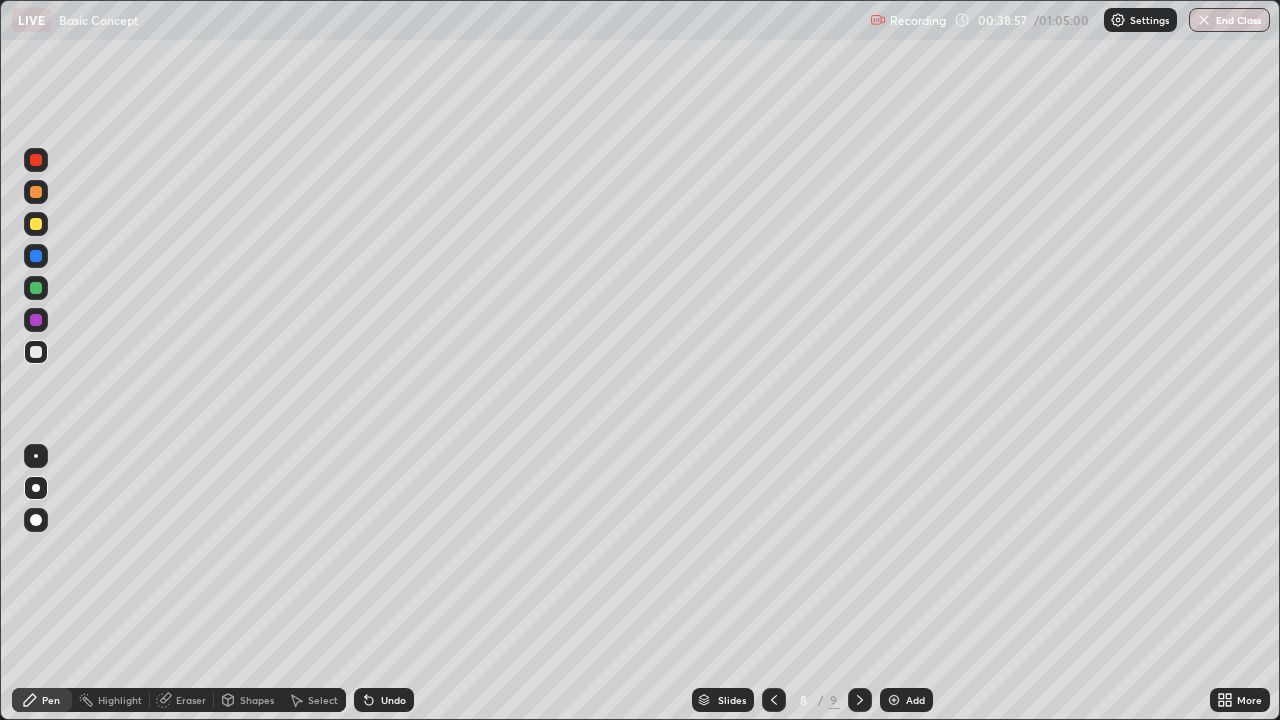click 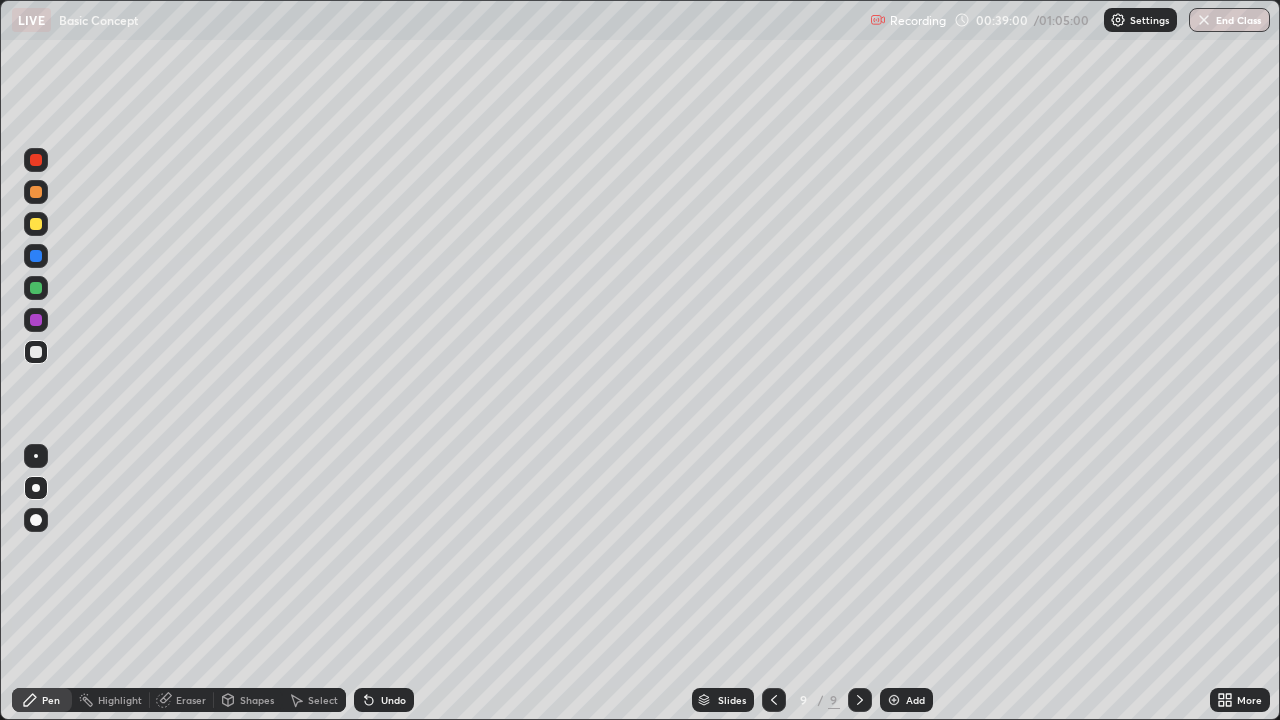 click at bounding box center (774, 700) 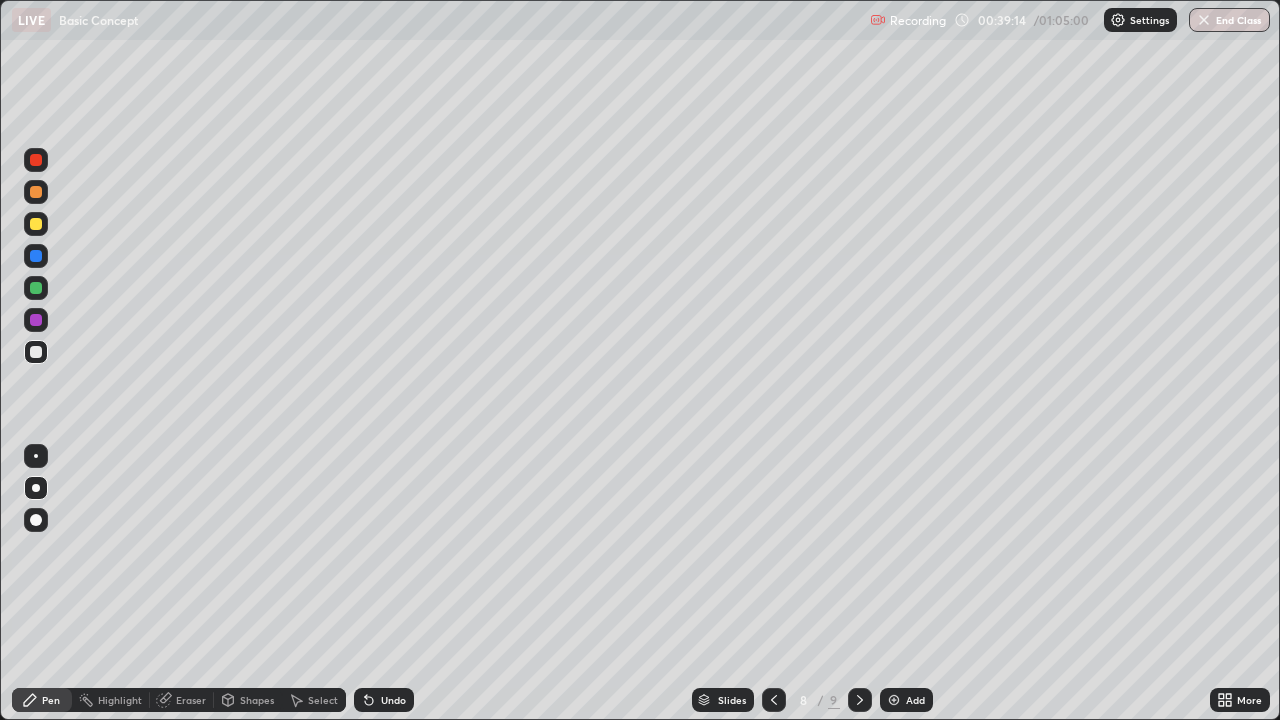 click at bounding box center (860, 700) 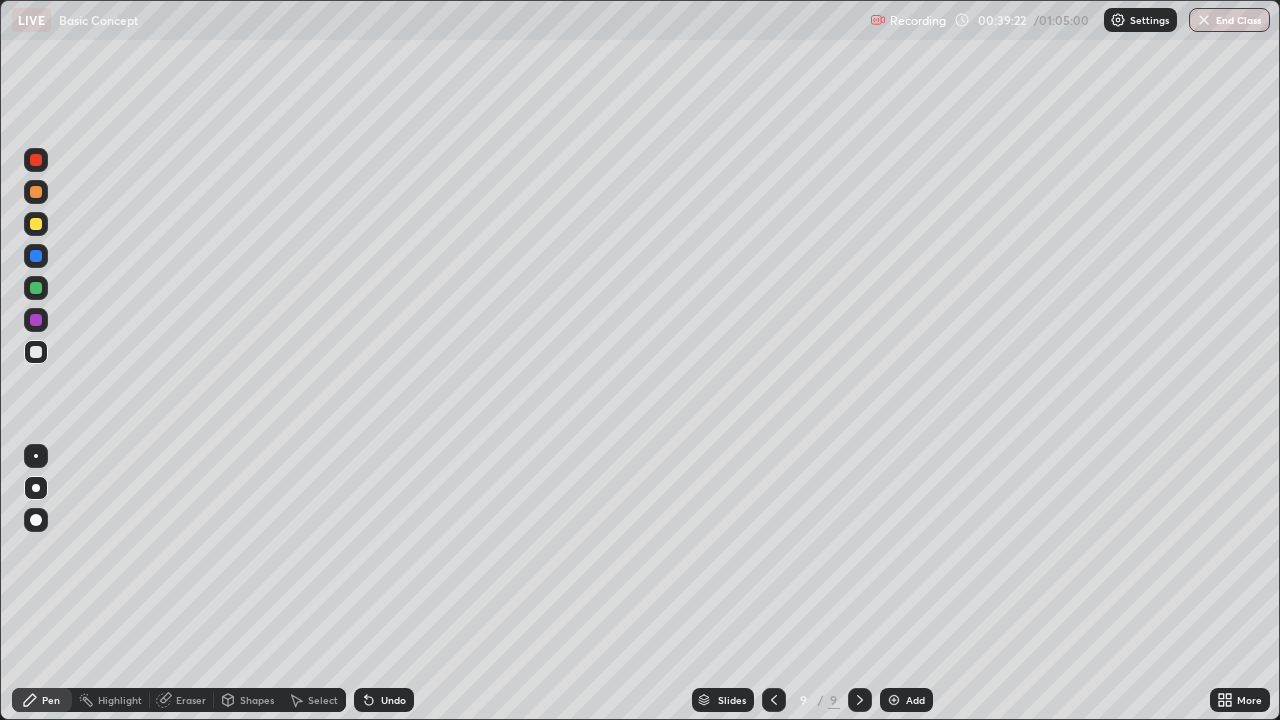 click 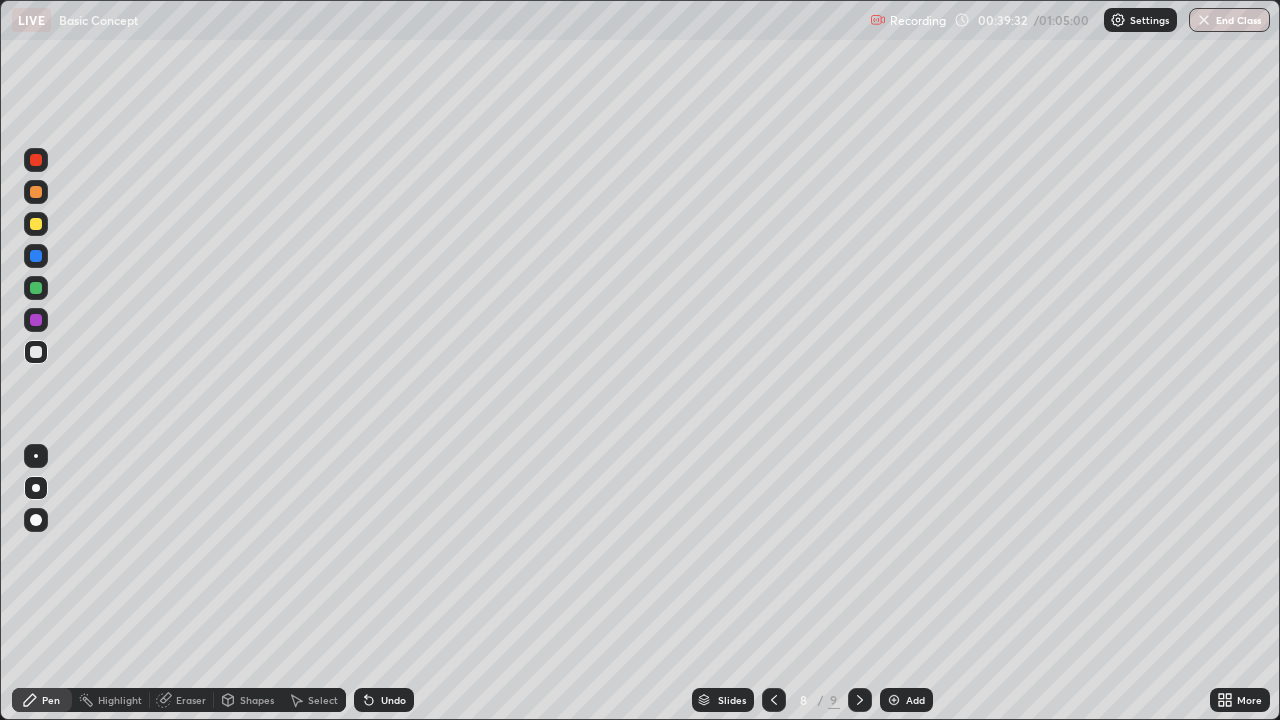 click at bounding box center (860, 700) 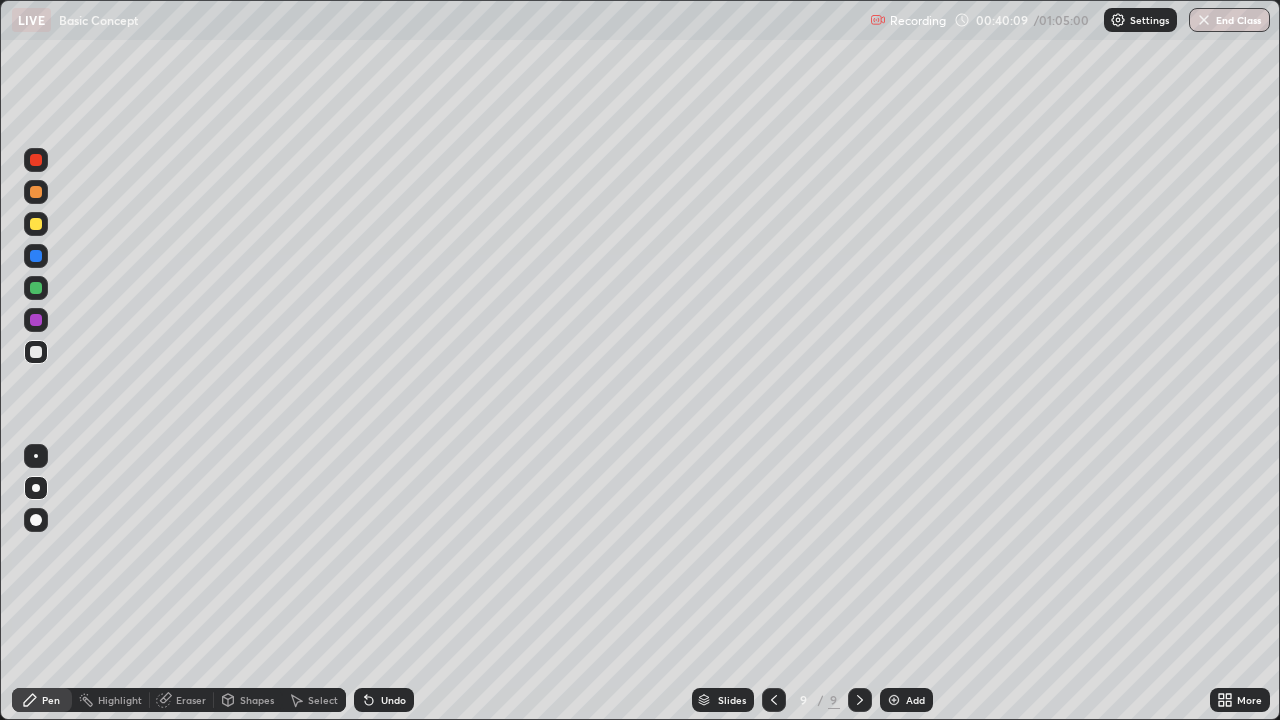 click at bounding box center [36, 224] 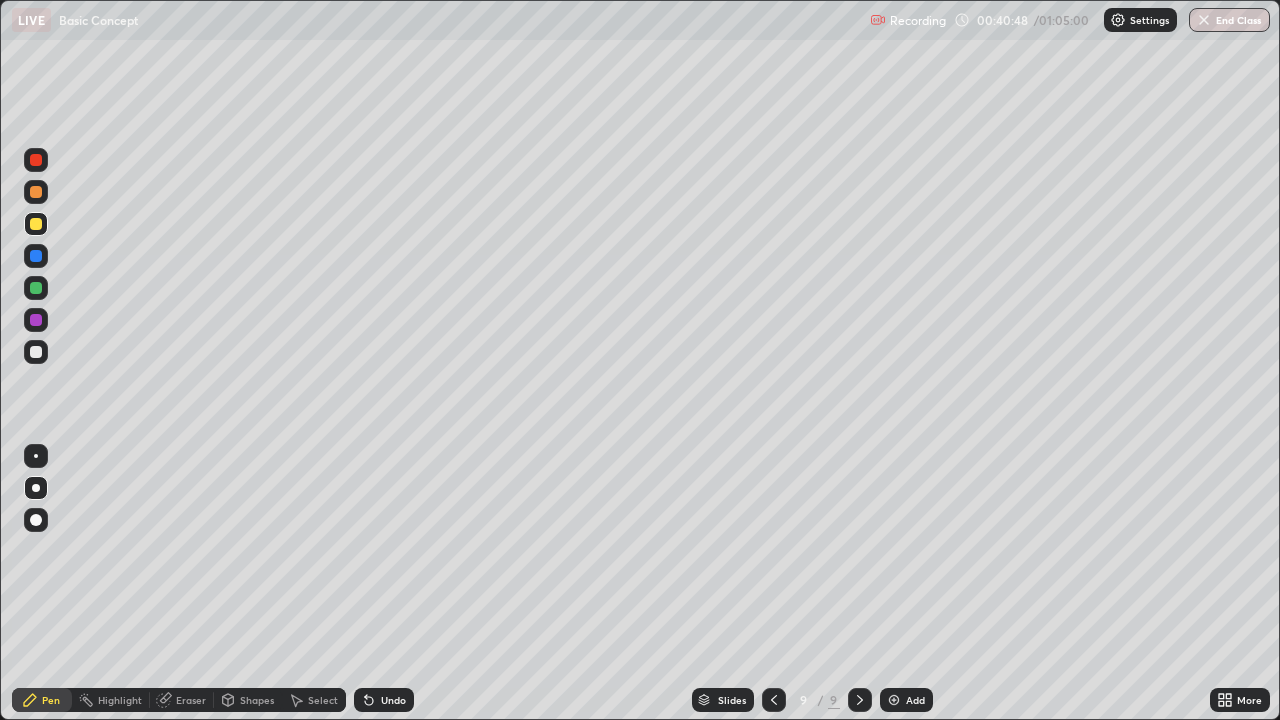 click at bounding box center (894, 700) 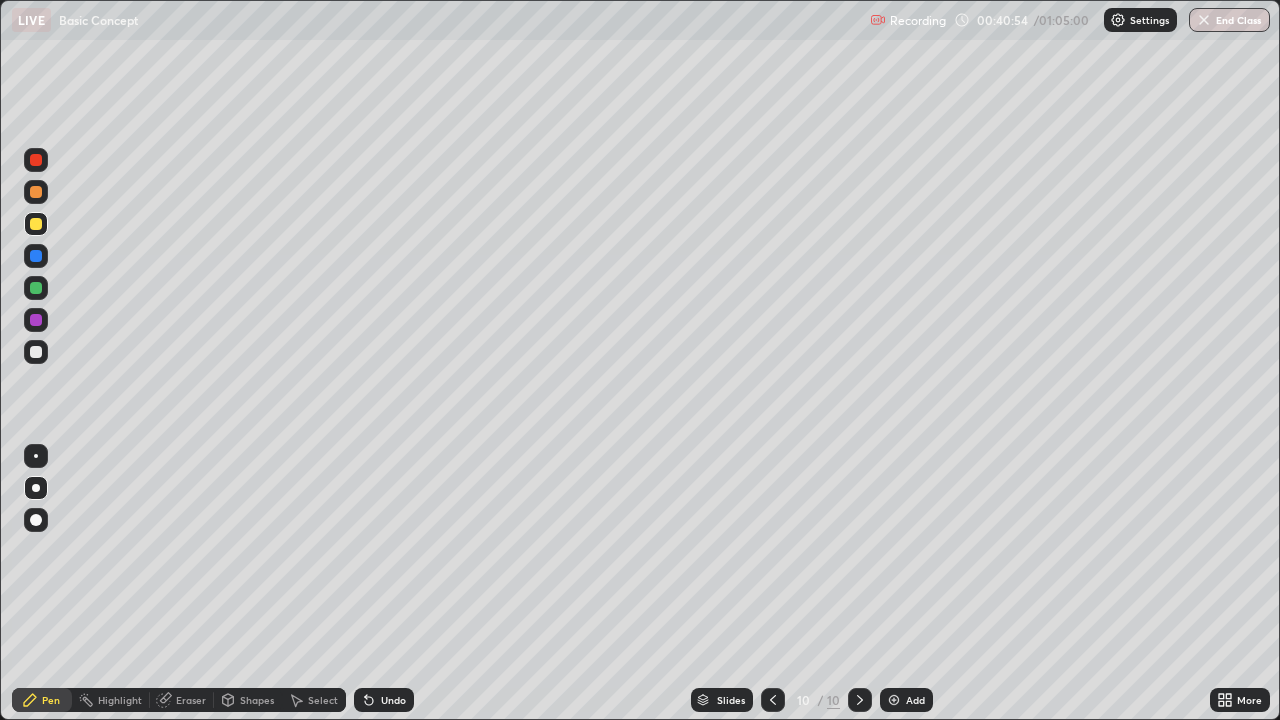 click at bounding box center (773, 700) 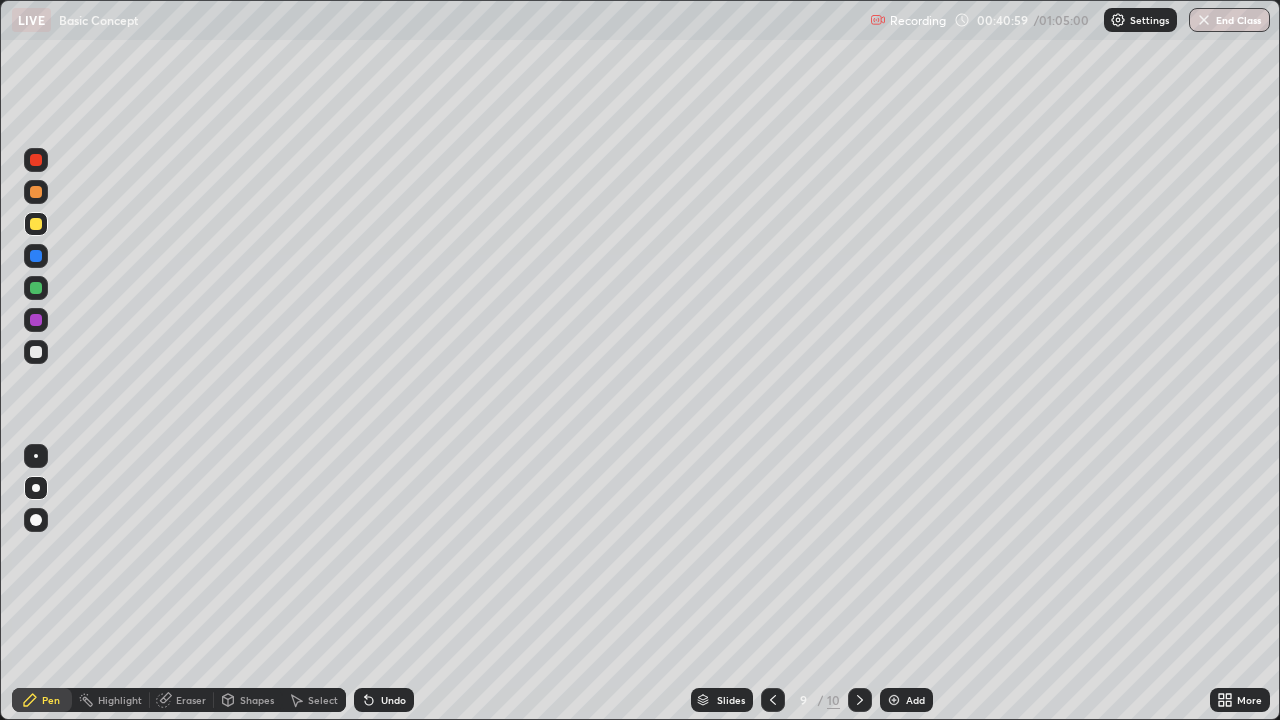 click 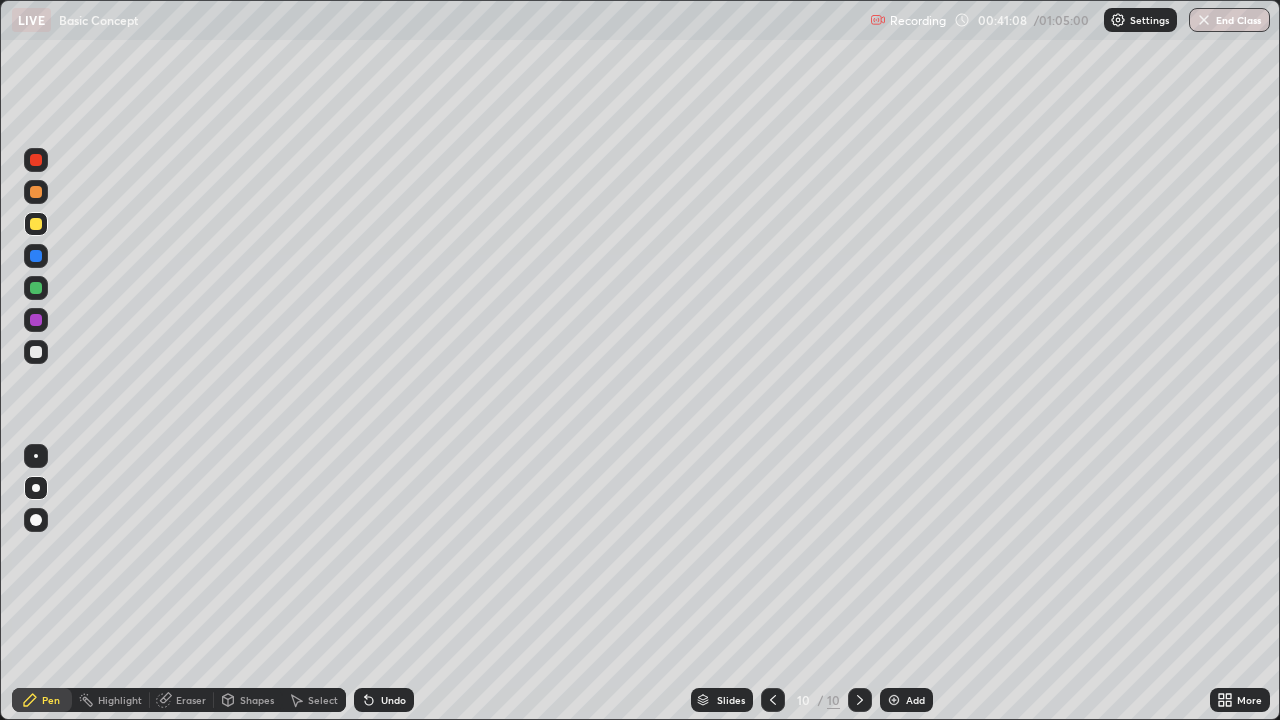 click on "Eraser" at bounding box center (191, 700) 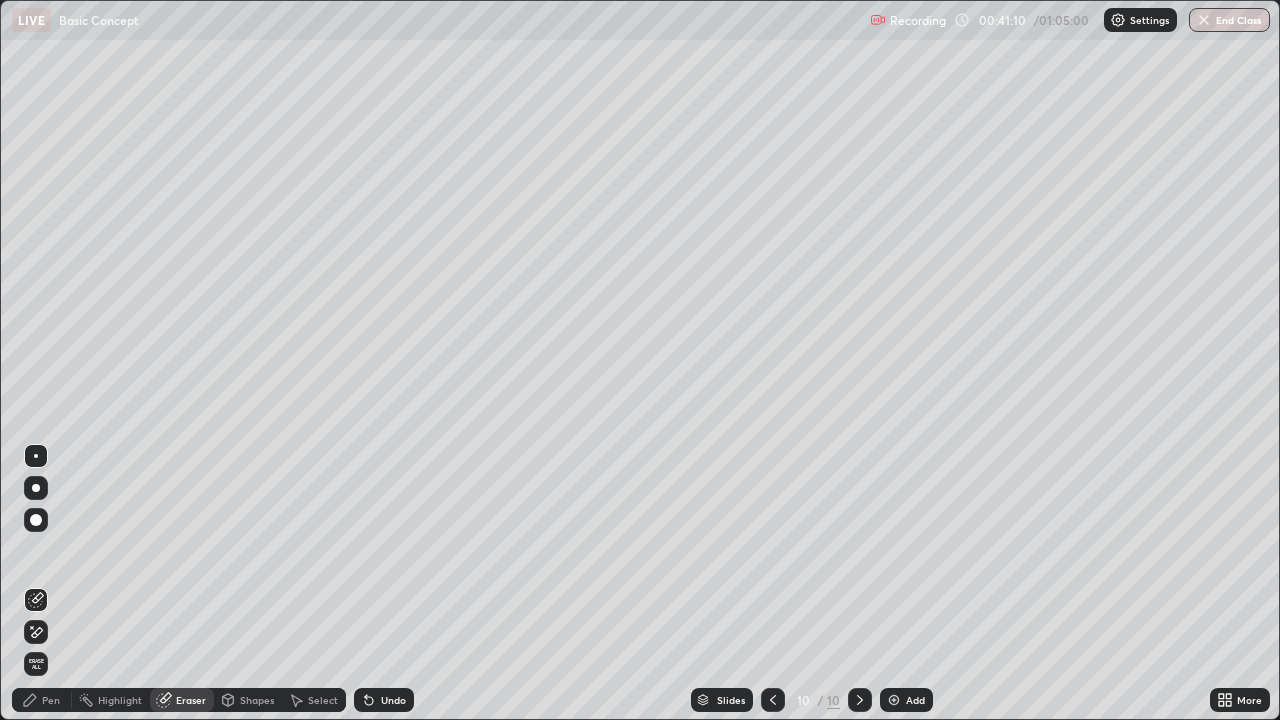 click on "Pen" at bounding box center (51, 700) 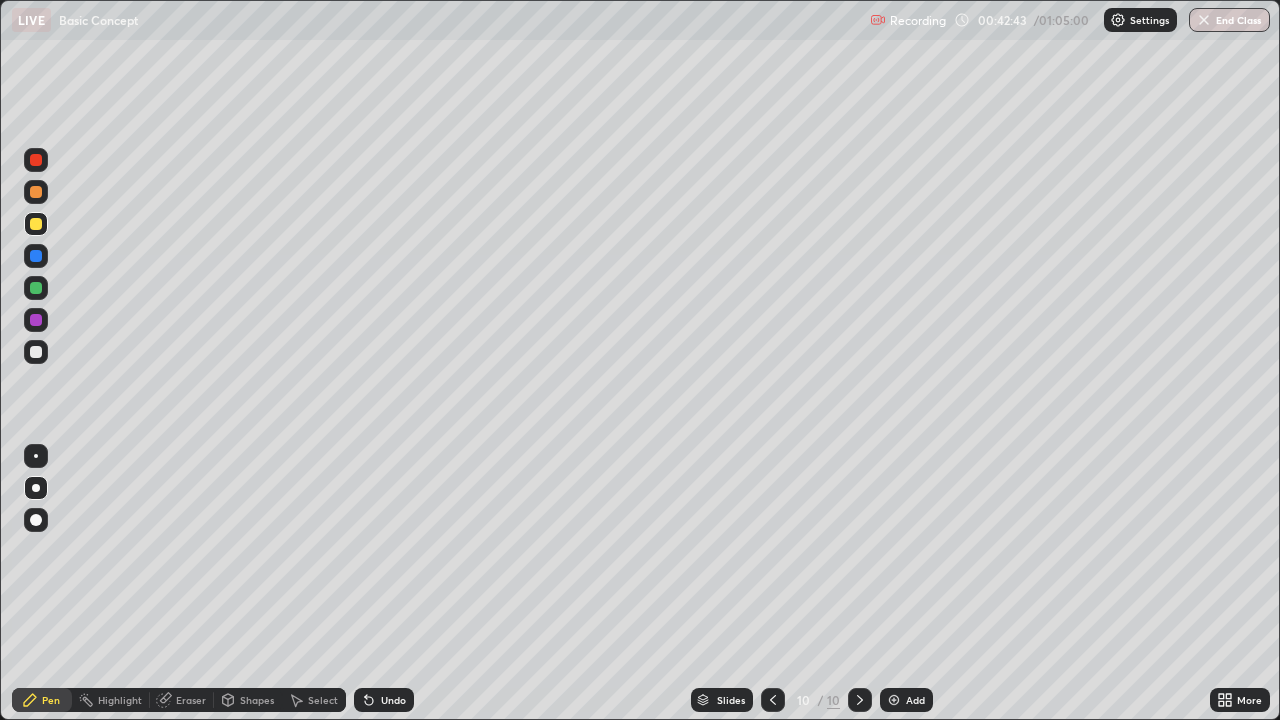 click on "Add" at bounding box center [906, 700] 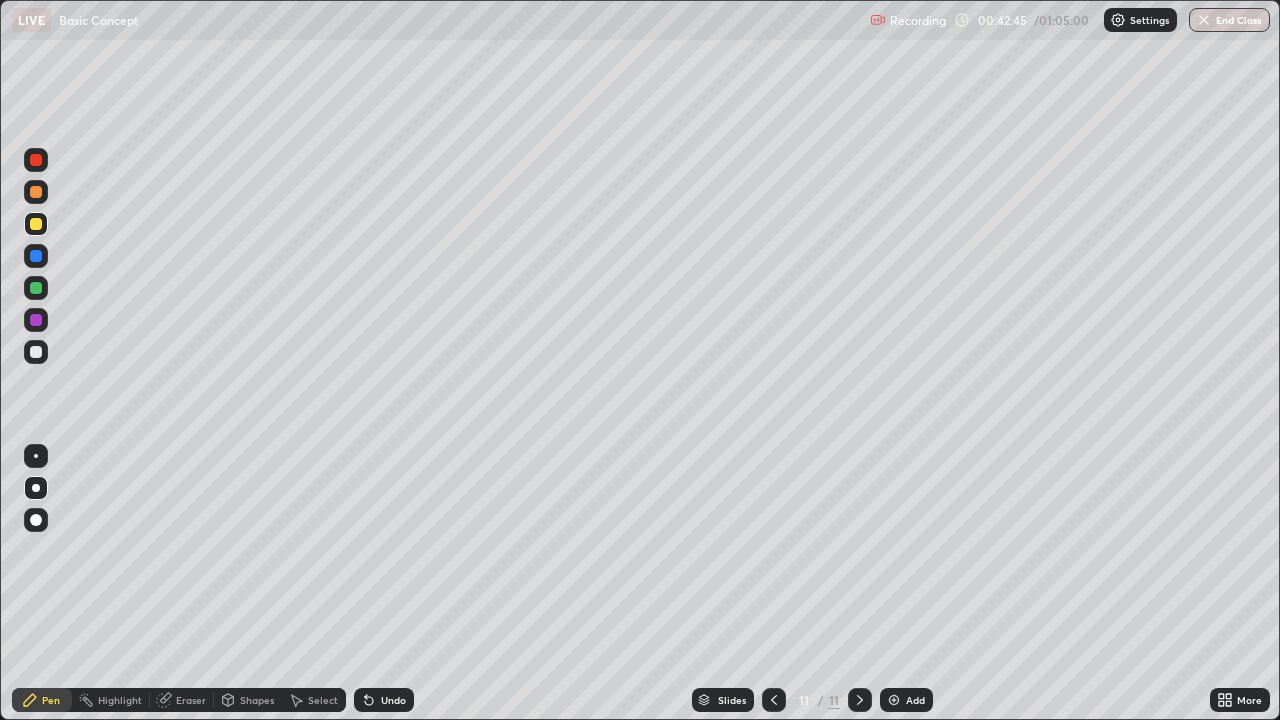 click at bounding box center [36, 352] 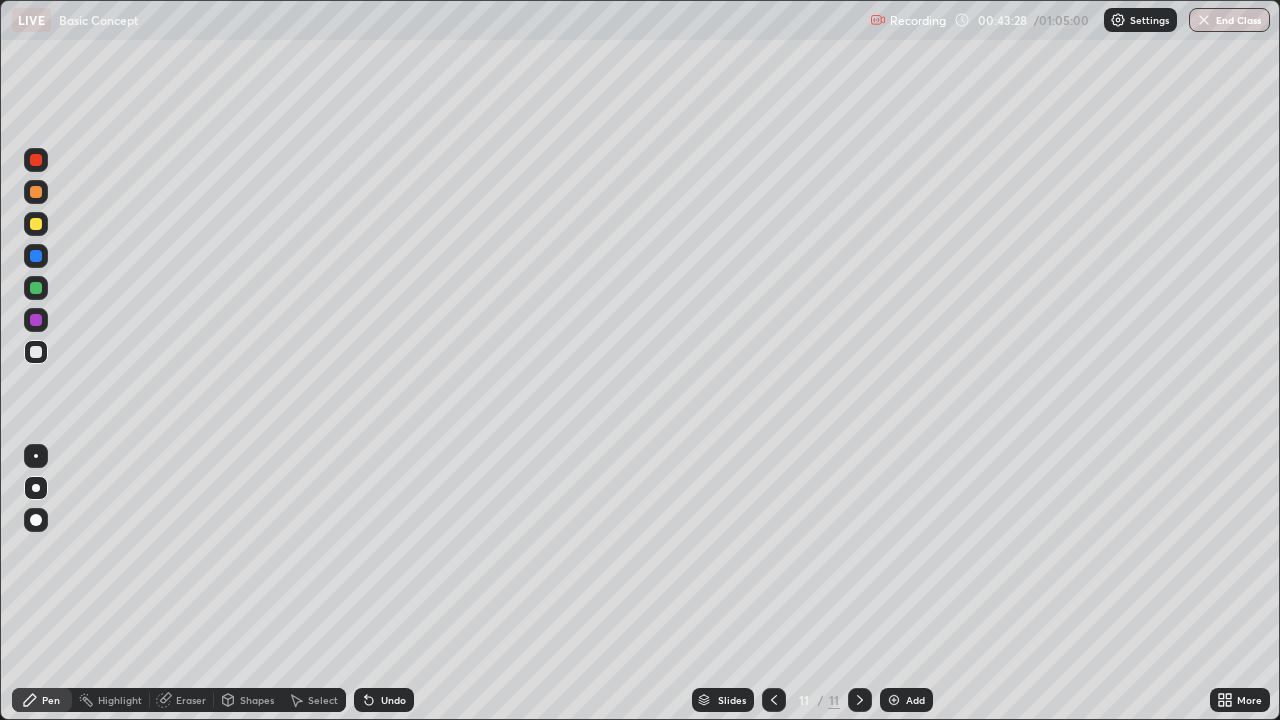 click on "Setting up your live class" at bounding box center (640, 360) 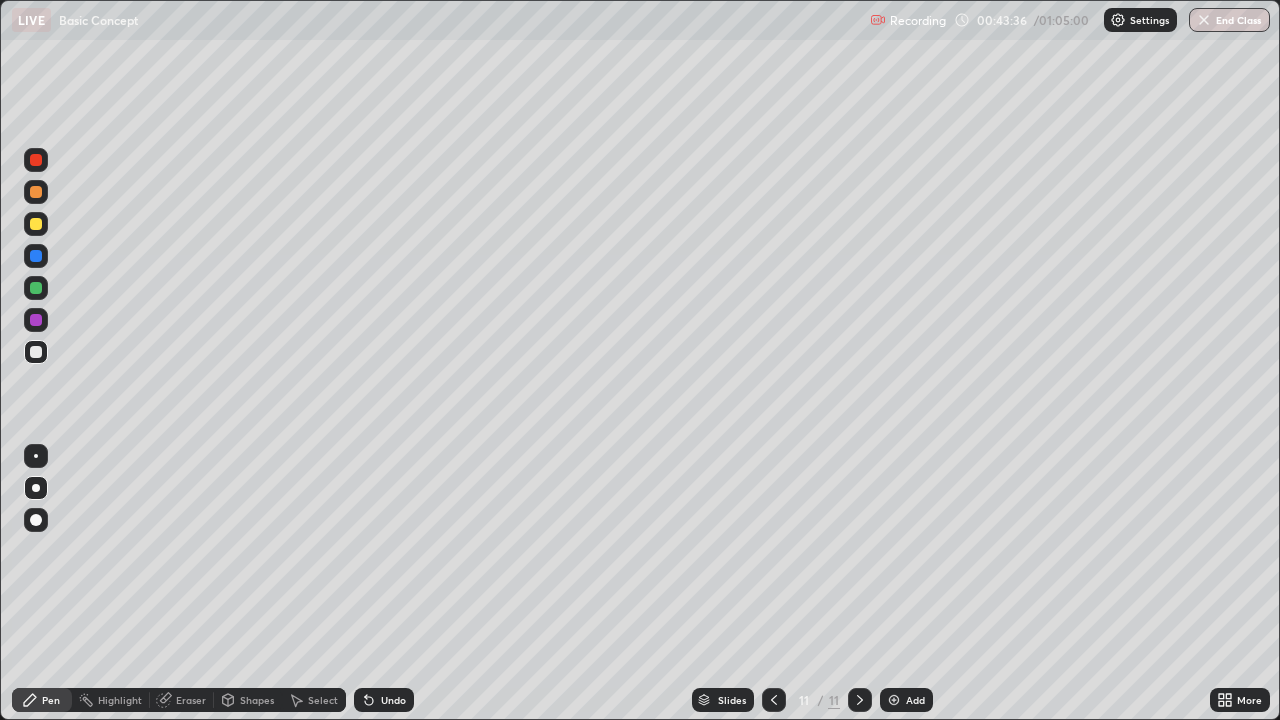 click at bounding box center (36, 224) 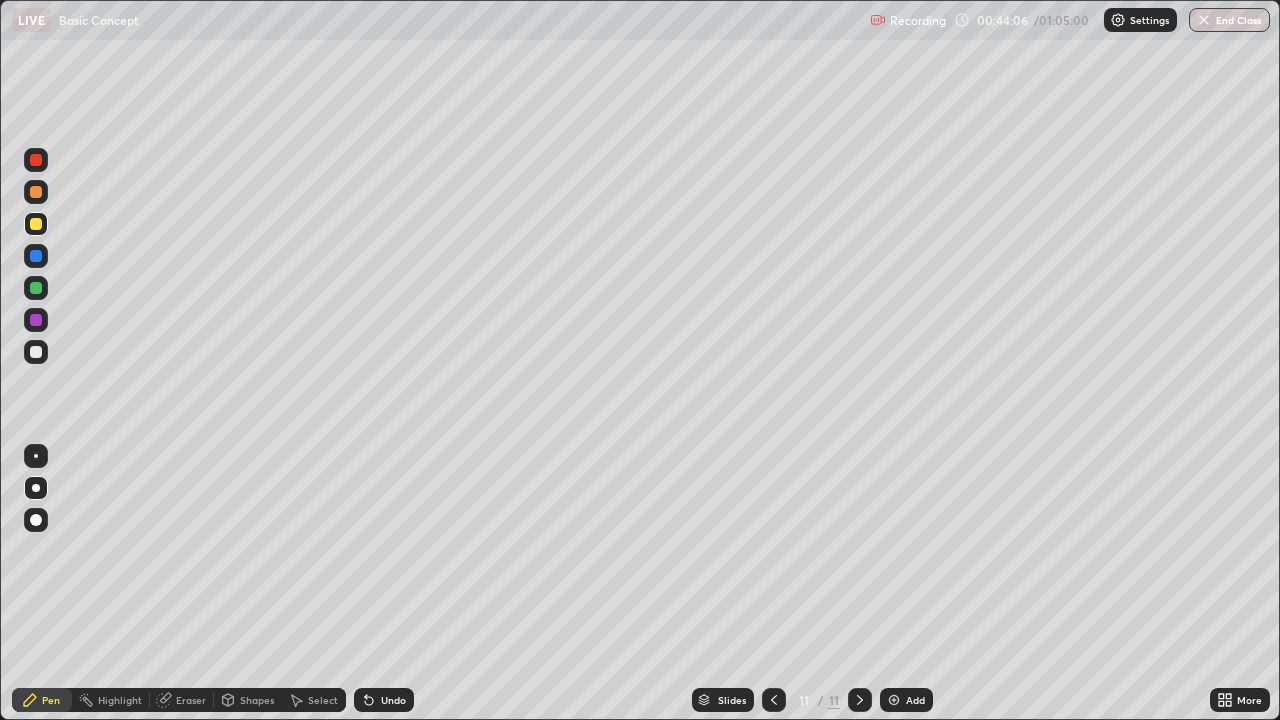 click at bounding box center (36, 192) 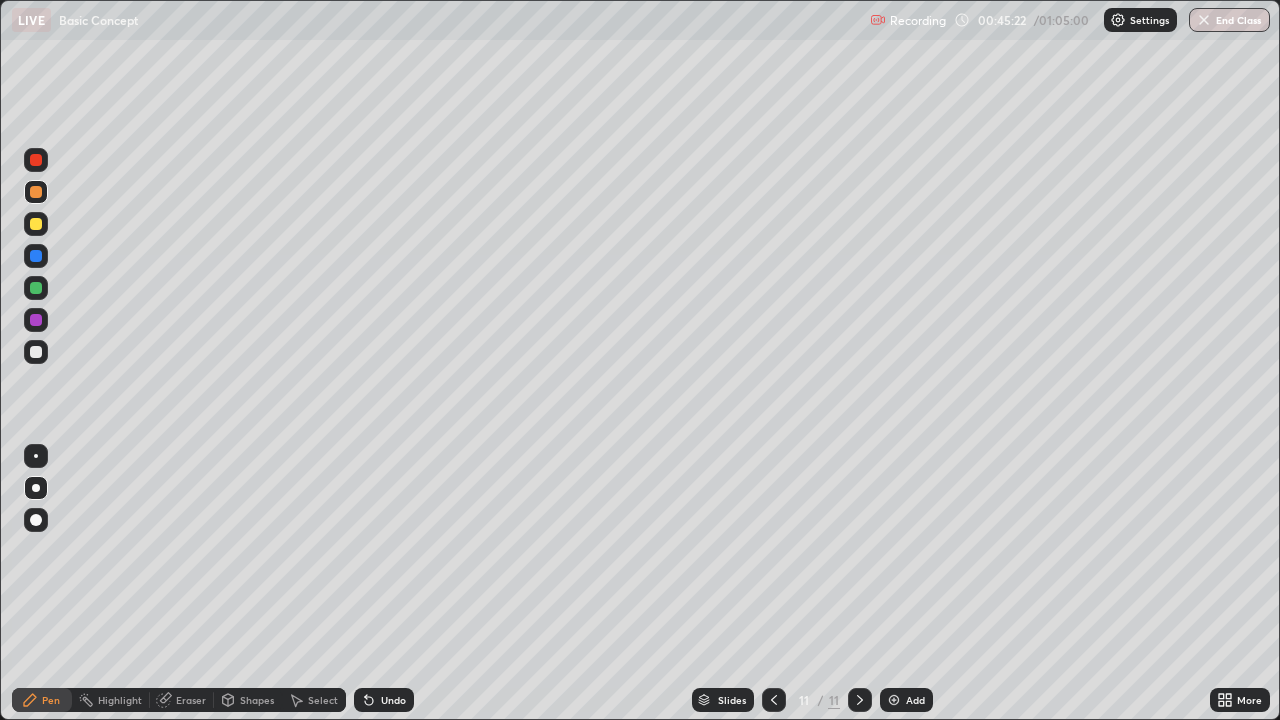 click 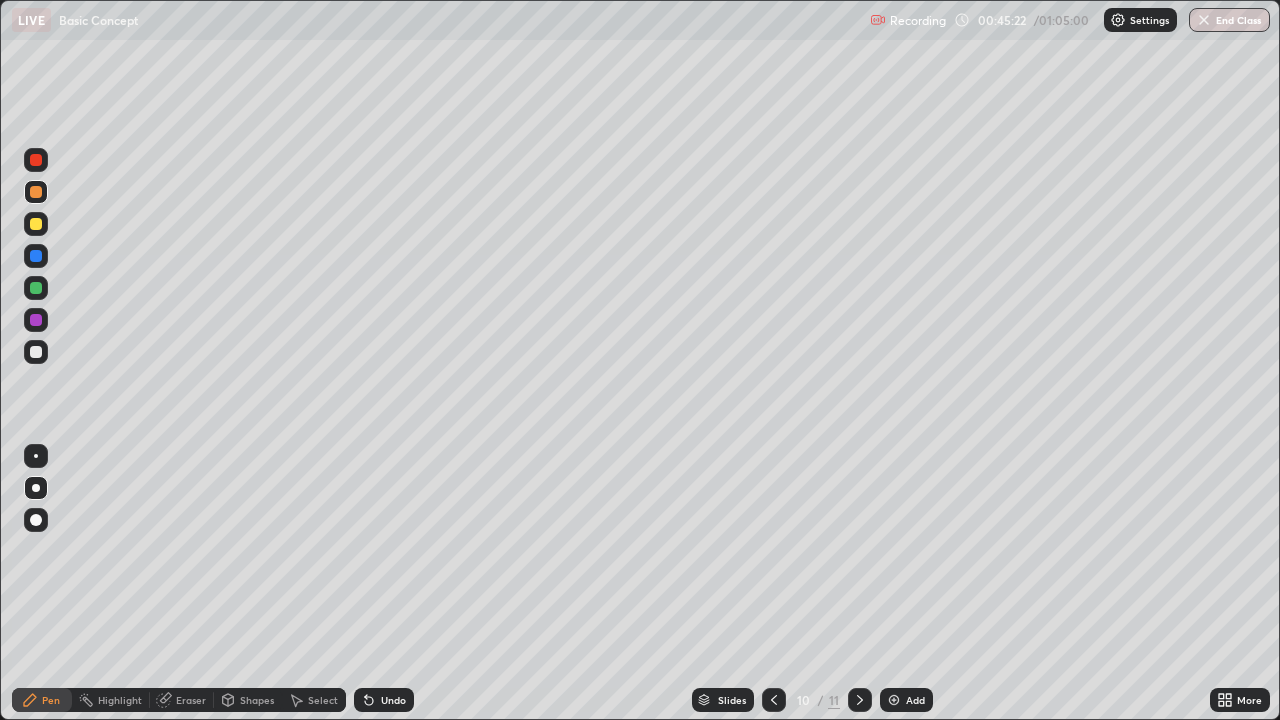 click 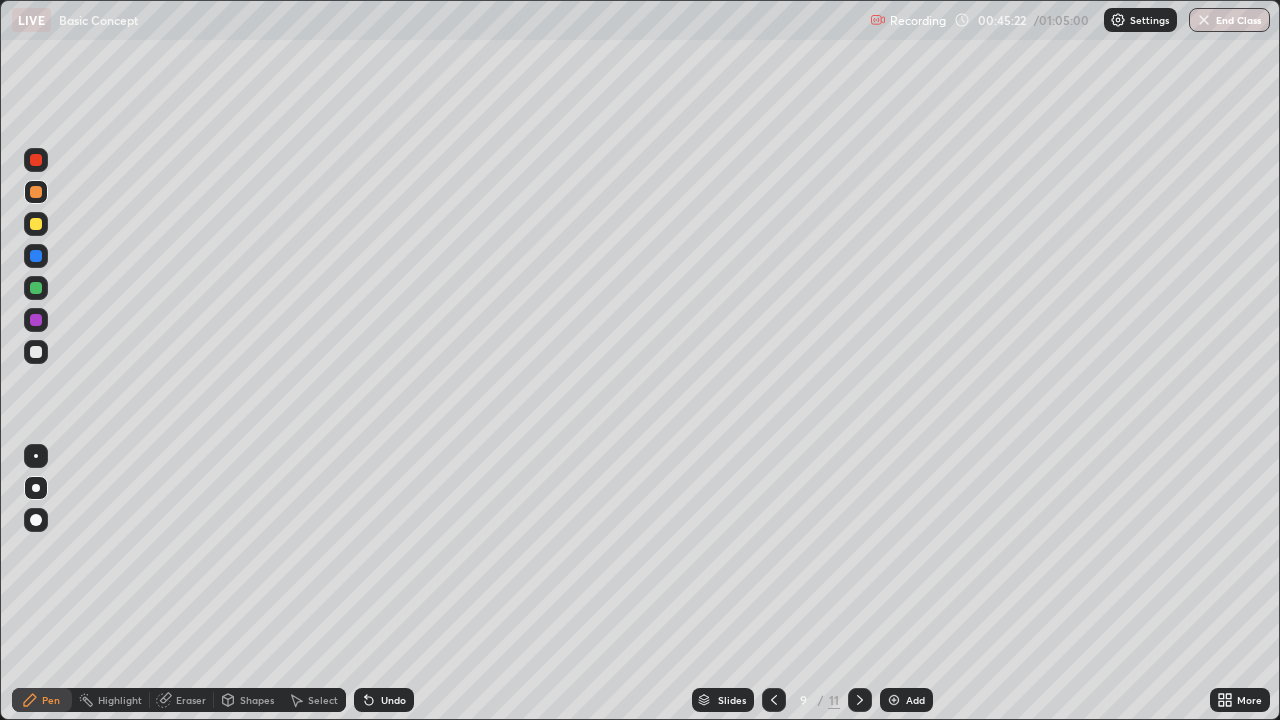 click at bounding box center (774, 700) 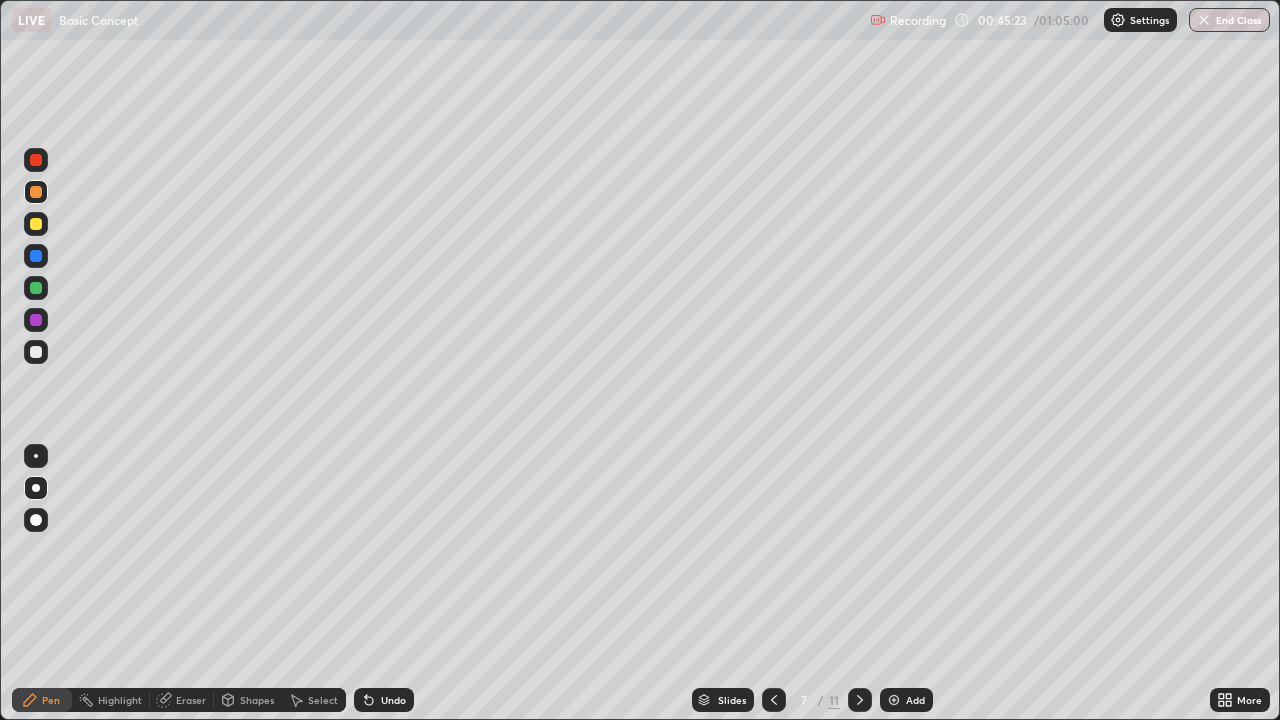 click 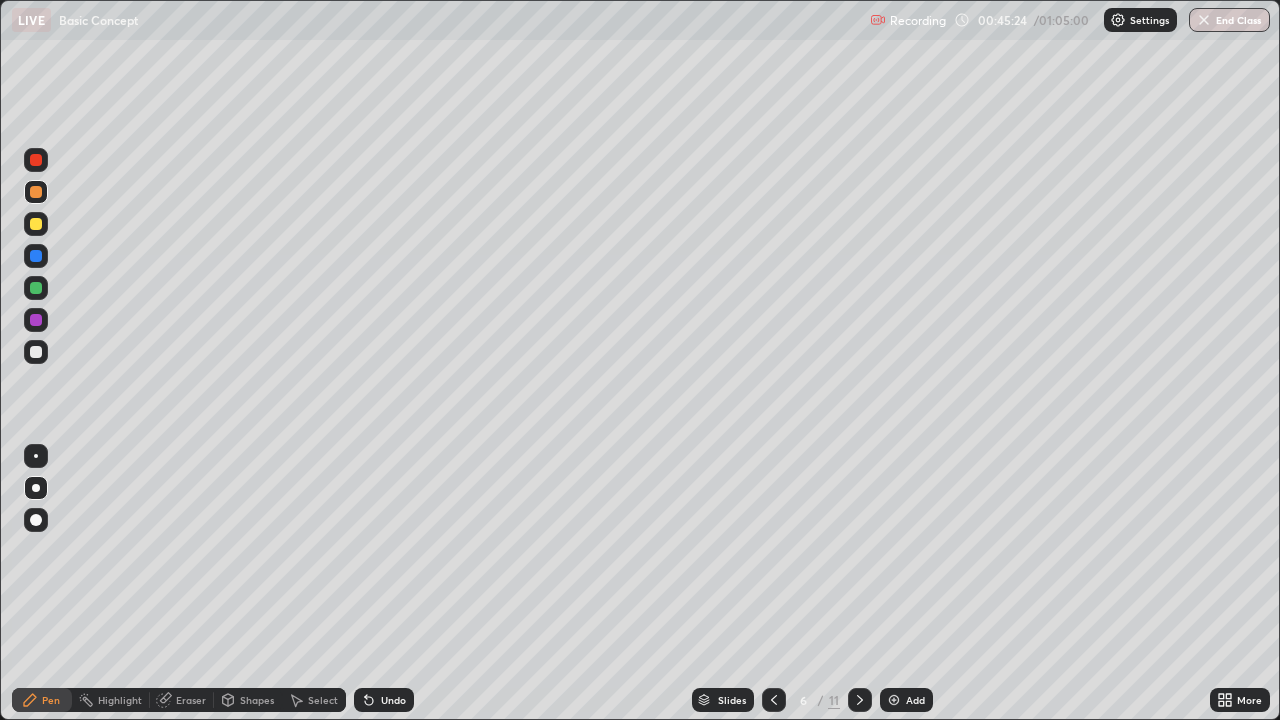 click 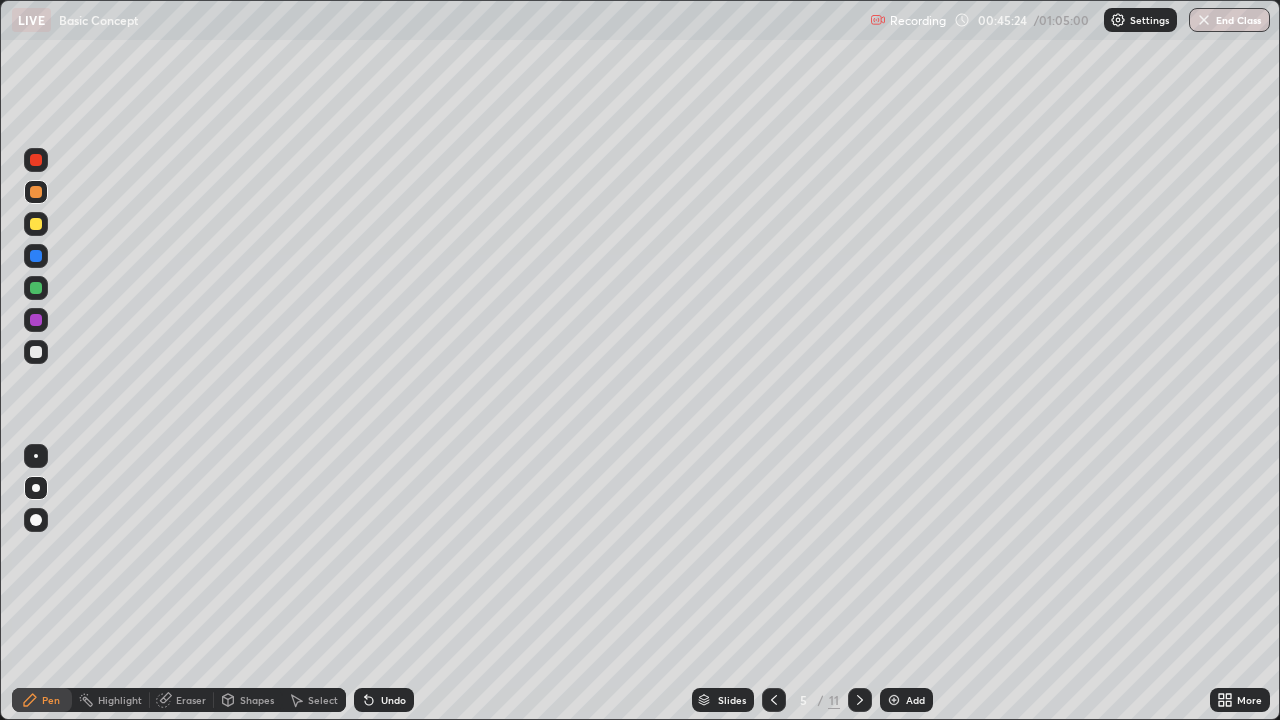 click at bounding box center (774, 700) 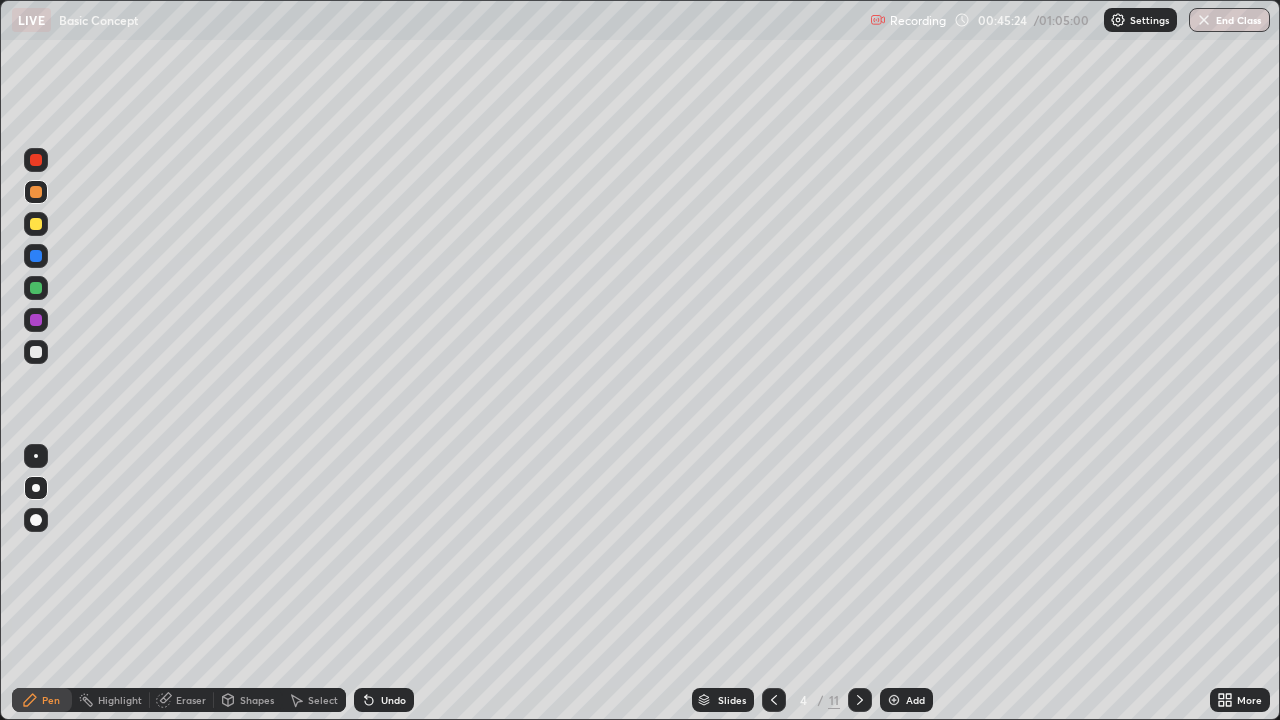 click at bounding box center (774, 700) 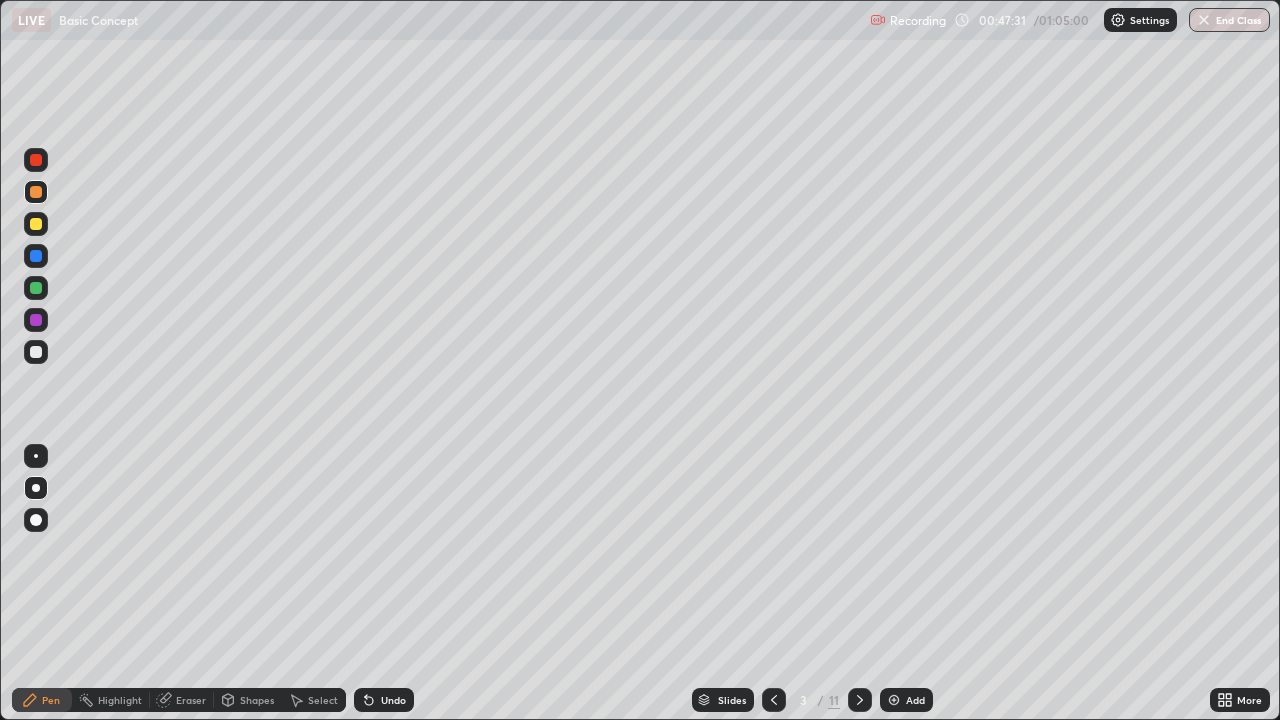 click 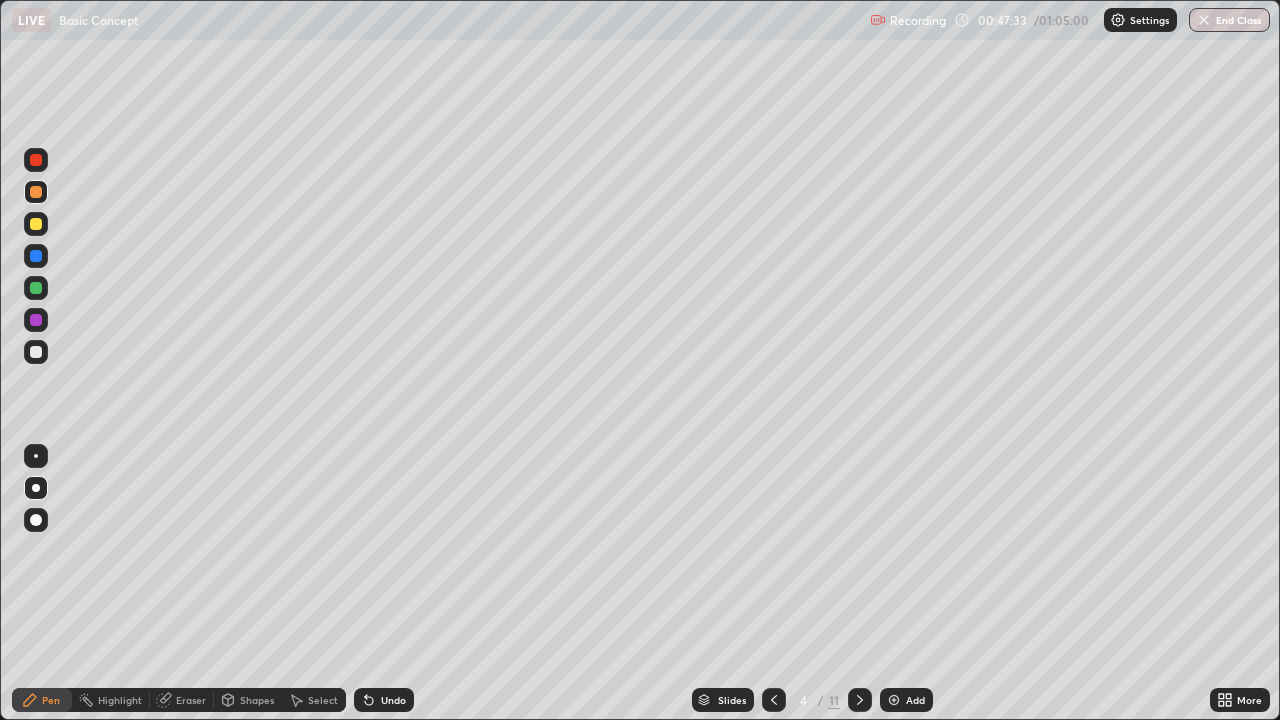 click at bounding box center [774, 700] 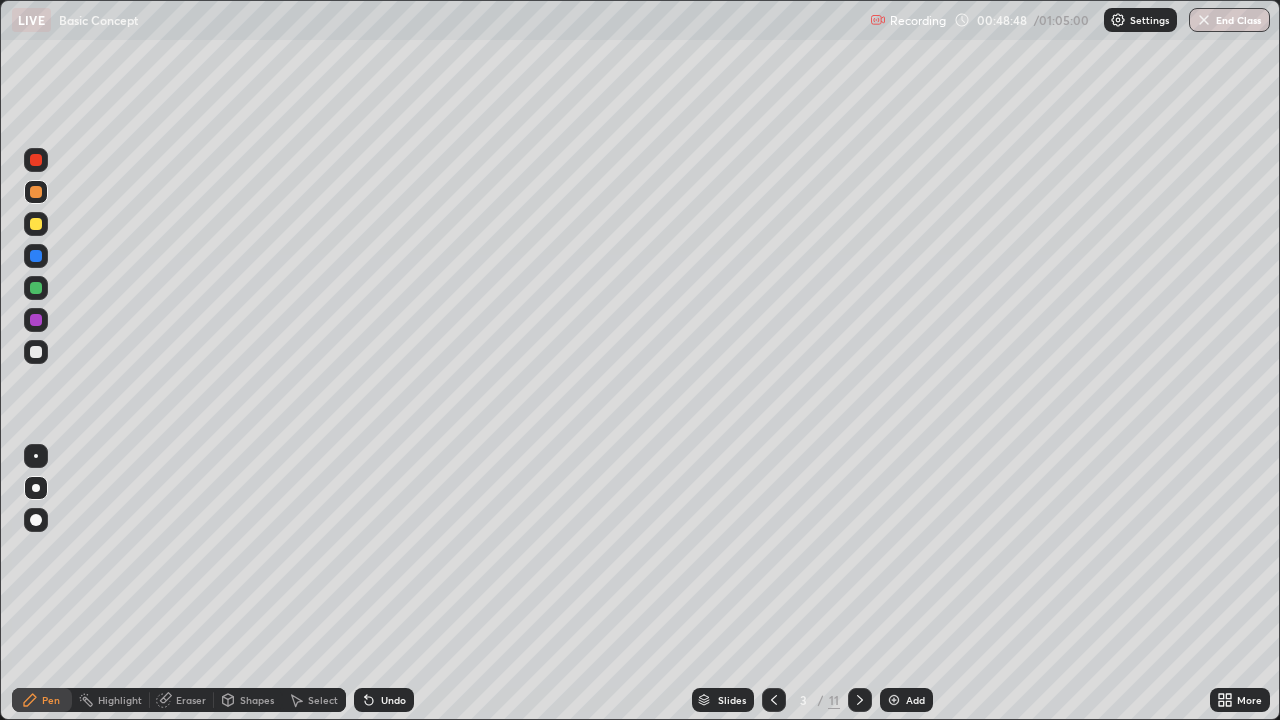 click 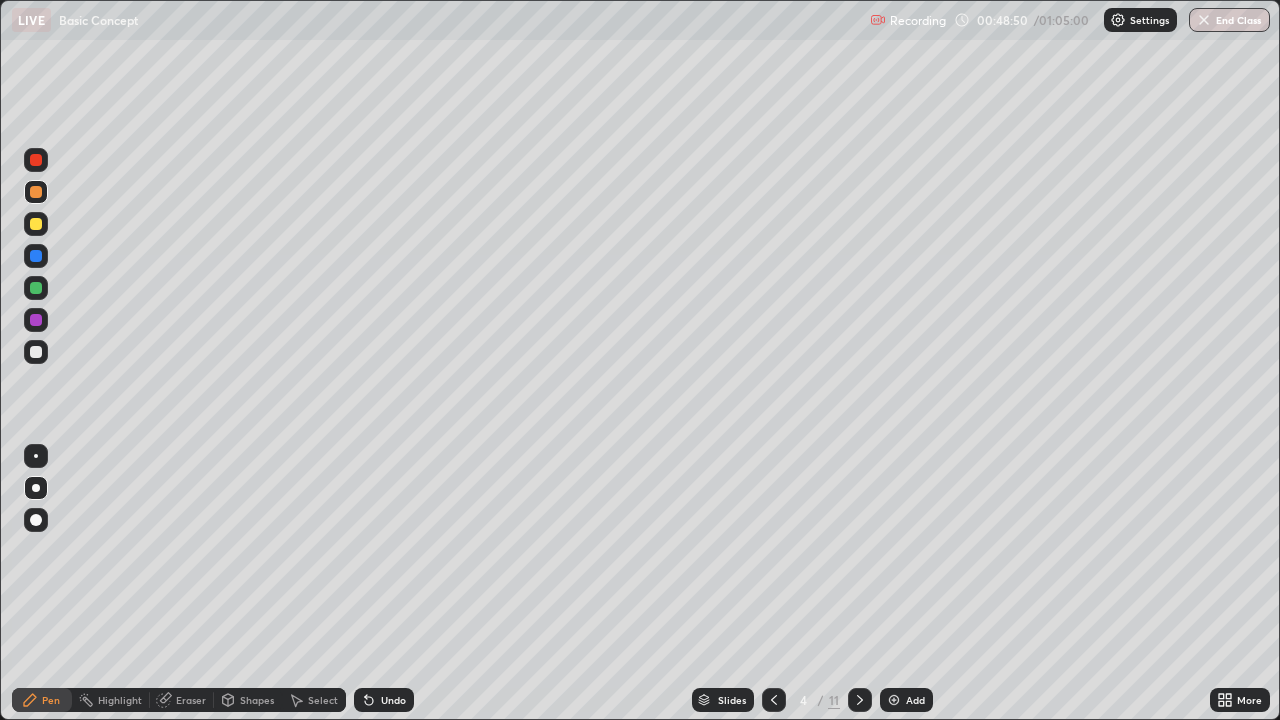 click at bounding box center [860, 700] 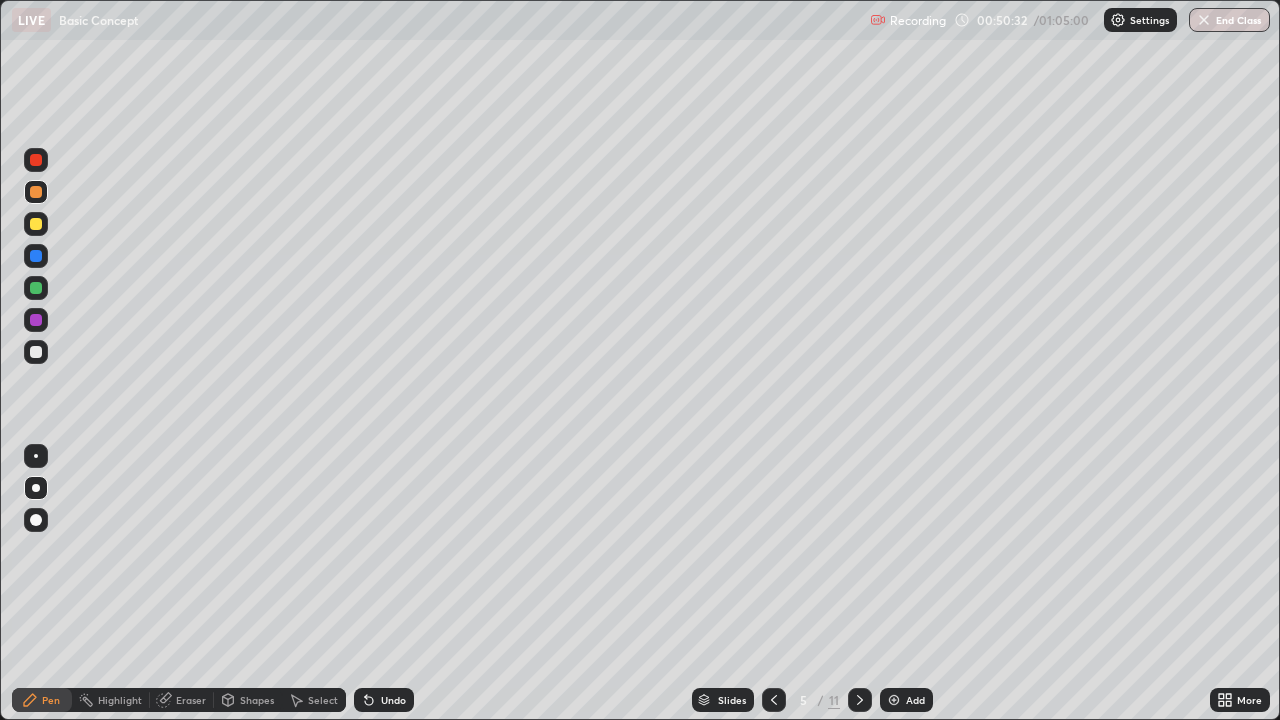 click 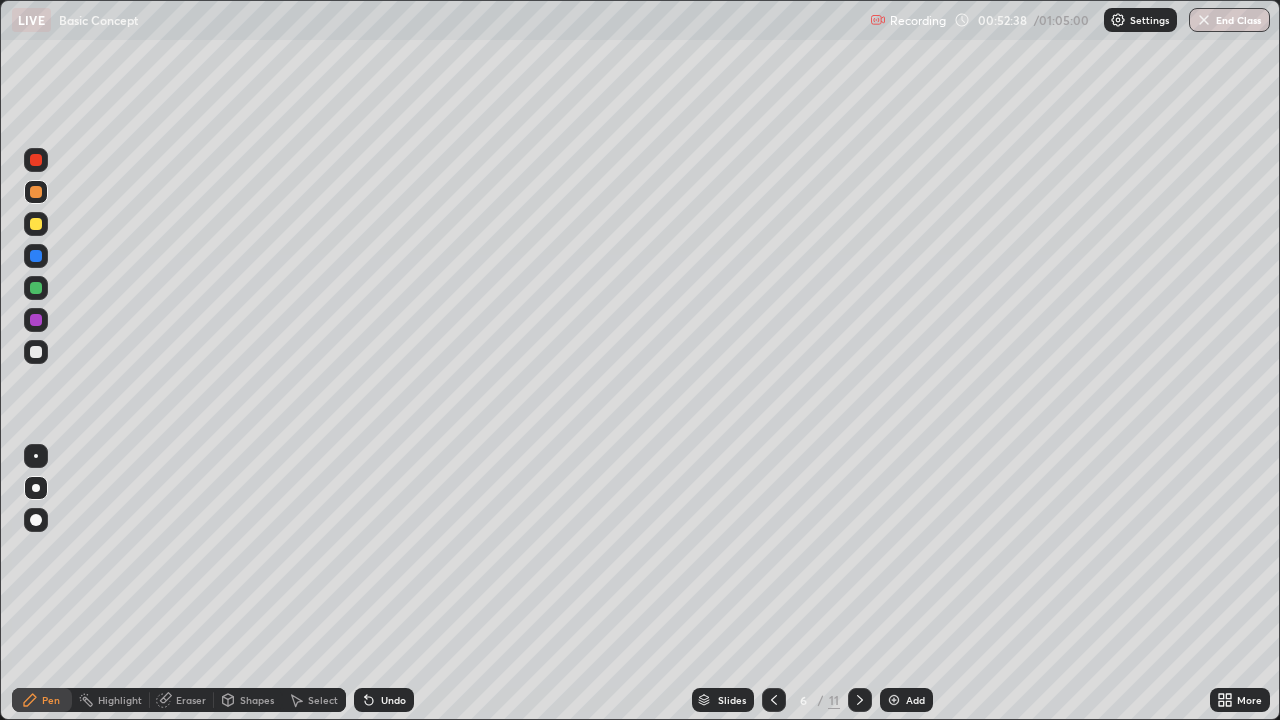 click 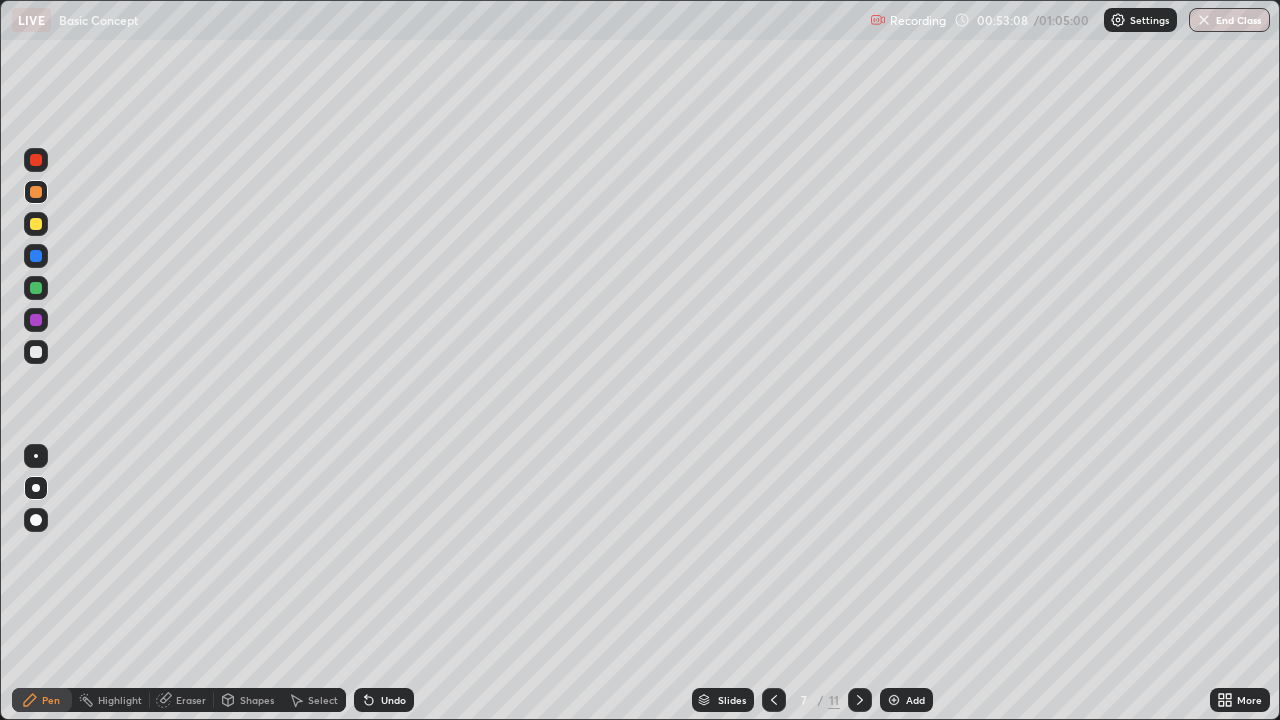 click at bounding box center (860, 700) 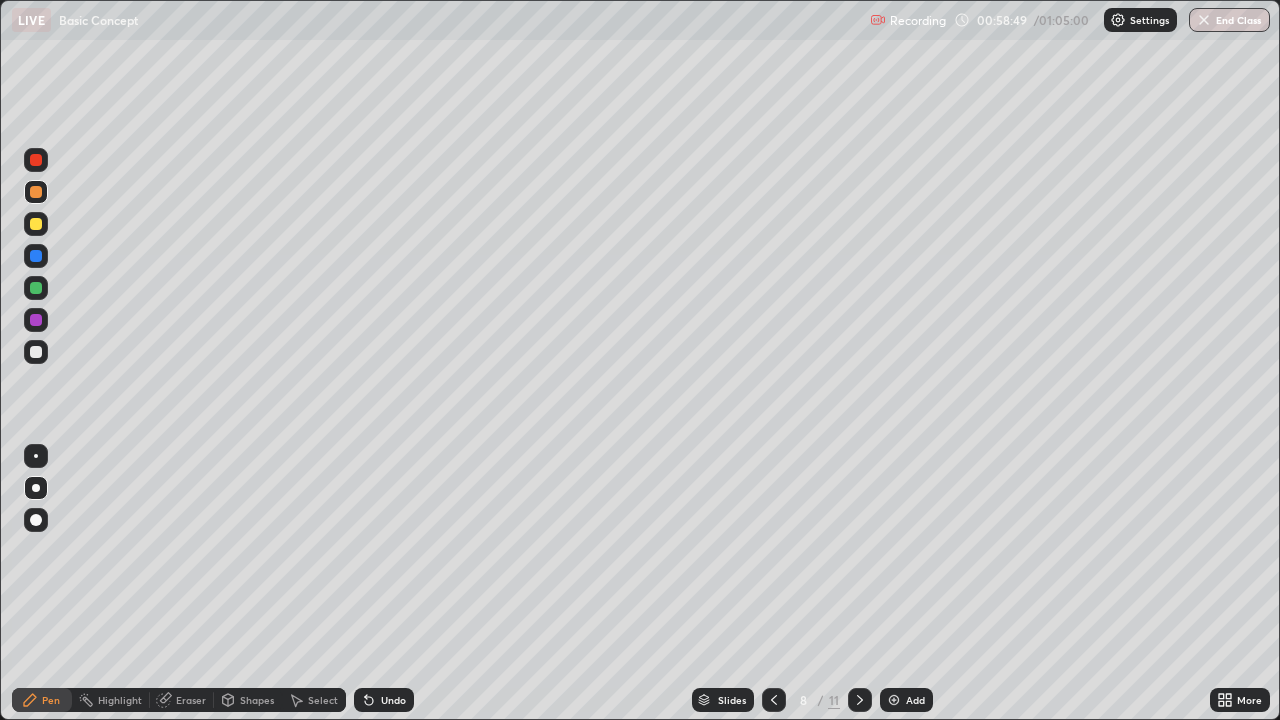 click at bounding box center (860, 700) 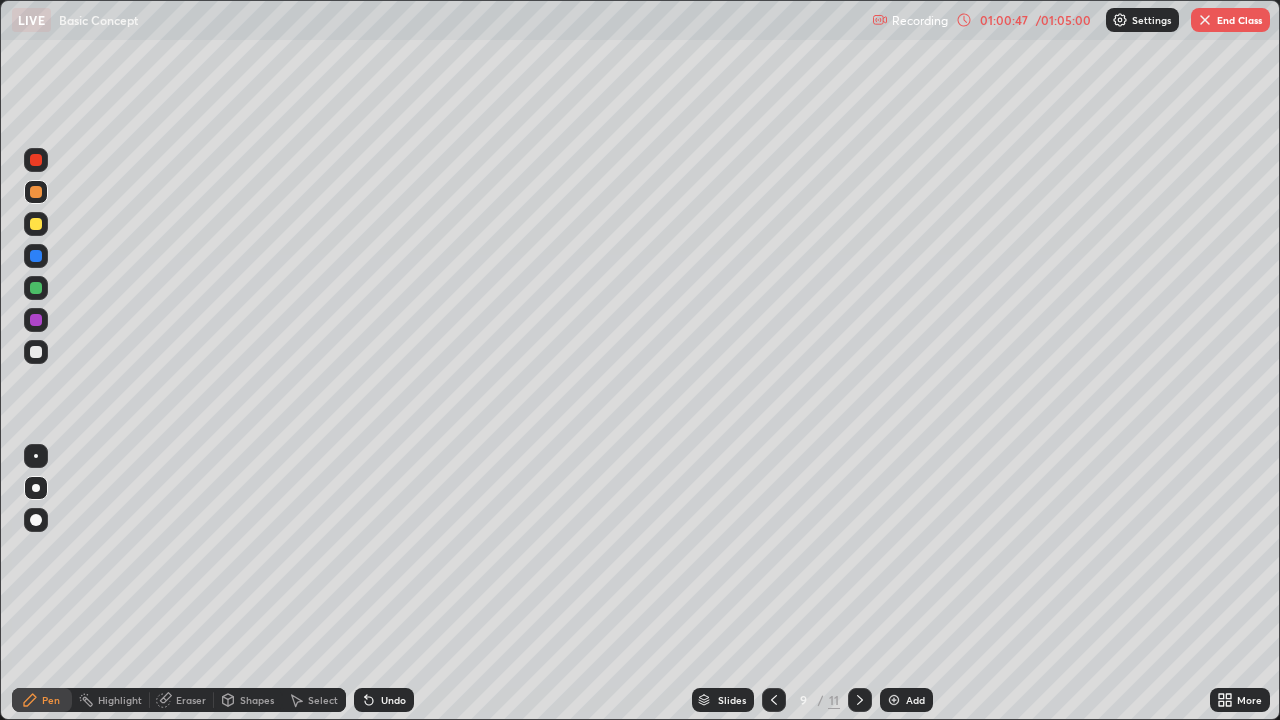 click 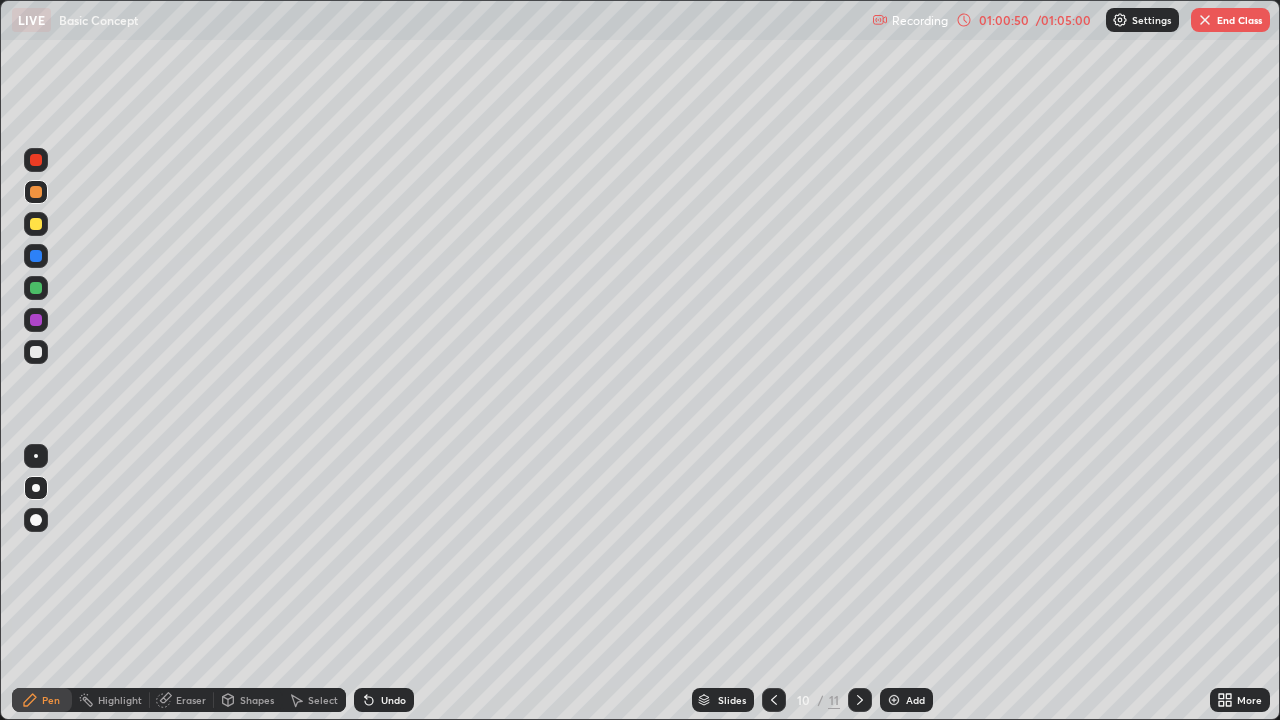 click at bounding box center [774, 700] 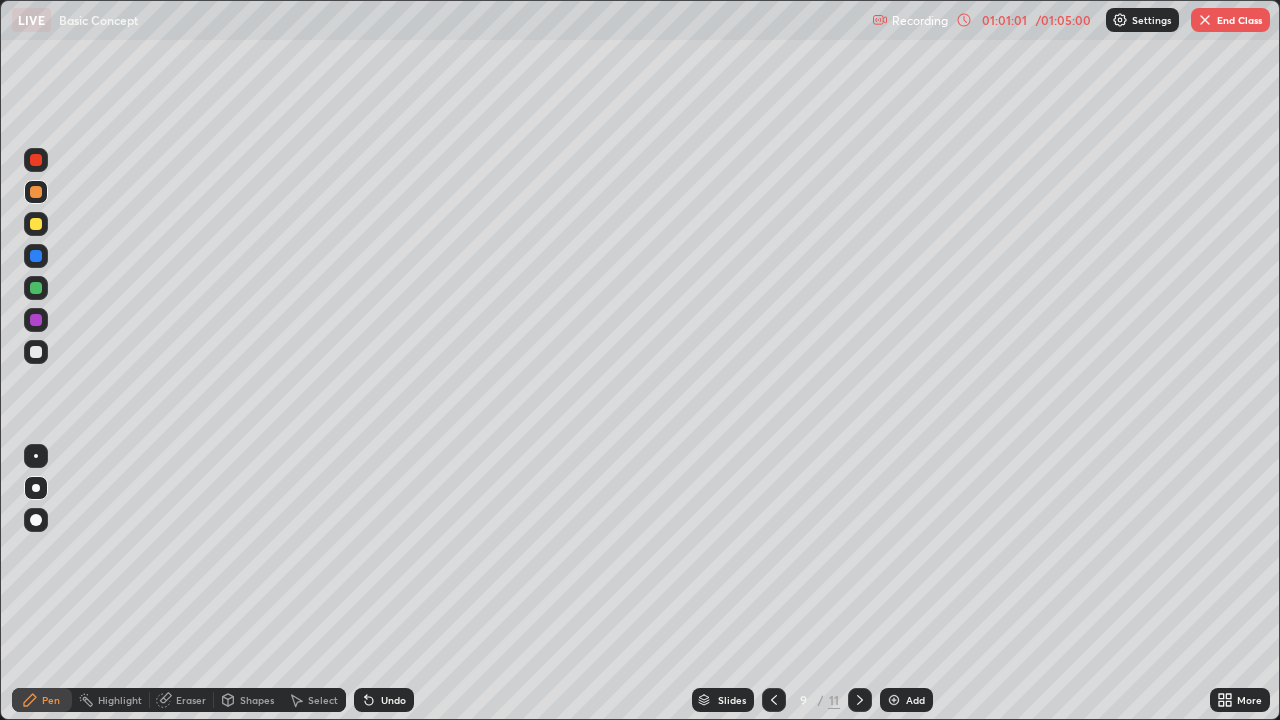 click 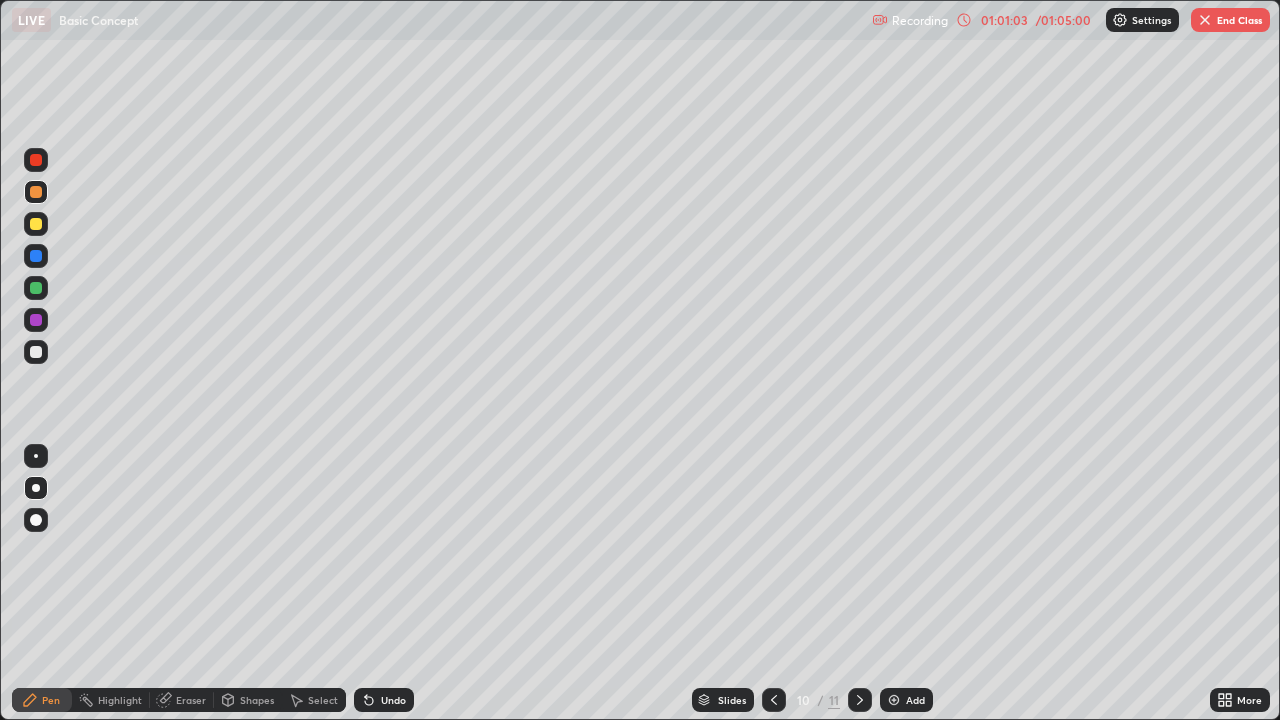 click 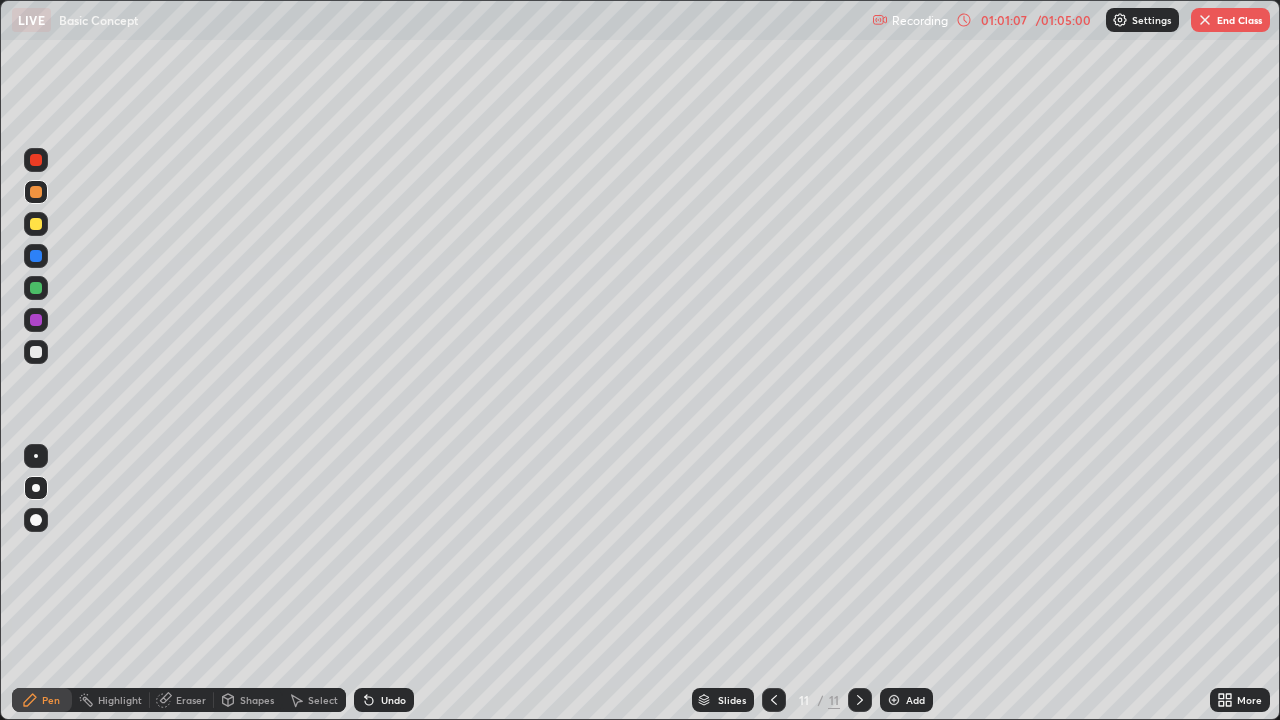 click on "End Class" at bounding box center [1230, 20] 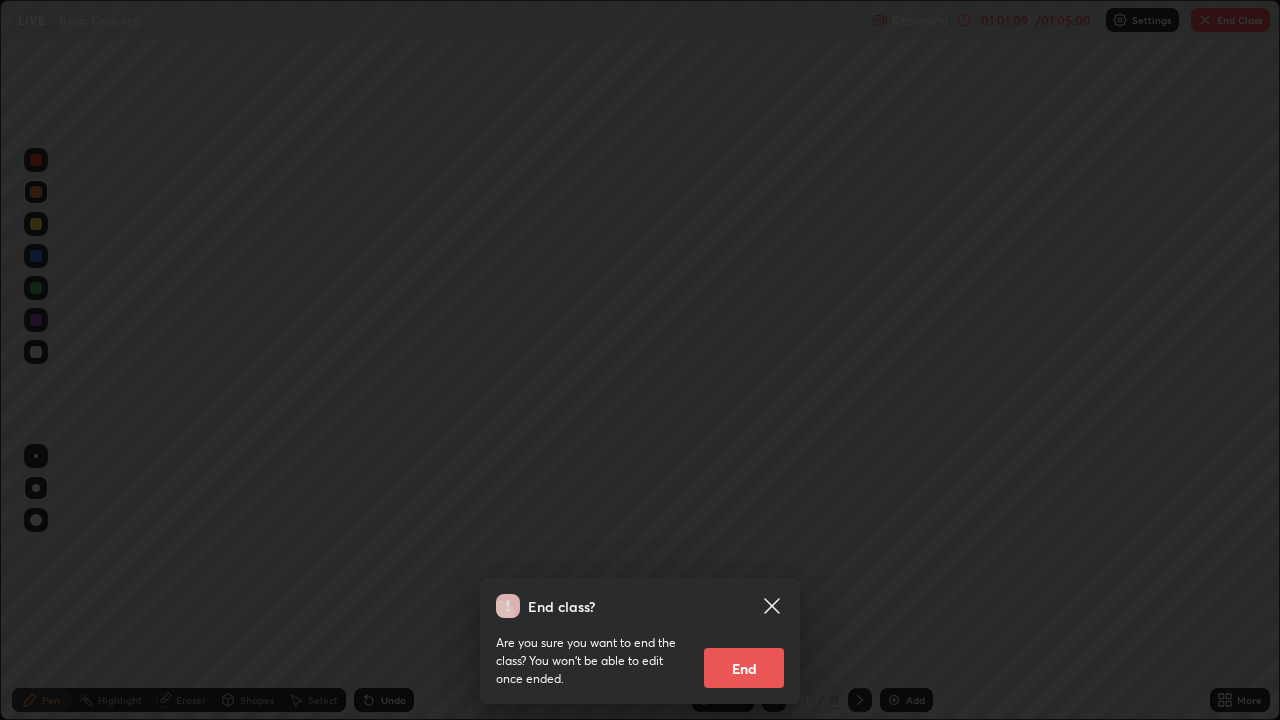 click 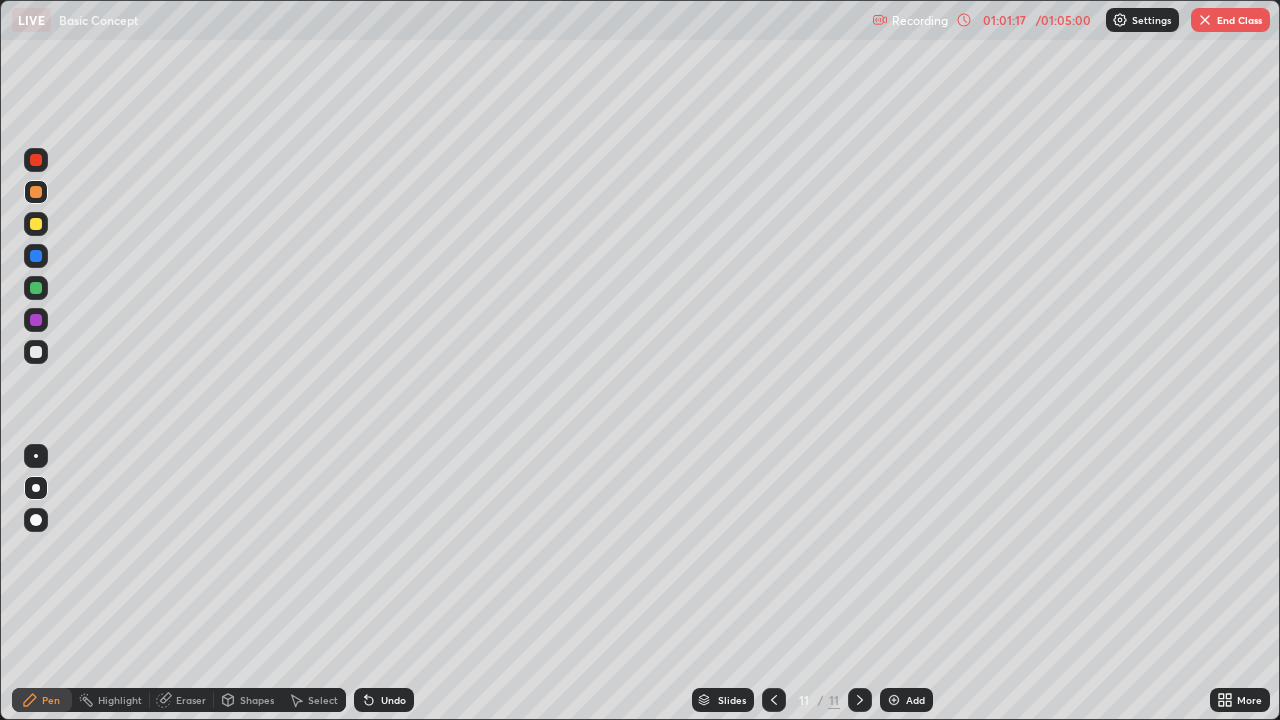 click 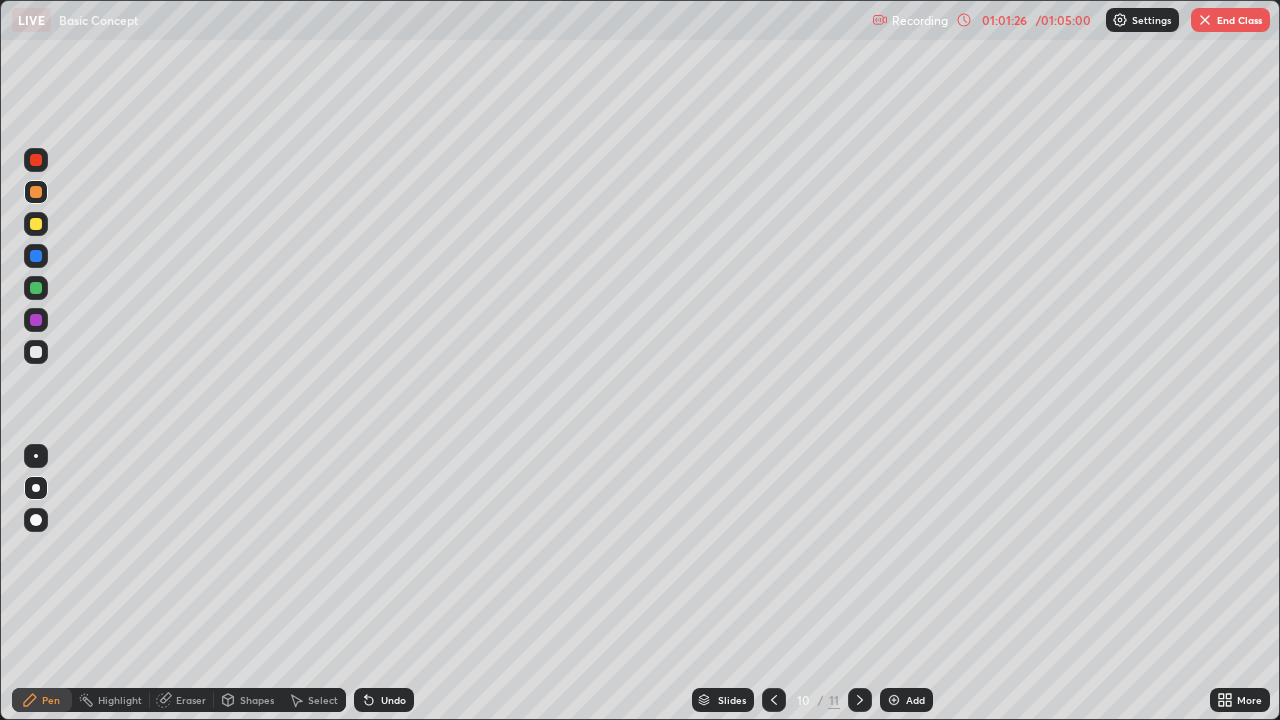 click 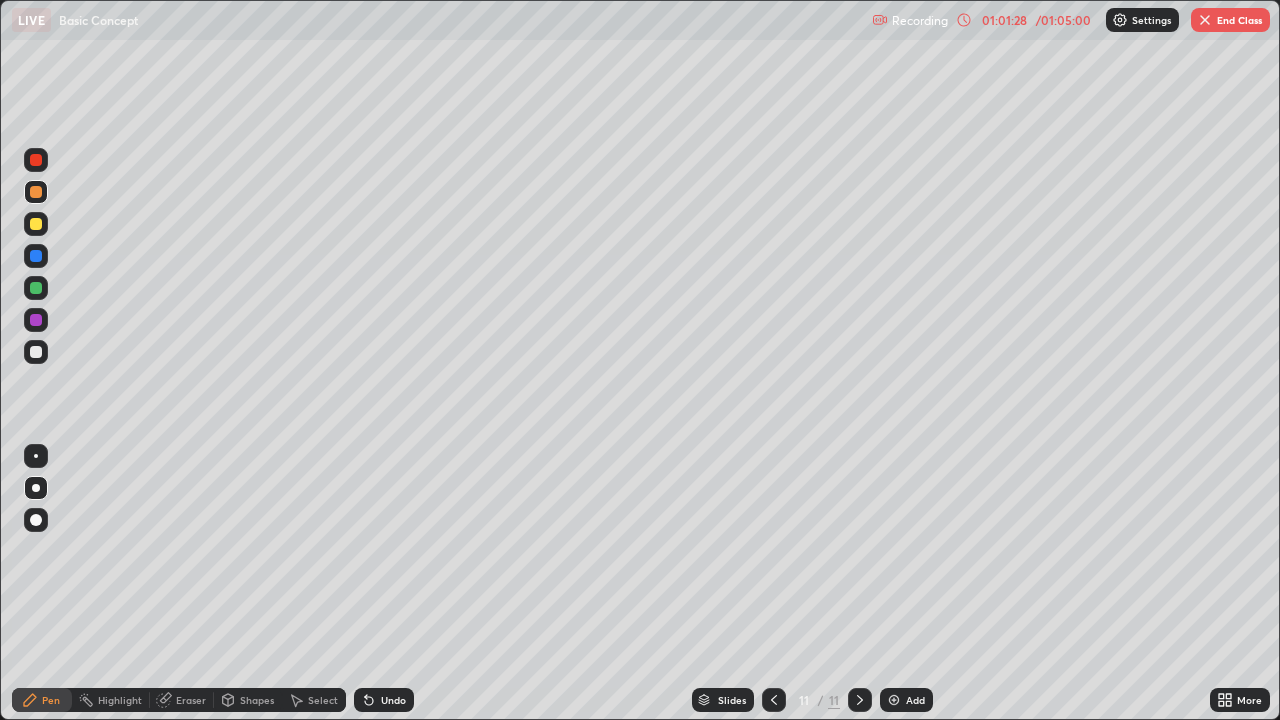 click on "End Class" at bounding box center [1230, 20] 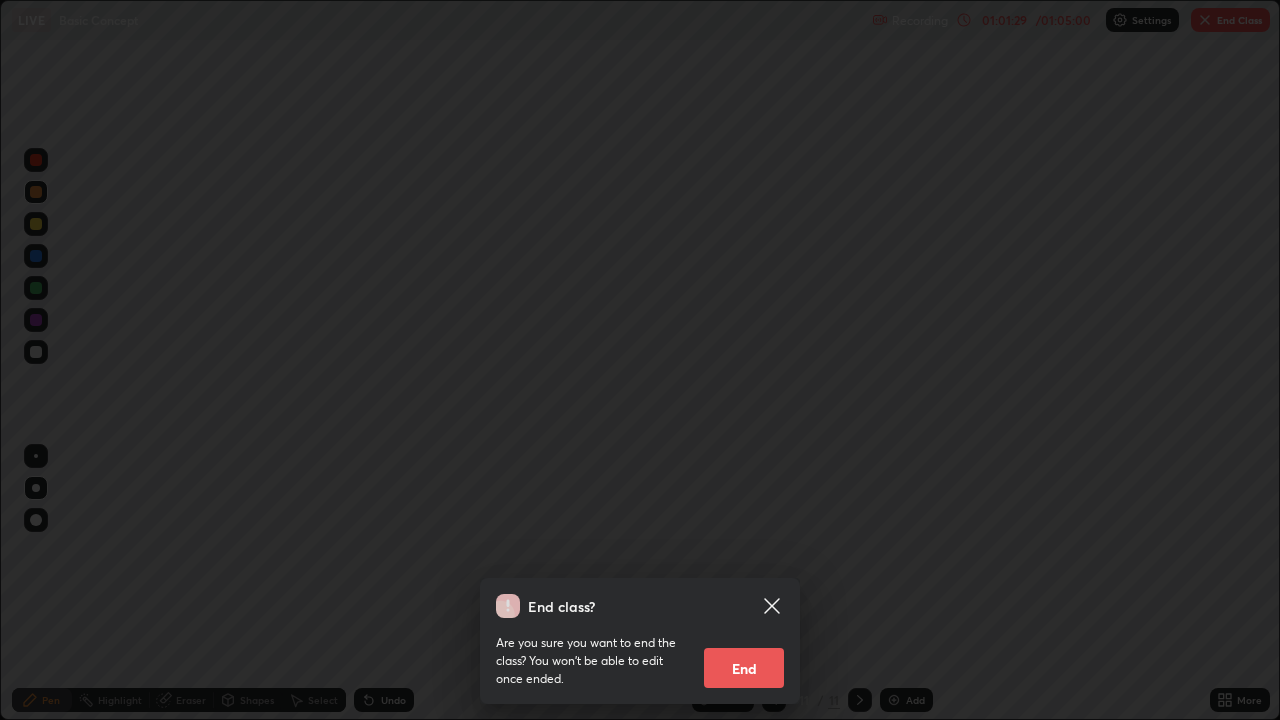 click on "End" at bounding box center (744, 668) 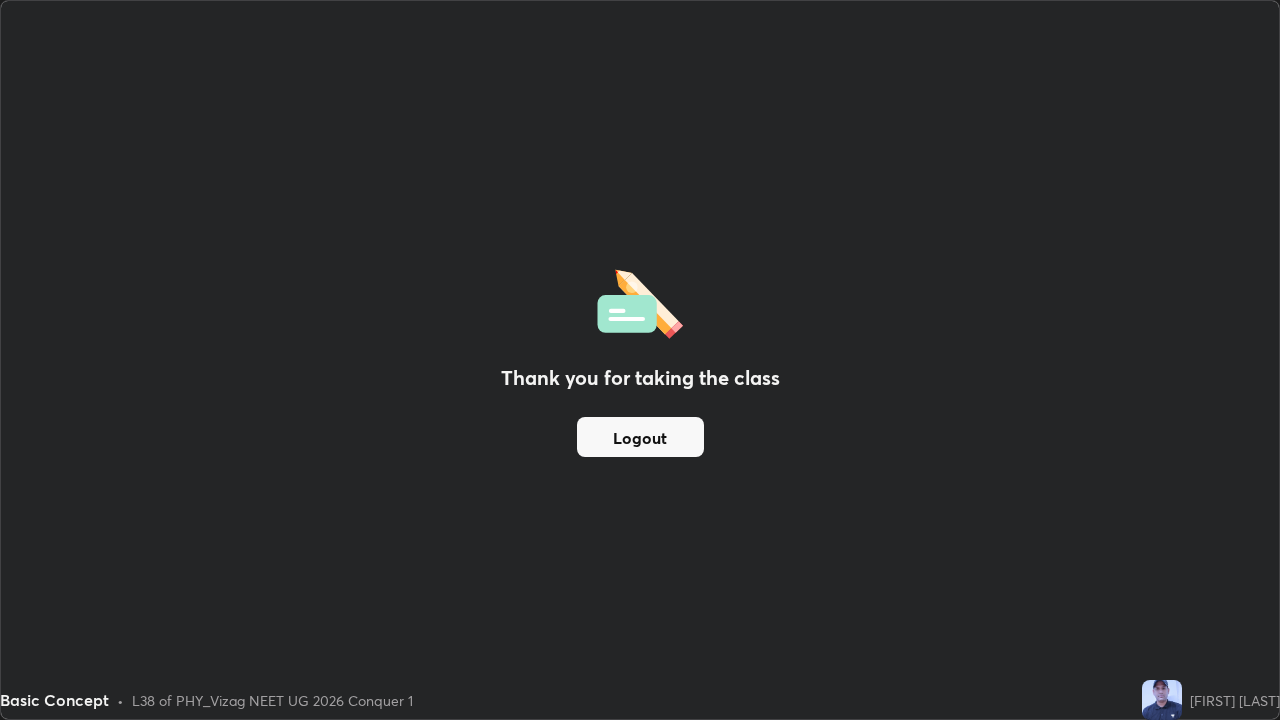 click on "Logout" at bounding box center (640, 437) 